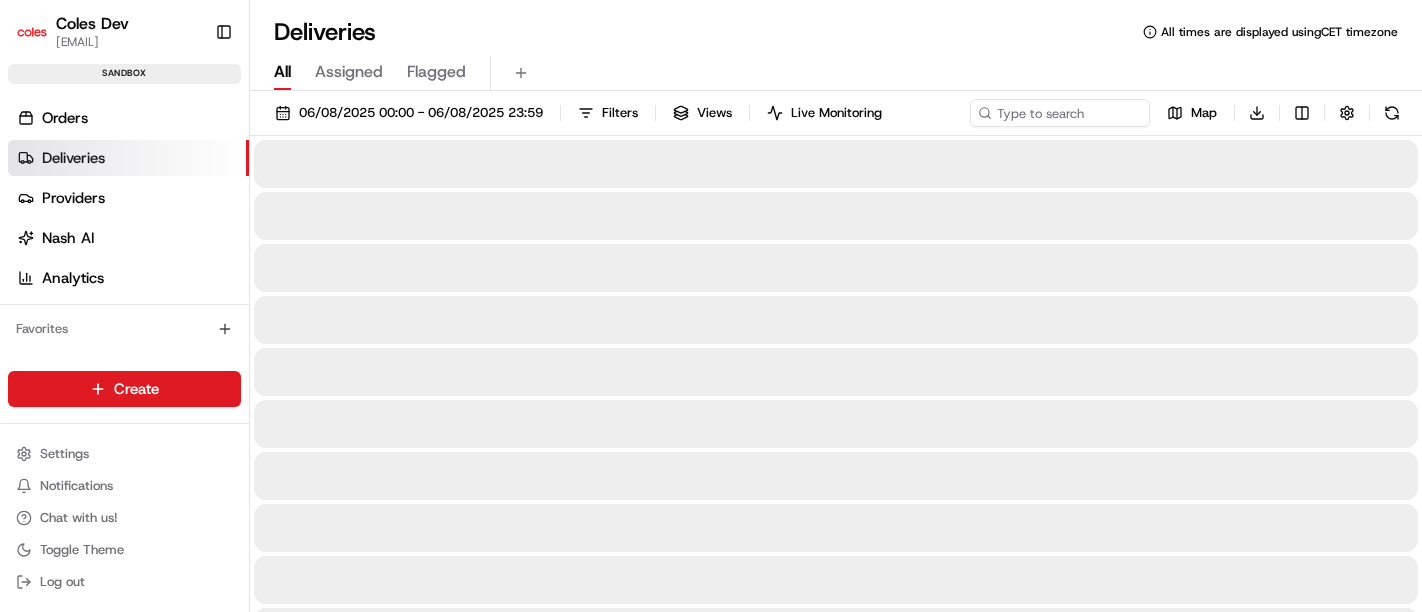 scroll, scrollTop: 0, scrollLeft: 0, axis: both 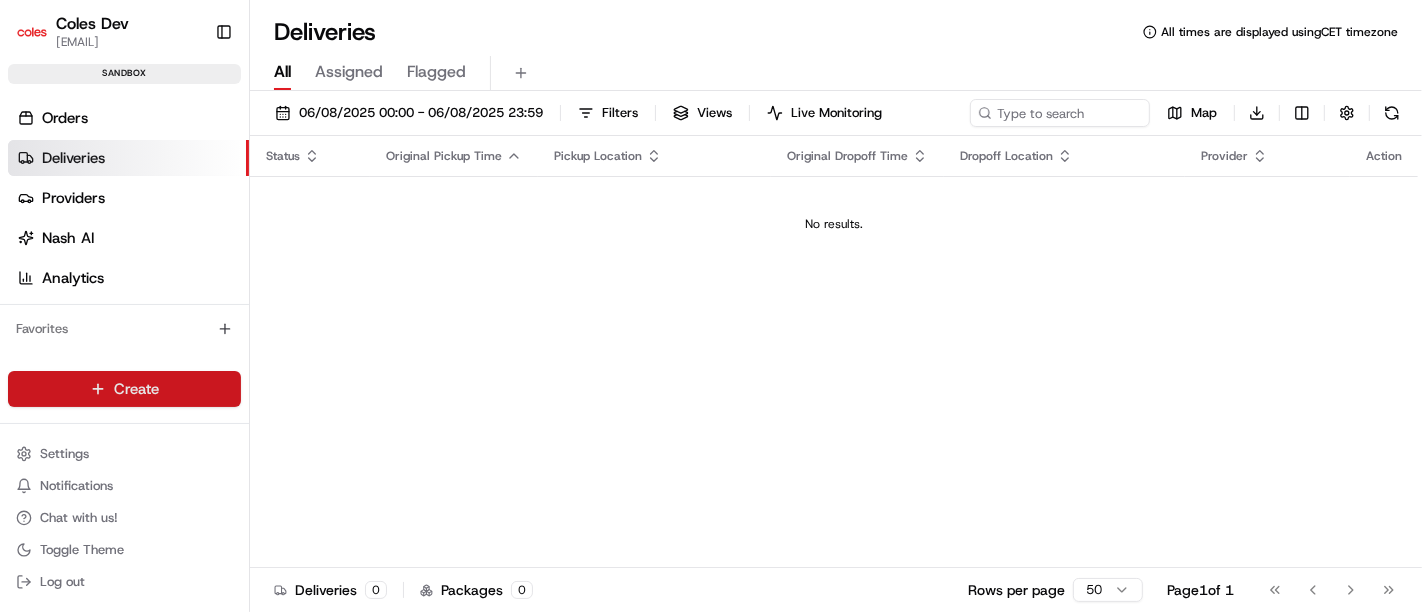 click on "Coles Dev [EMAIL] Toggle Sidebar sandbox Orders Deliveries Providers Nash AI Analytics Favorites Main Menu Members & Organization Organization Users Roles Preferences Customization Tracking Orchestration Automations Dispatch Strategy Optimization Strategy Locations Pickup Locations Dropoff Locations Zones Shifts Delivery Windows Billing Billing Integrations Notification Triggers Webhooks API Keys Request Logs Create Settings Notifications Chat with us! Toggle Theme Log out Deliveries All times are displayed using CET timezone All Assigned Flagged [DATE] [TIME] - [DATE] [TIME] Filters Views Live Monitoring Map Download Status Original Pickup Time Pickup Location Original Dropoff Time Dropoff Location Provider Action No results. Deliveries 0 Packages 0 Rows per page 50 Page 1 of 1 Go to first page Go to previous page Go to next page Go to last page
Create Create" at bounding box center [711, 306] 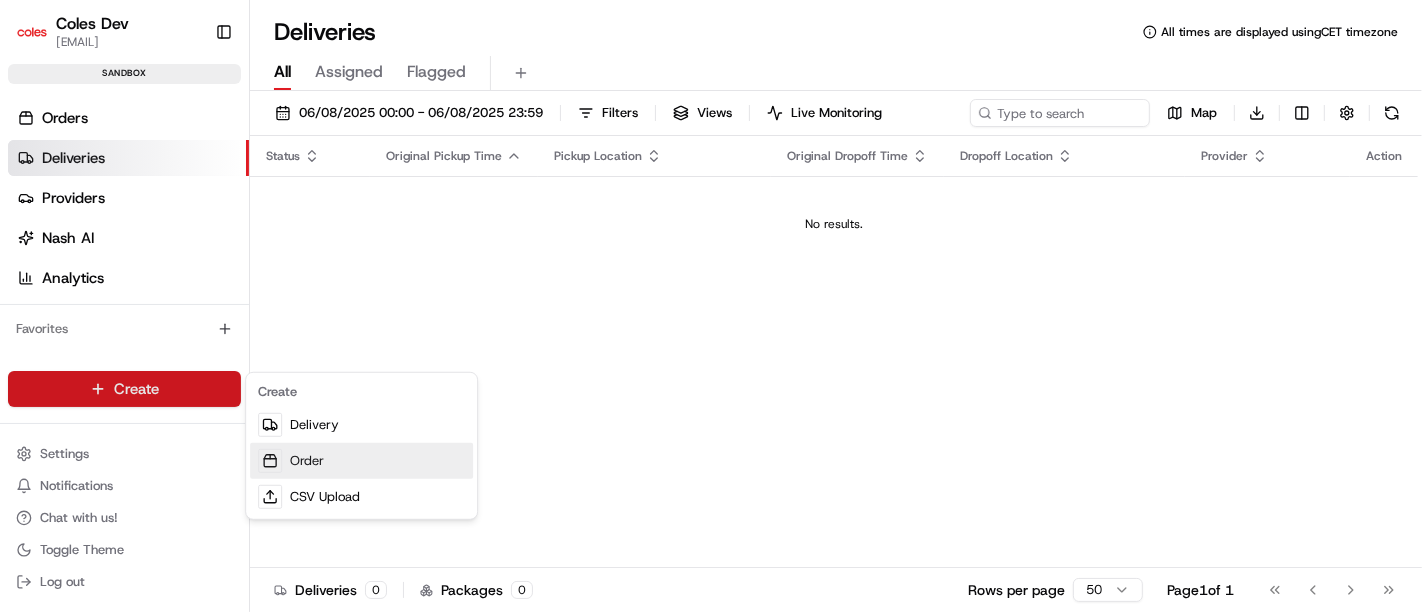 click on "Order" at bounding box center (361, 461) 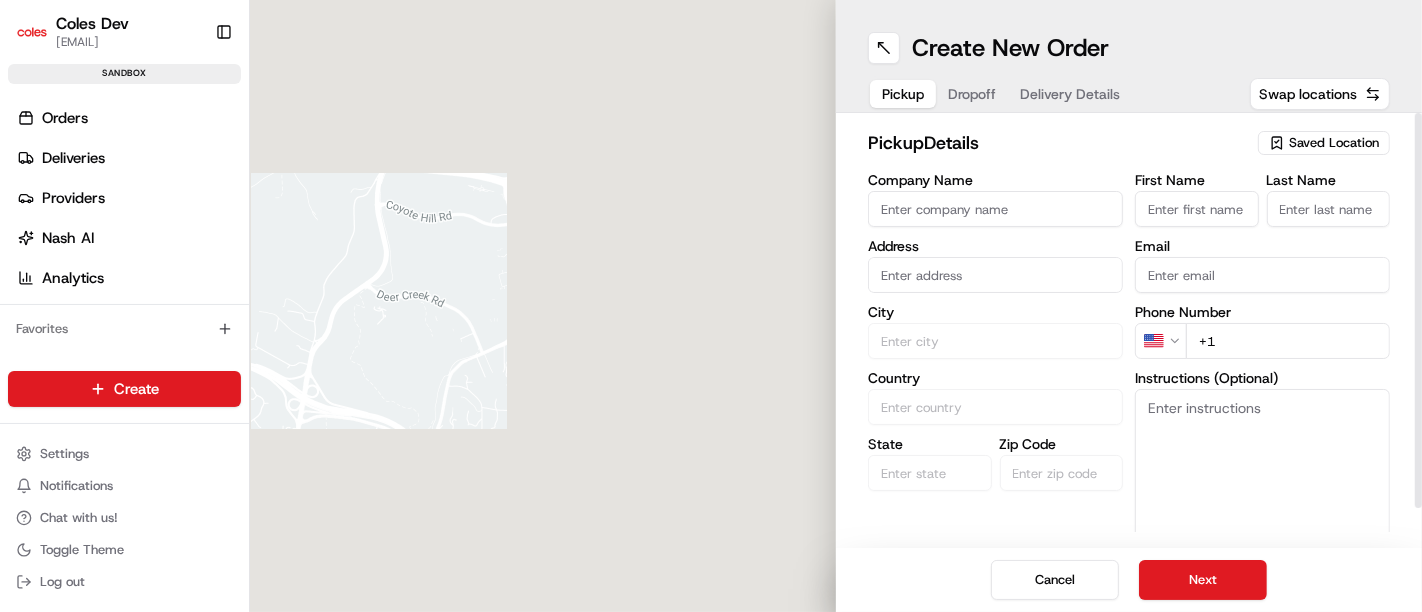 click on "Company Name" at bounding box center [995, 209] 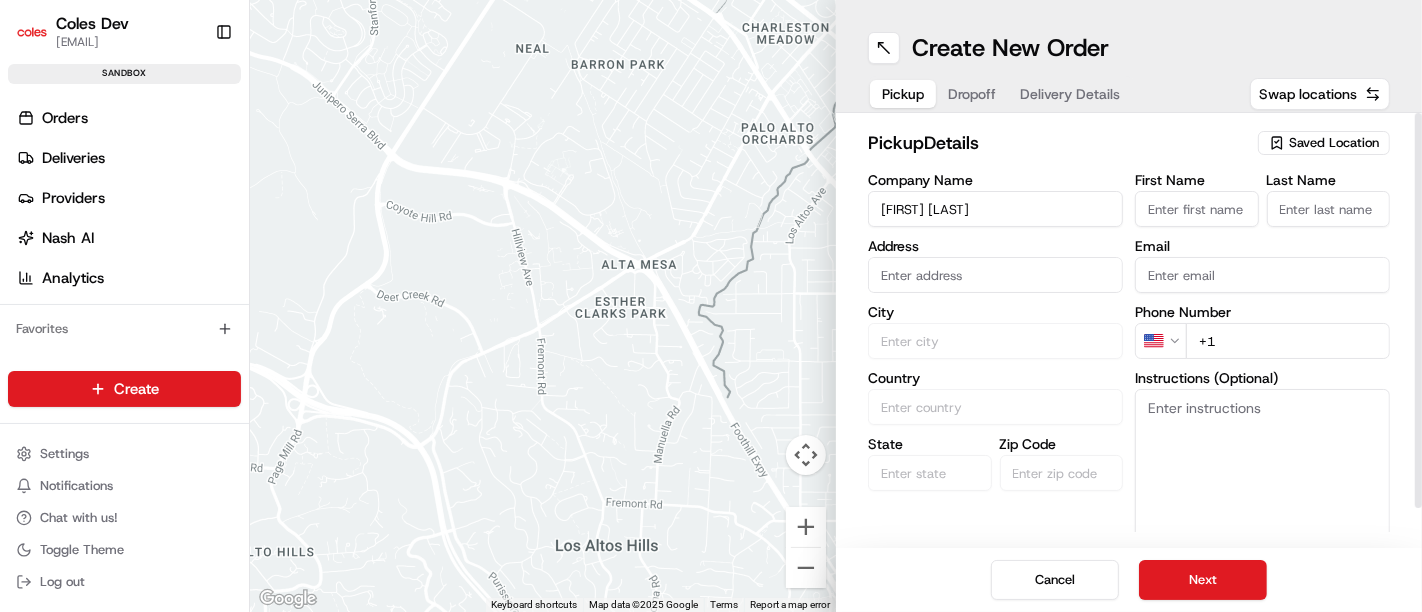 type on "[FIRST] [LAST]" 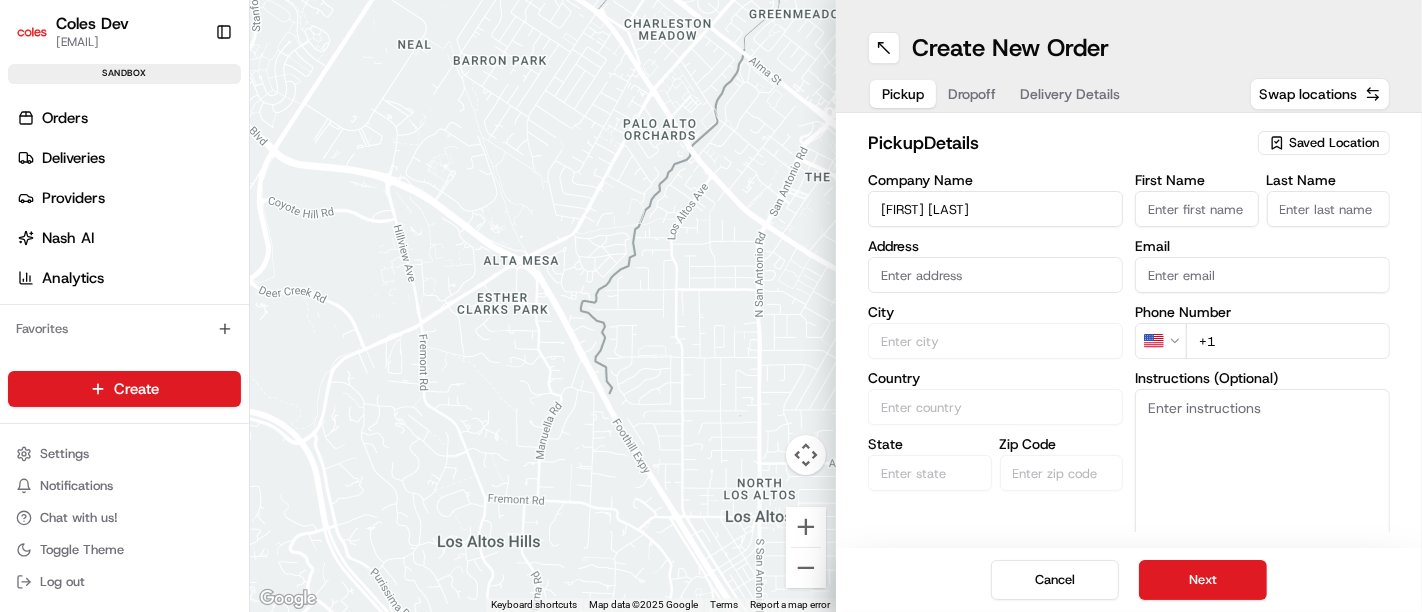 drag, startPoint x: 651, startPoint y: 283, endPoint x: 520, endPoint y: 278, distance: 131.09538 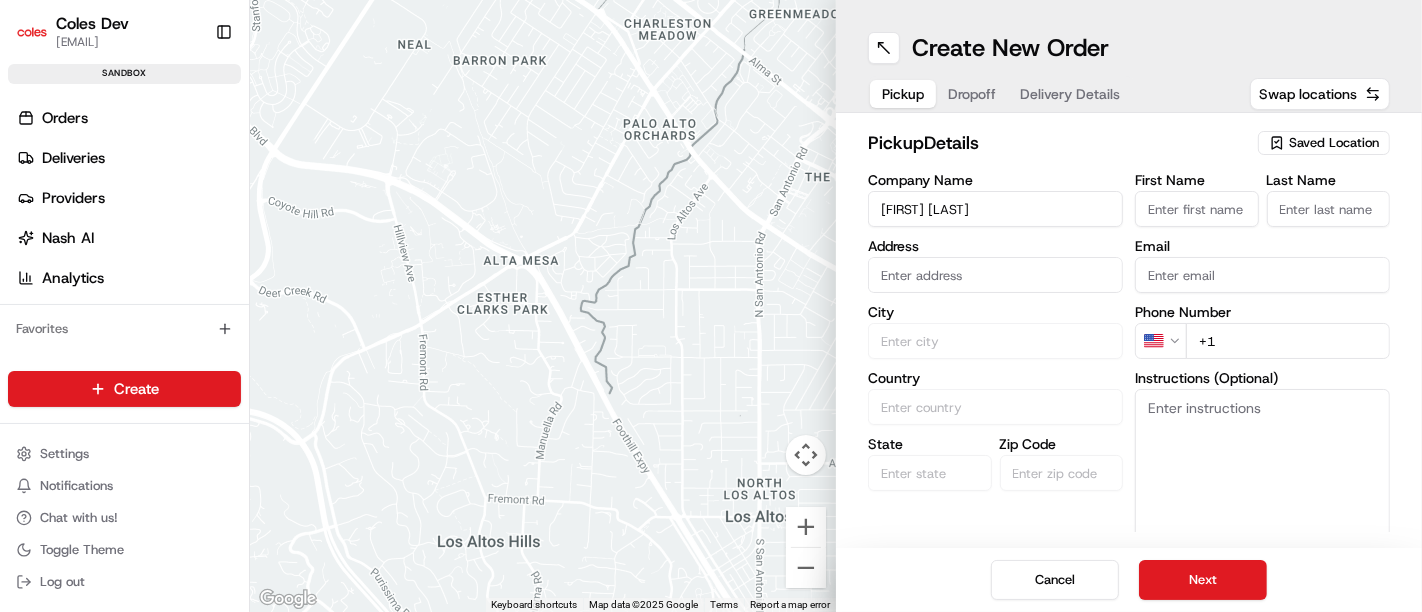 click at bounding box center [543, 306] 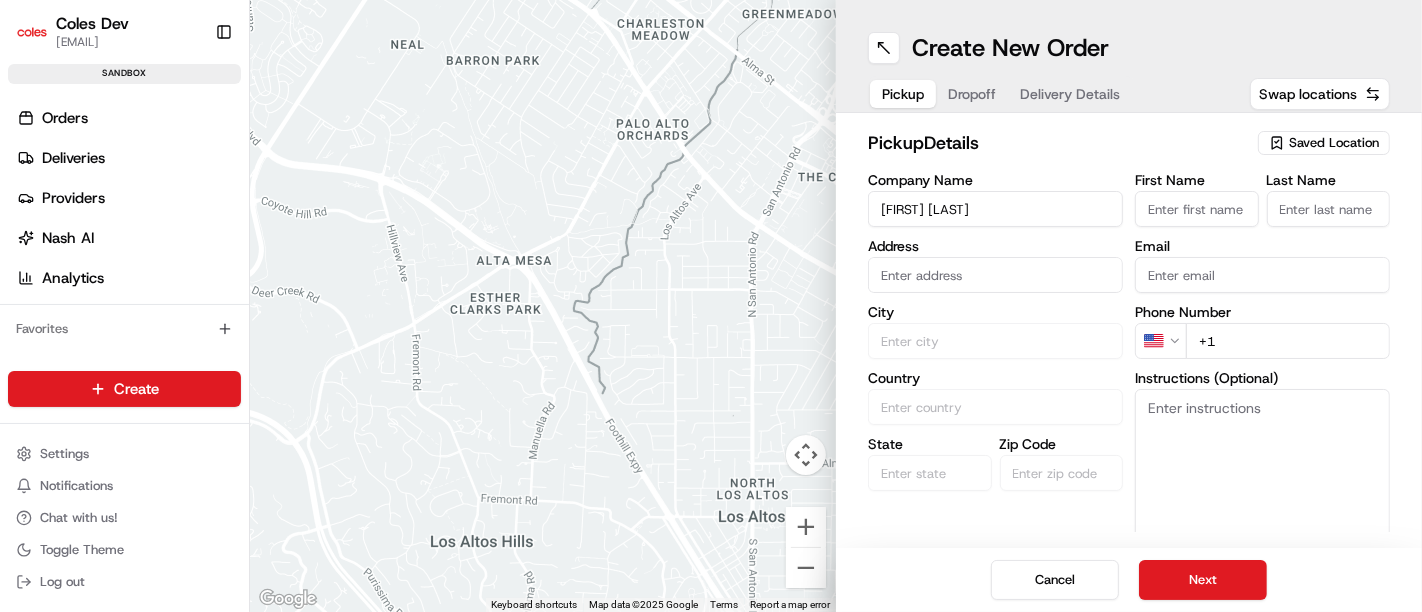 click at bounding box center (543, 306) 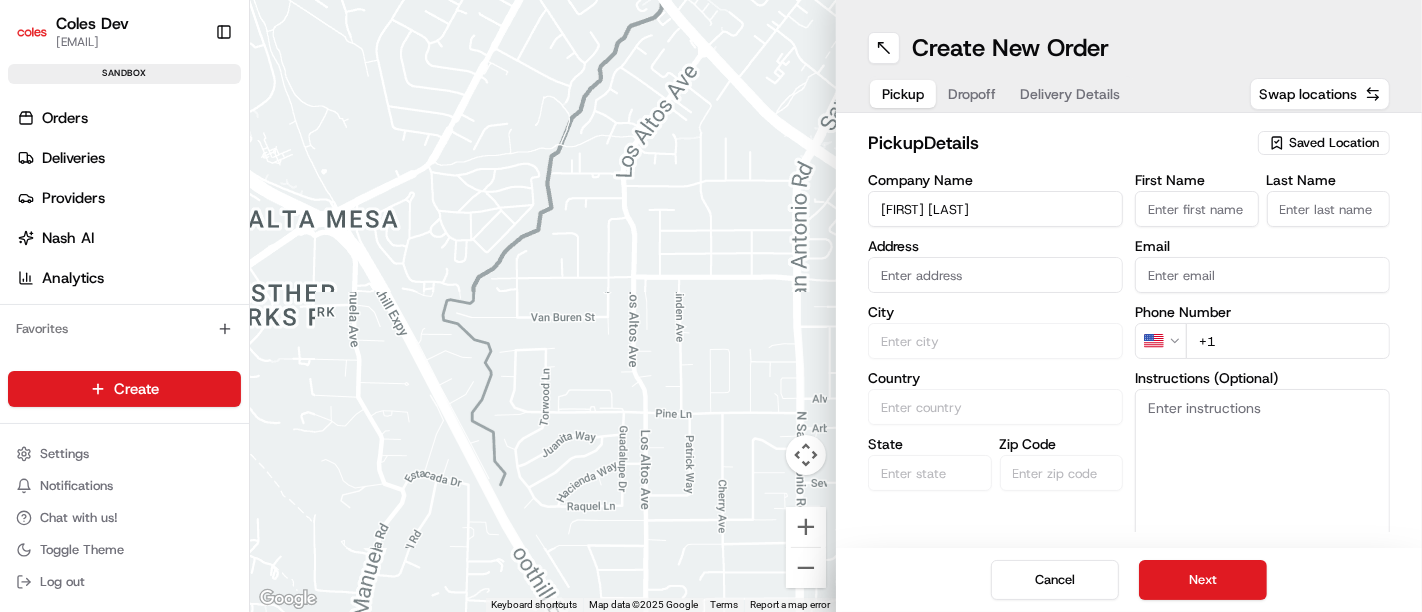 click at bounding box center [543, 306] 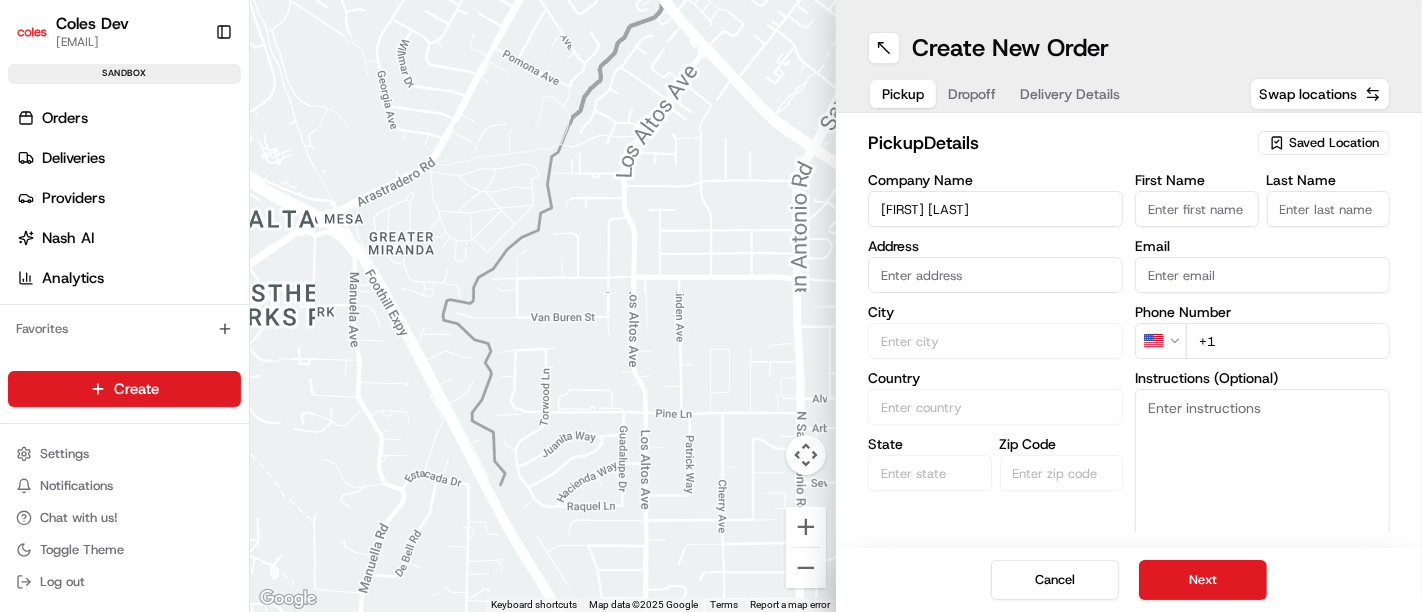 click at bounding box center (543, 306) 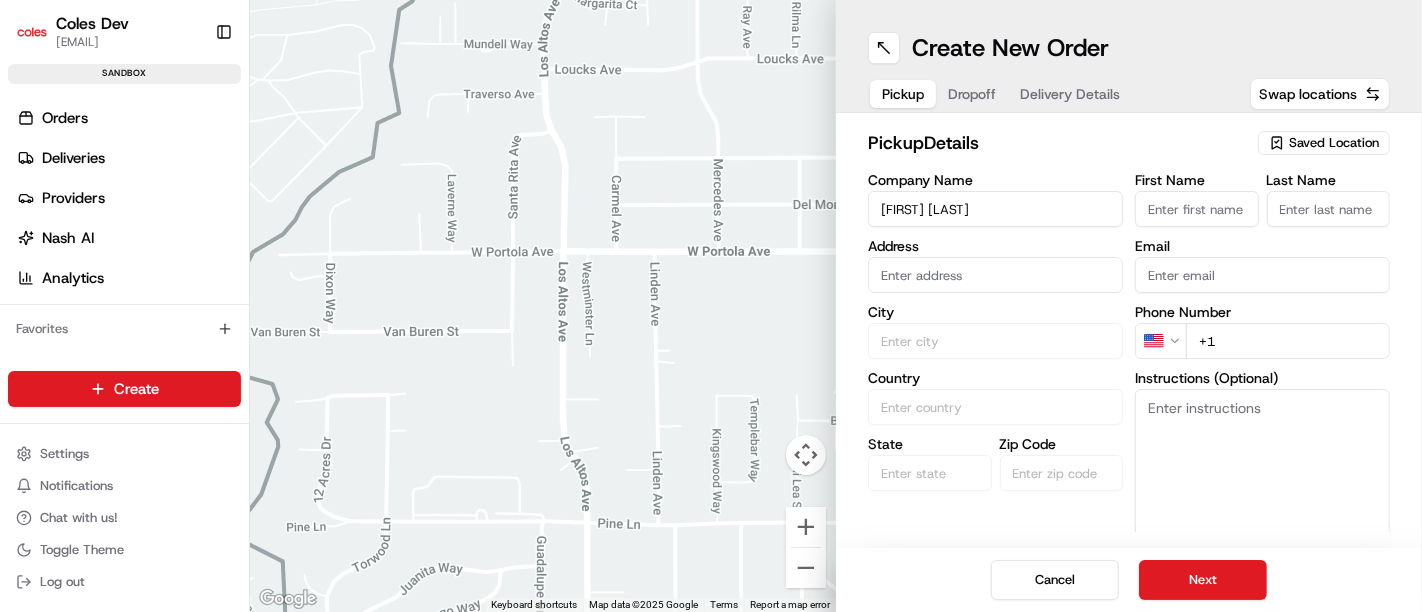 click at bounding box center [543, 306] 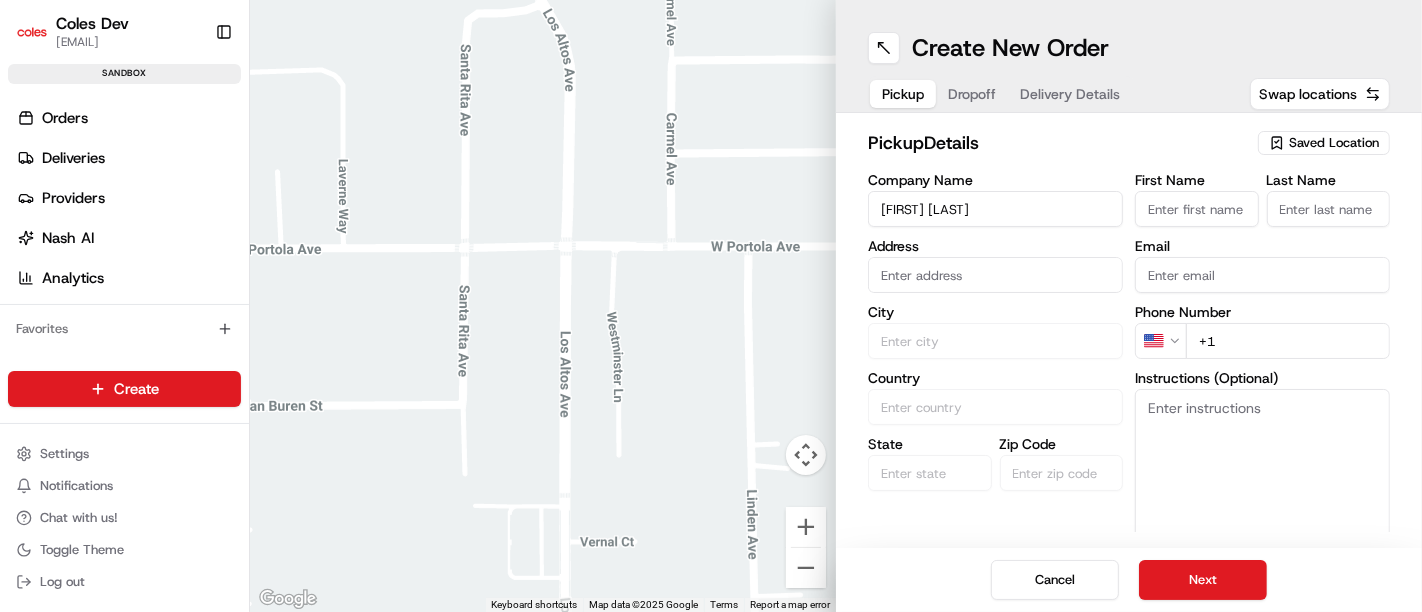 click at bounding box center (543, 306) 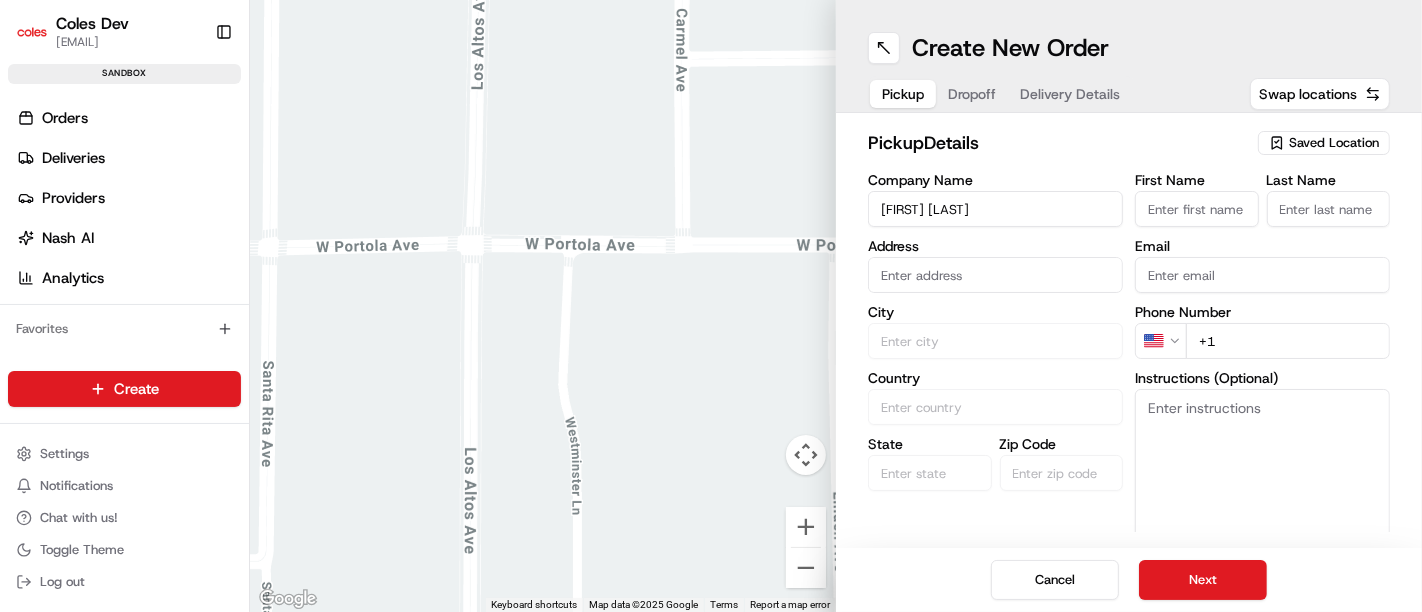 click at bounding box center [543, 306] 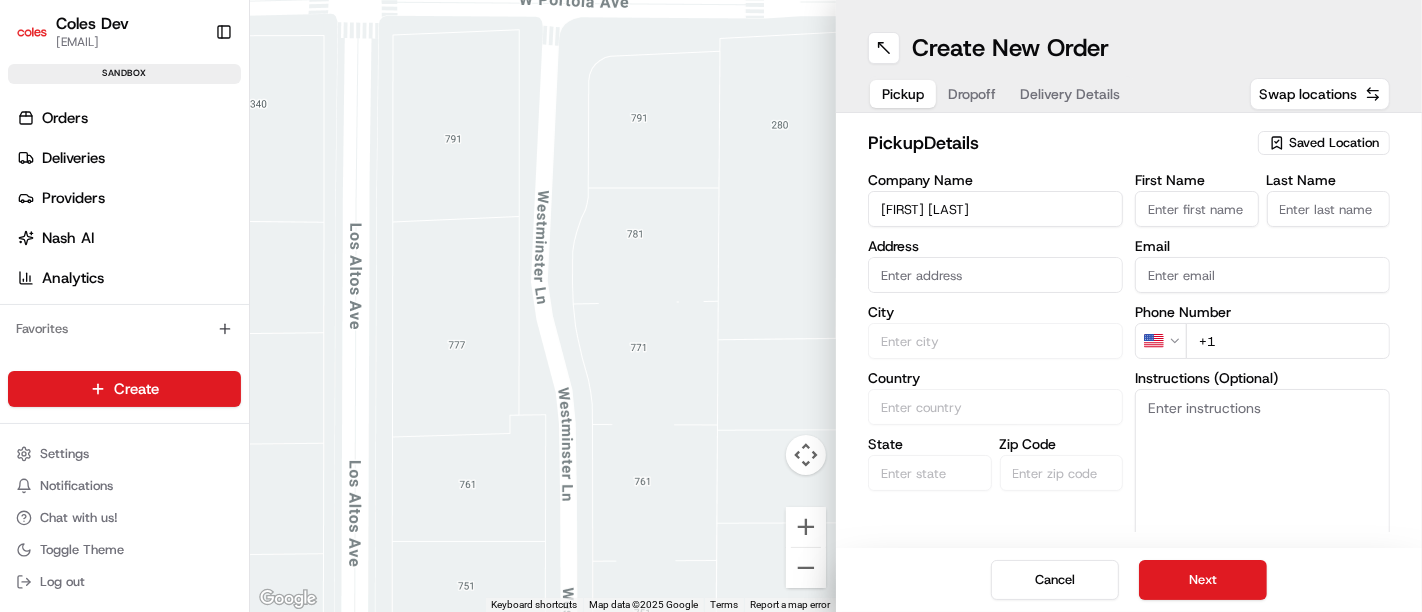drag, startPoint x: 651, startPoint y: 456, endPoint x: 631, endPoint y: 318, distance: 139.44174 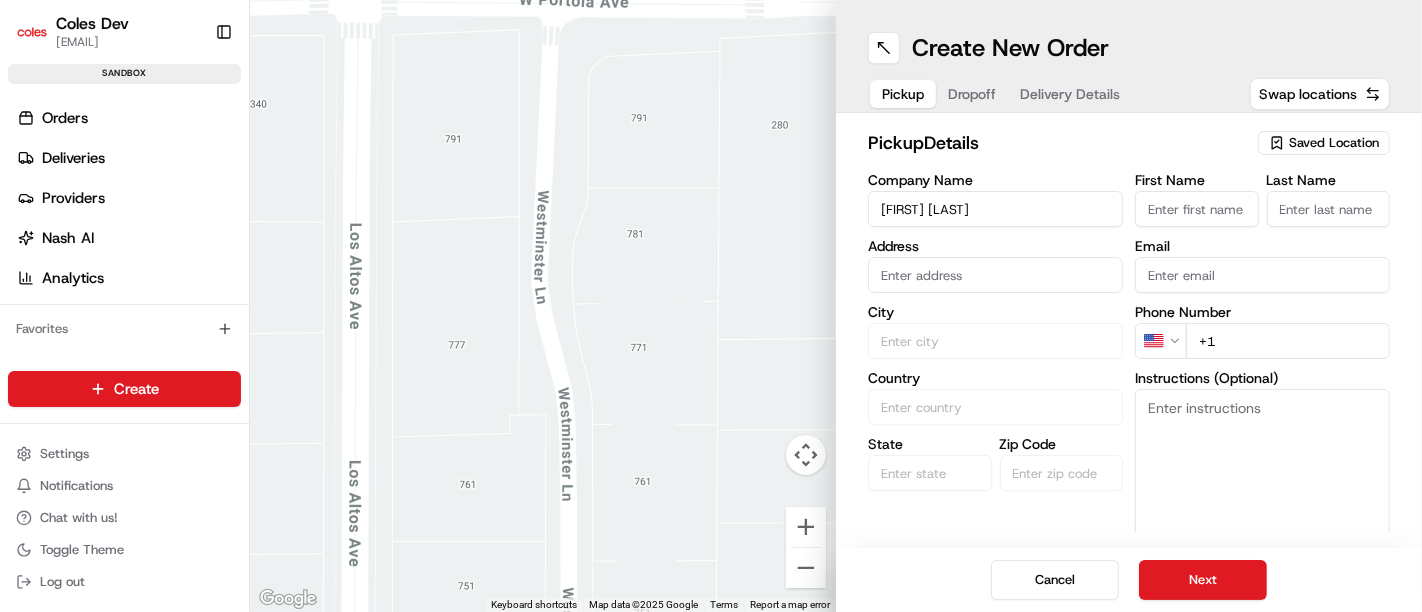 click at bounding box center (543, 306) 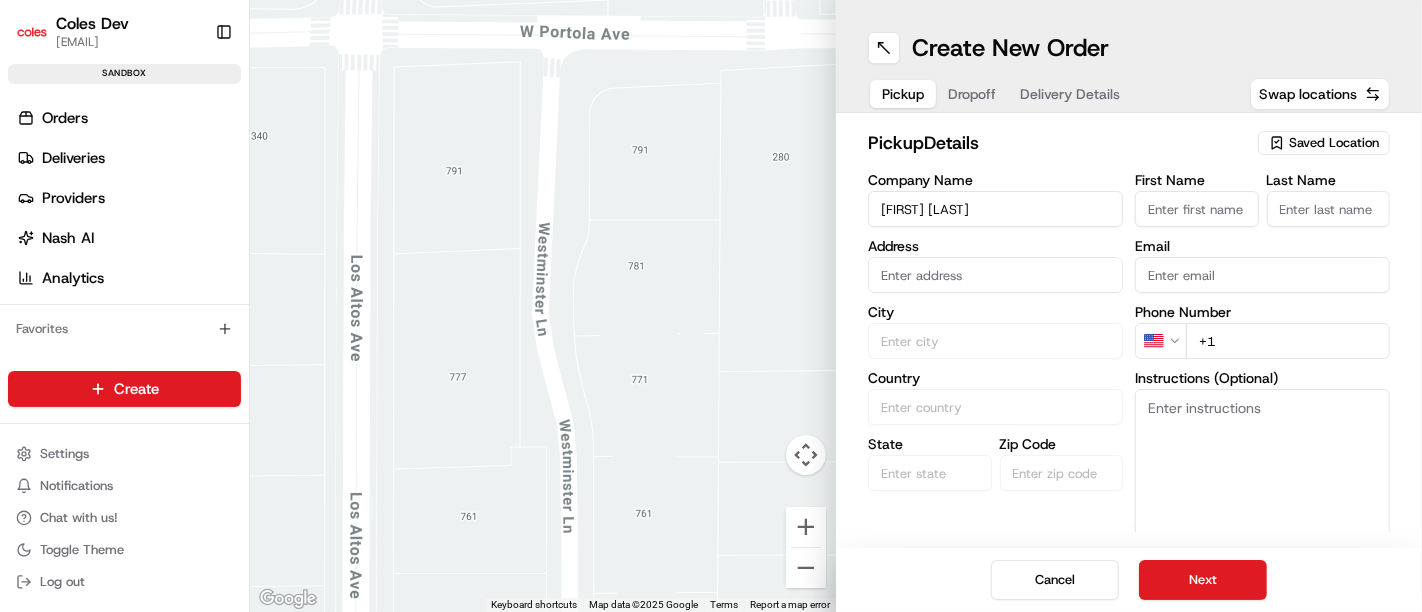 drag, startPoint x: 637, startPoint y: 351, endPoint x: 641, endPoint y: 385, distance: 34.234486 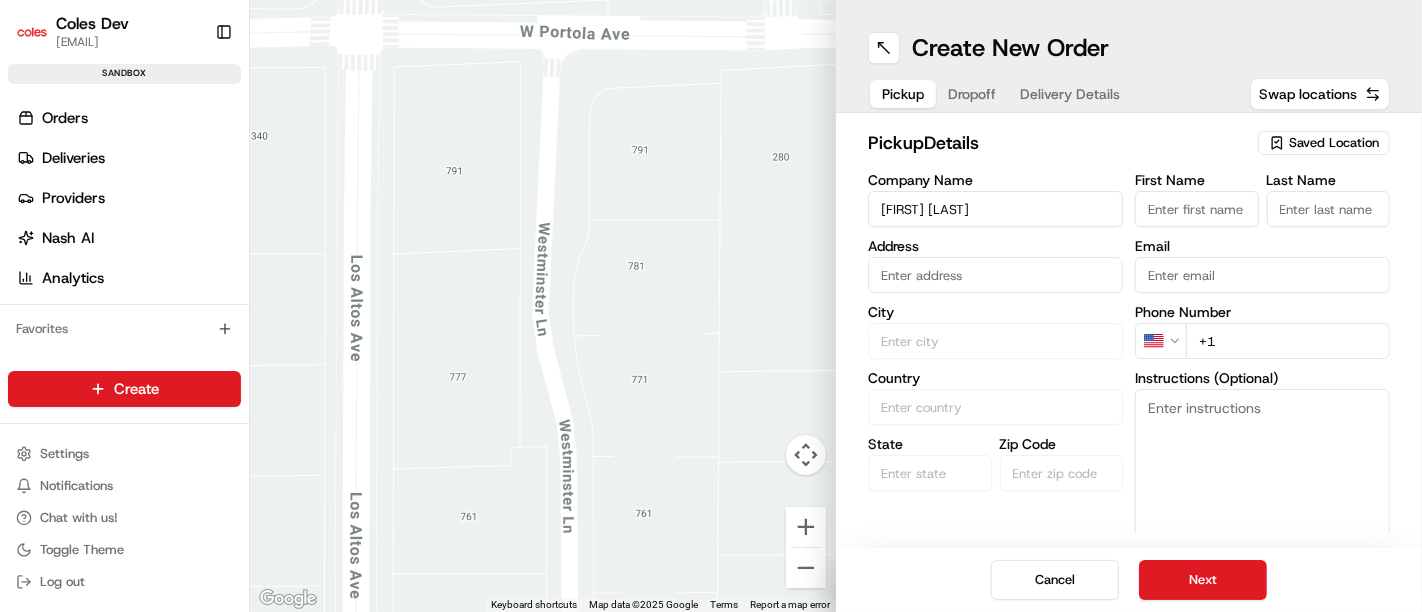 click at bounding box center [543, 306] 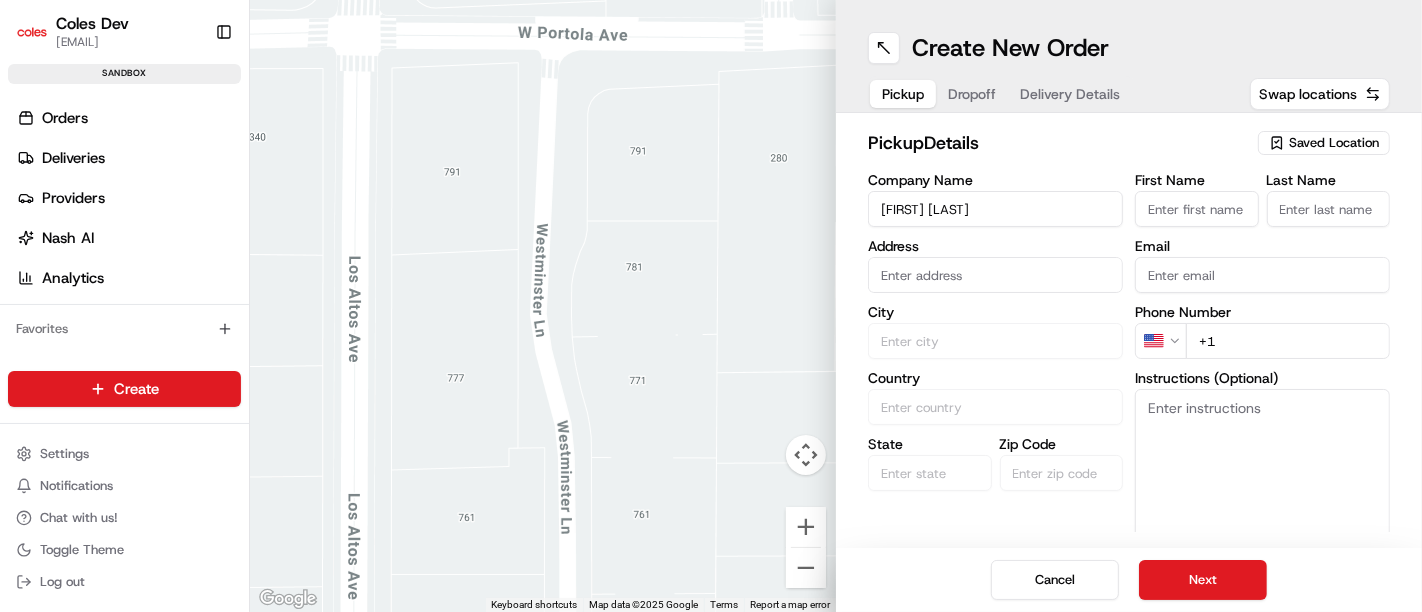 click at bounding box center [543, 306] 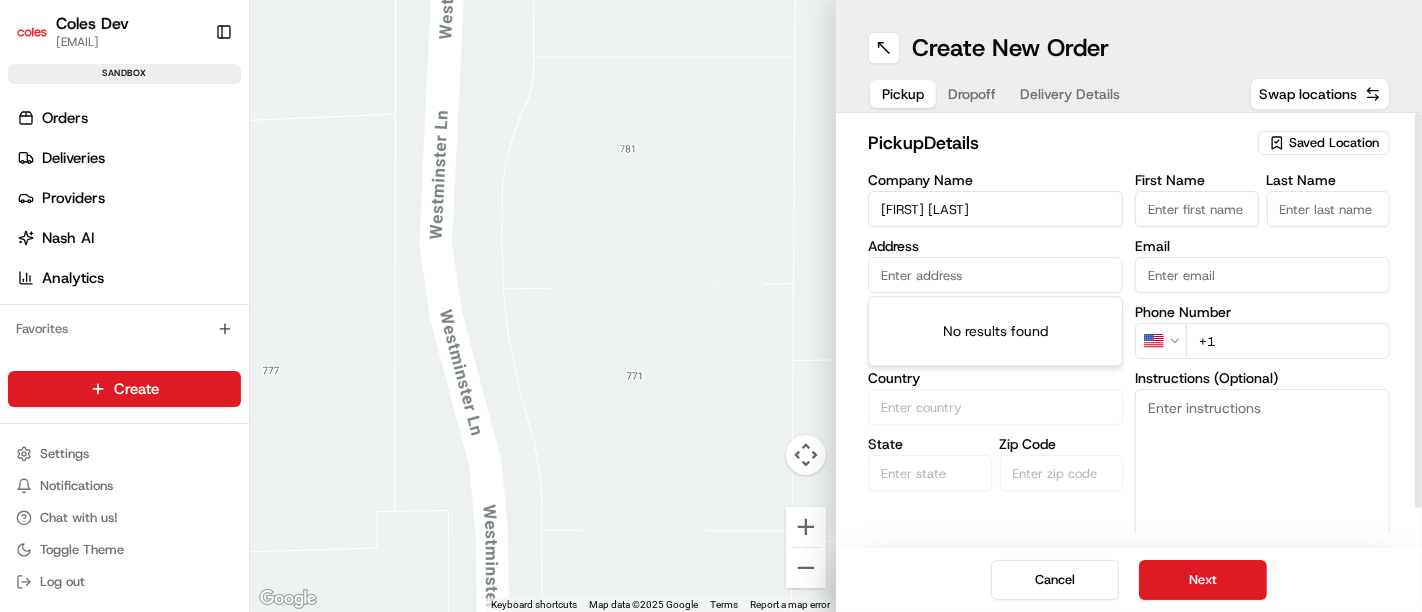 click at bounding box center (995, 275) 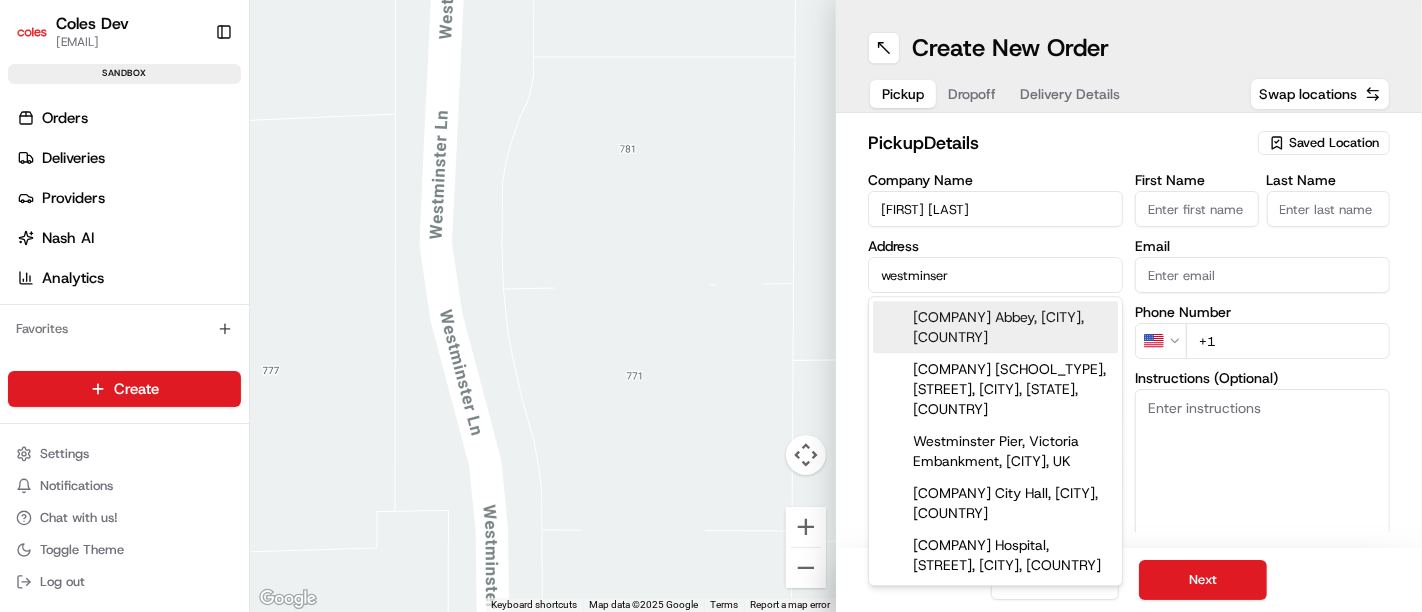 click on "[COMPANY] Abbey, [CITY], [COUNTRY]" at bounding box center (995, 327) 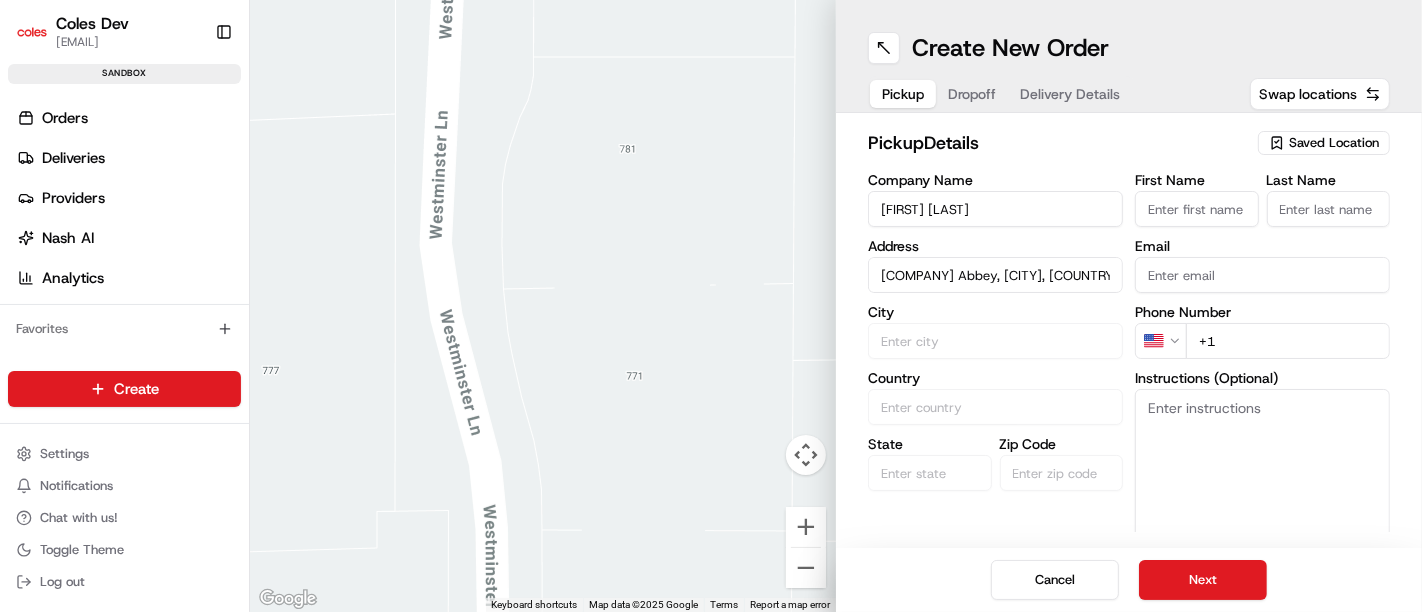 type on "Dean's Yard, [CITY] [POSTAL_CODE], UK" 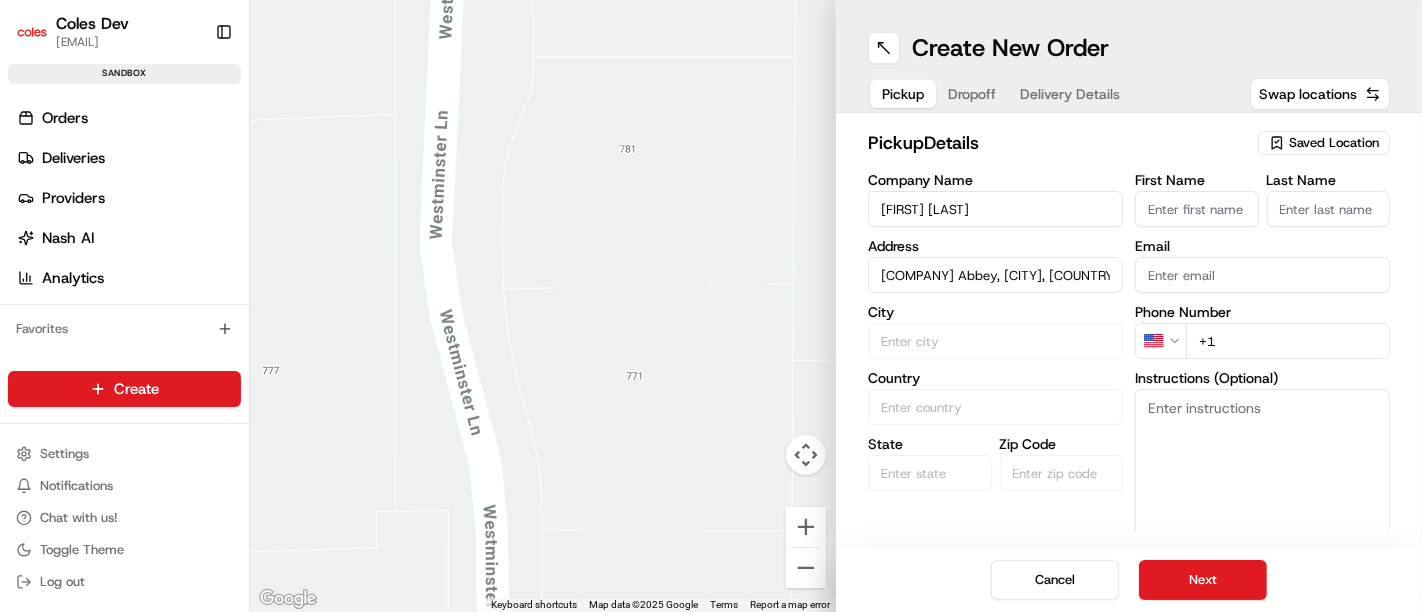 type on "London" 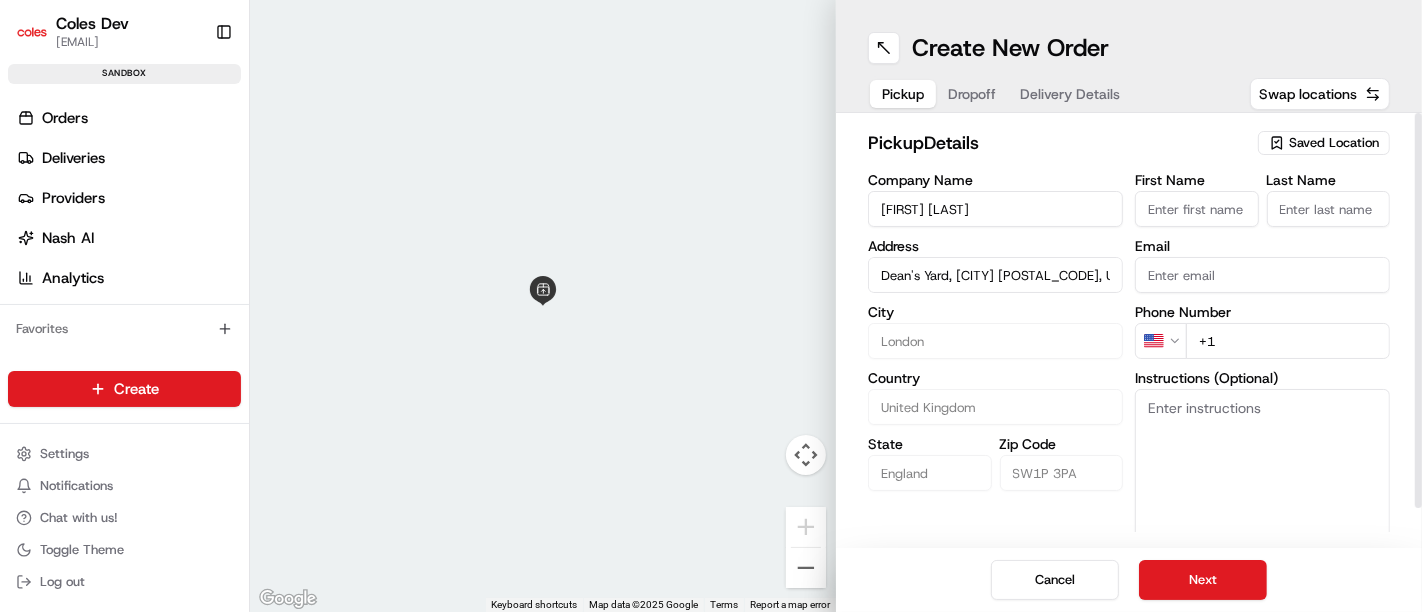 type on "Dean's Yard, [CITY] [POSTAL_CODE], UK" 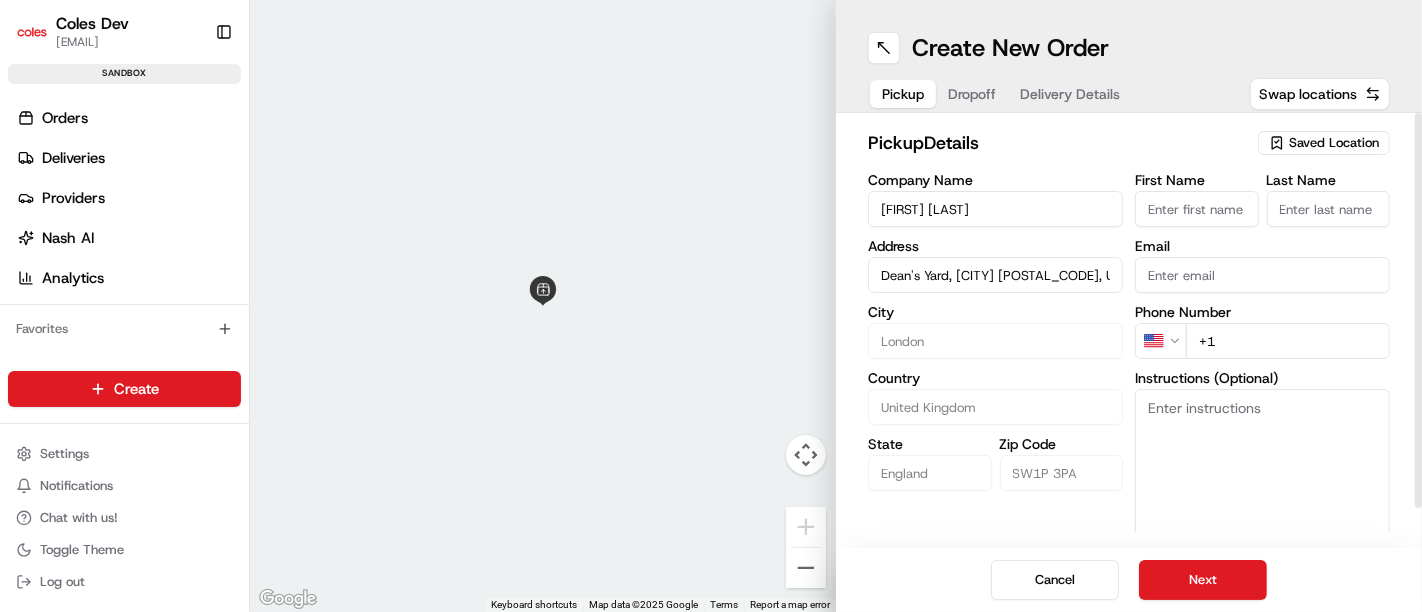 click on "Email" at bounding box center [1262, 275] 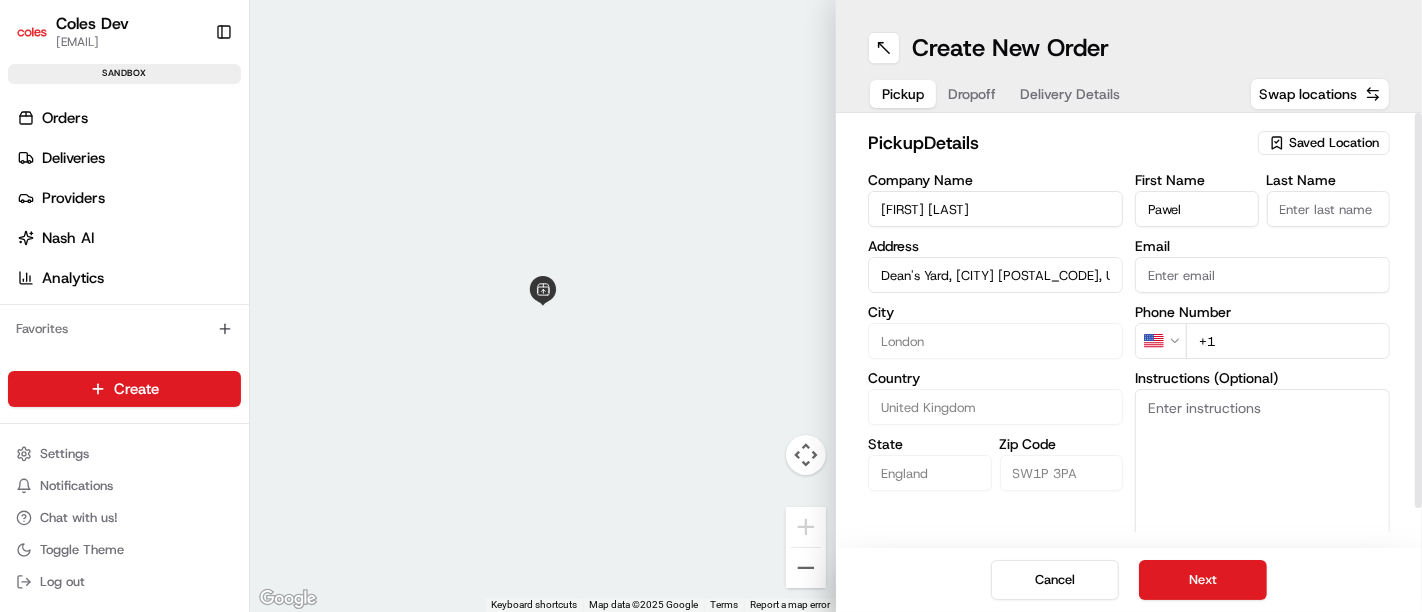 type on "Pawel" 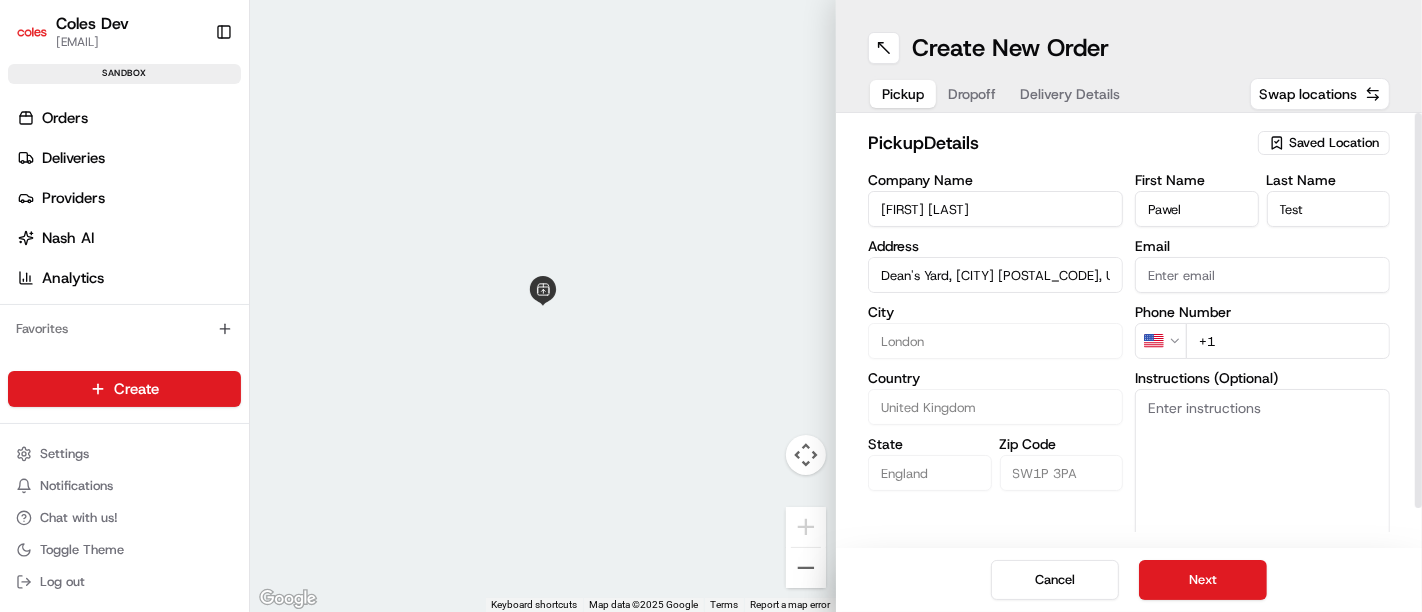 type on "Test" 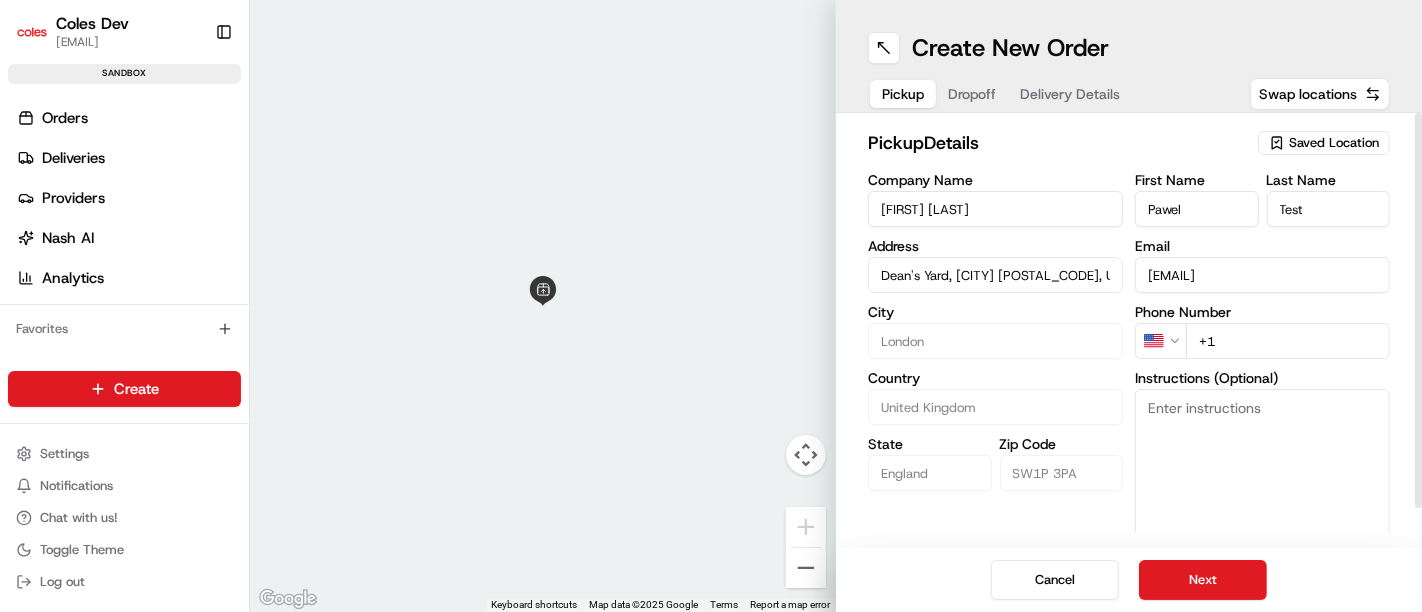 type on "[EMAIL]" 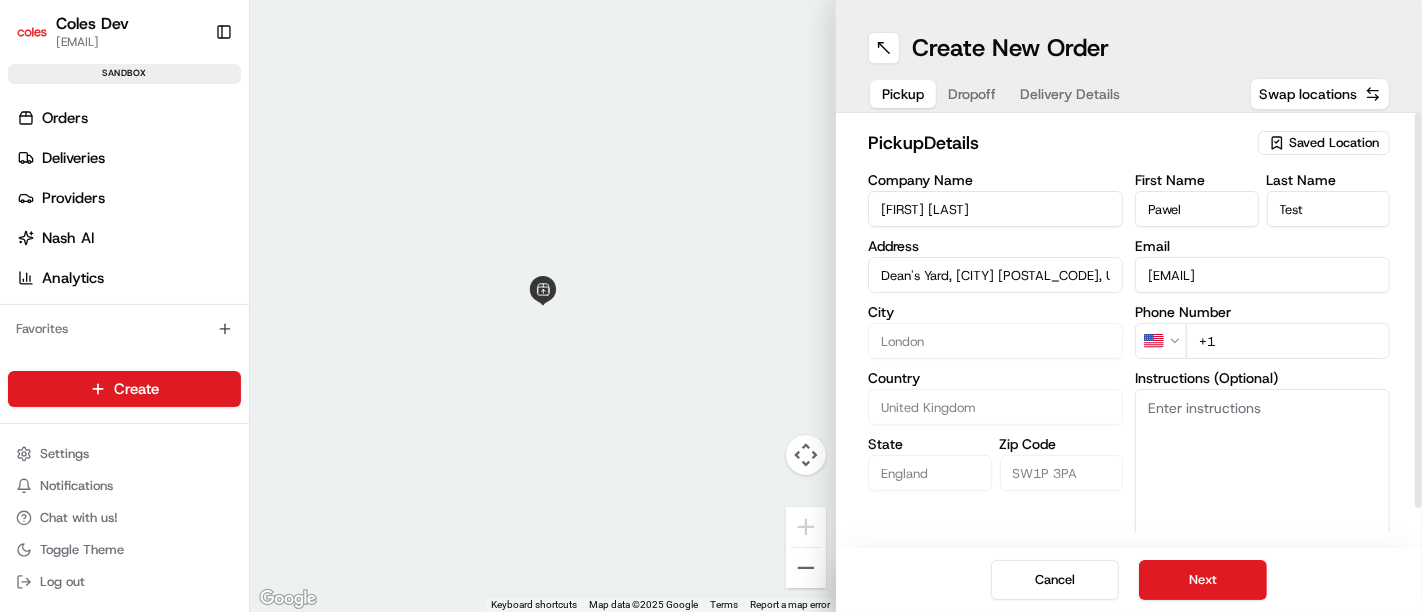 click on "+1" at bounding box center (1288, 341) 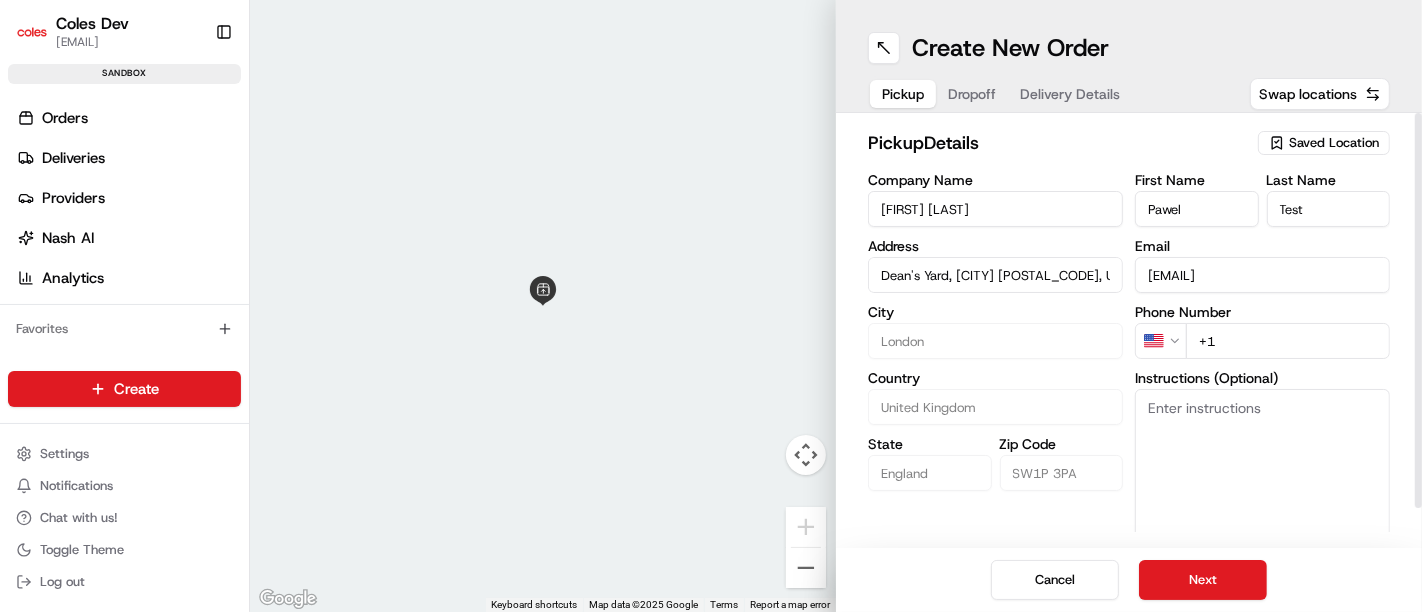 click on "Coles Dev [EMAIL] Toggle Sidebar sandbox Orders Deliveries Providers Nash AI Analytics Favorites Main Menu Members & Organization Organization Users Roles Preferences Customization Tracking Orchestration Automations Dispatch Strategy Optimization Strategy Locations Pickup Locations Dropoff Locations Zones Shifts Delivery Windows Billing Billing Integrations Notification Triggers Webhooks API Keys Request Logs Create Settings Notifications Chat with us! Toggle Theme Log out ← Move left → Move right ↑ Move up ↓ Move down + Zoom in - Zoom out Home Jump left by 75% End Jump right by 75% Page Up Jump up by 75% Page Down Jump down by 75% Keyboard shortcuts Map Data Map data ©2025 Google Map data ©2025 Google 1 m Click to toggle between metric and imperial units Terms Report a map error Create New Order Pickup Dropoff Delivery Details Swap locations pickup Details Saved Location Company Name Test Test Lopez Address [STREET], [CITY] [POSTAL_CODE], [COUNTRY] City [CITY] Country State Test" at bounding box center [711, 306] 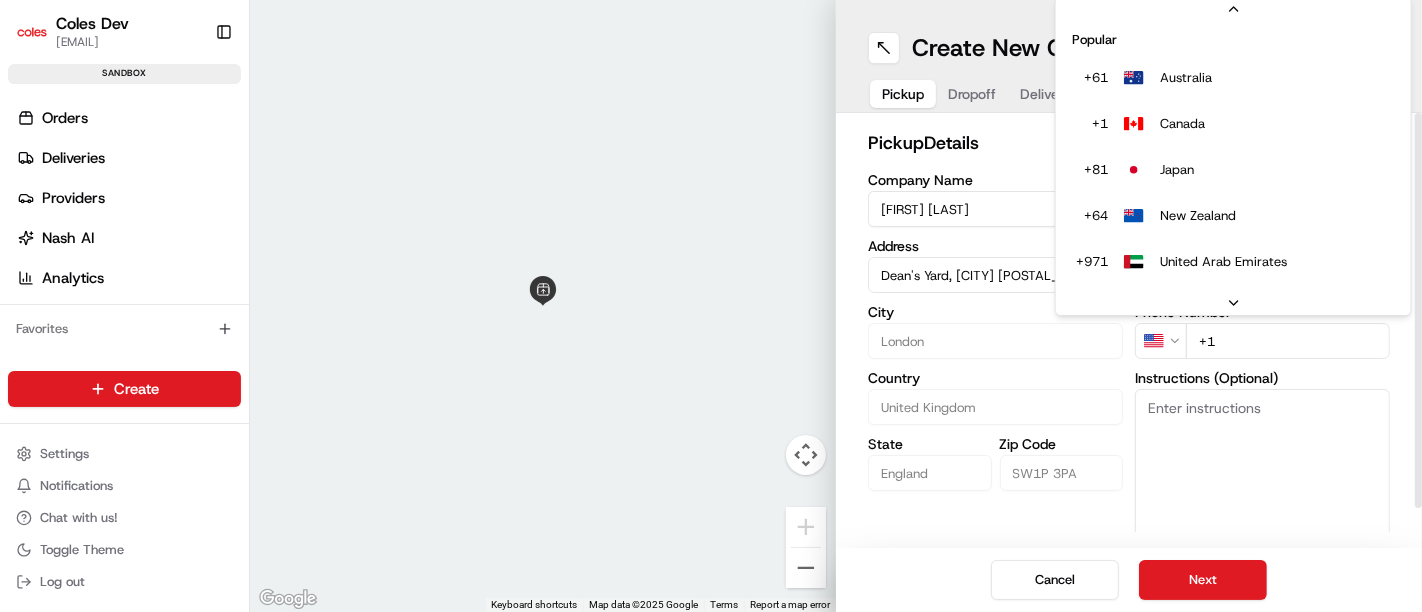 scroll, scrollTop: 85, scrollLeft: 0, axis: vertical 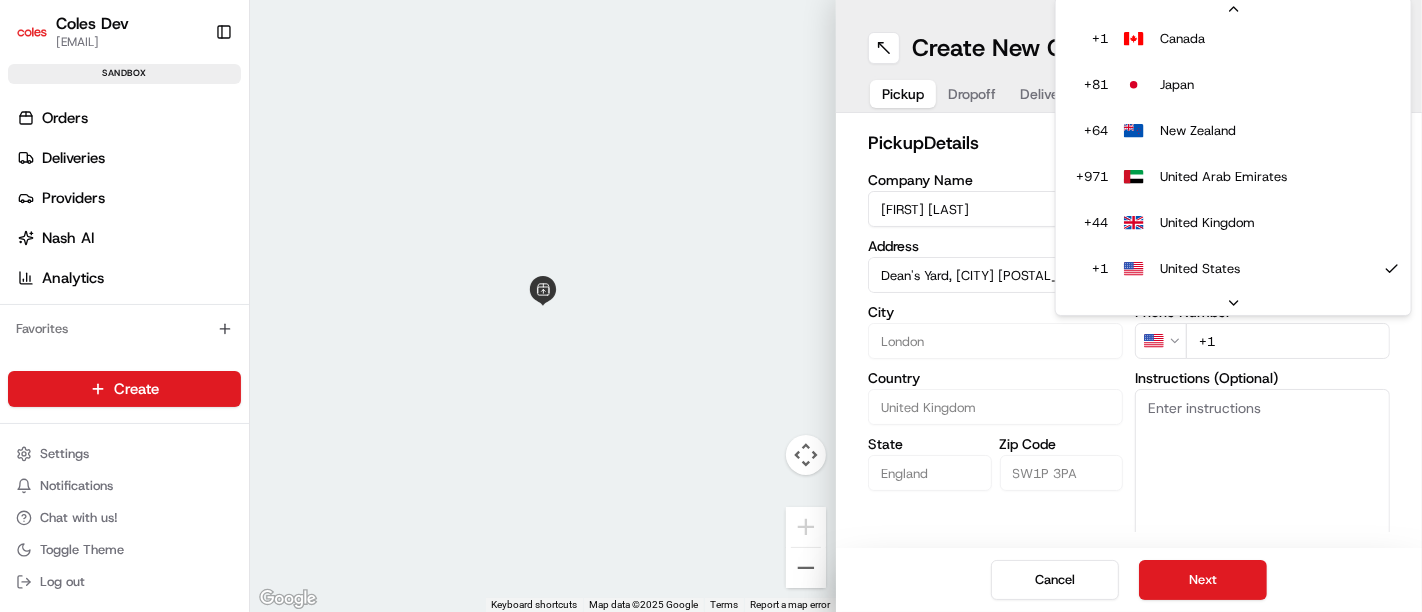 click on "Coles Dev [EMAIL] Toggle Sidebar sandbox Orders Deliveries Providers Nash AI Analytics Favorites Main Menu Members & Organization Organization Users Roles Preferences Customization Tracking Orchestration Automations Dispatch Strategy Optimization Strategy Locations Pickup Locations Dropoff Locations Zones Shifts Delivery Windows Billing Billing Integrations Notification Triggers Webhooks API Keys Request Logs Create Settings Notifications Chat with us! Toggle Theme Log out ← Move left → Move right ↑ Move up ↓ Move down + Zoom in - Zoom out Home Jump left by 75% End Jump right by 75% Page Up Jump up by 75% Page Down Jump down by 75% Keyboard shortcuts Map Data Map data ©2025 Google Map data ©2025 Google 1 m Click to toggle between metric and imperial units Terms Report a map error Create New Order Pickup Dropoff Delivery Details Swap locations pickup Details Saved Location Company Name Test Test Lopez Address [STREET], [CITY] [POSTAL_CODE], [COUNTRY] City [CITY] Country State Test" at bounding box center (711, 306) 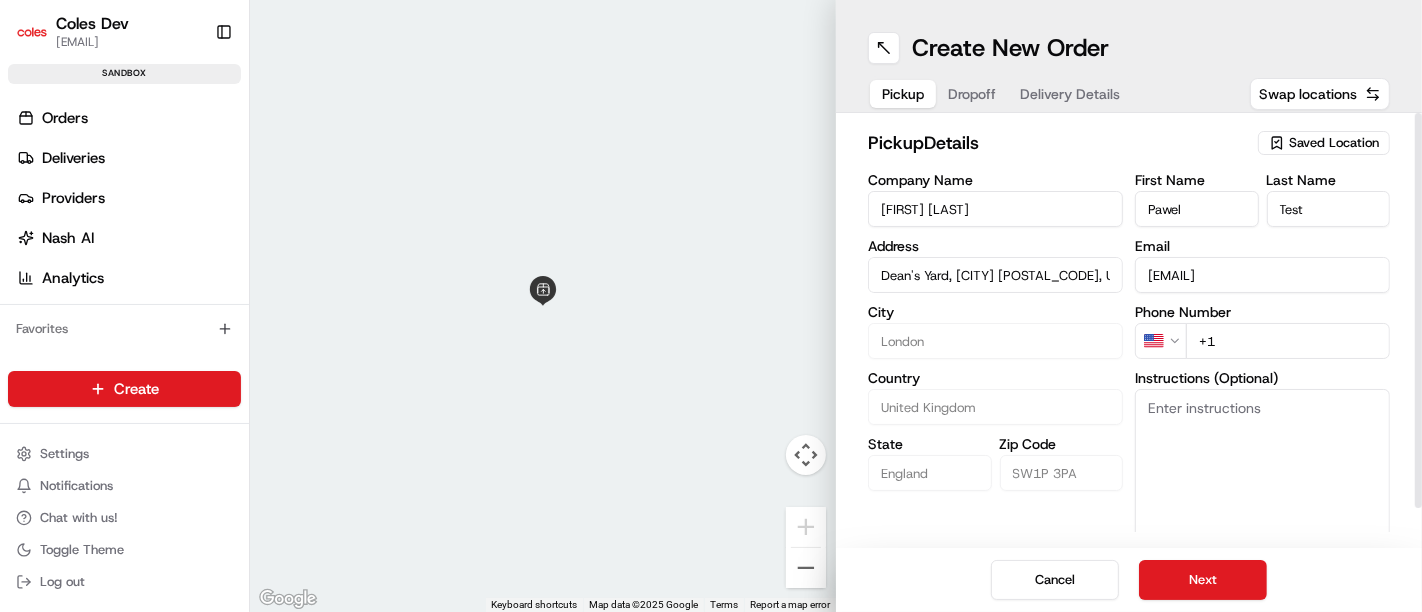 click on "Instructions (Optional)" at bounding box center (1262, 464) 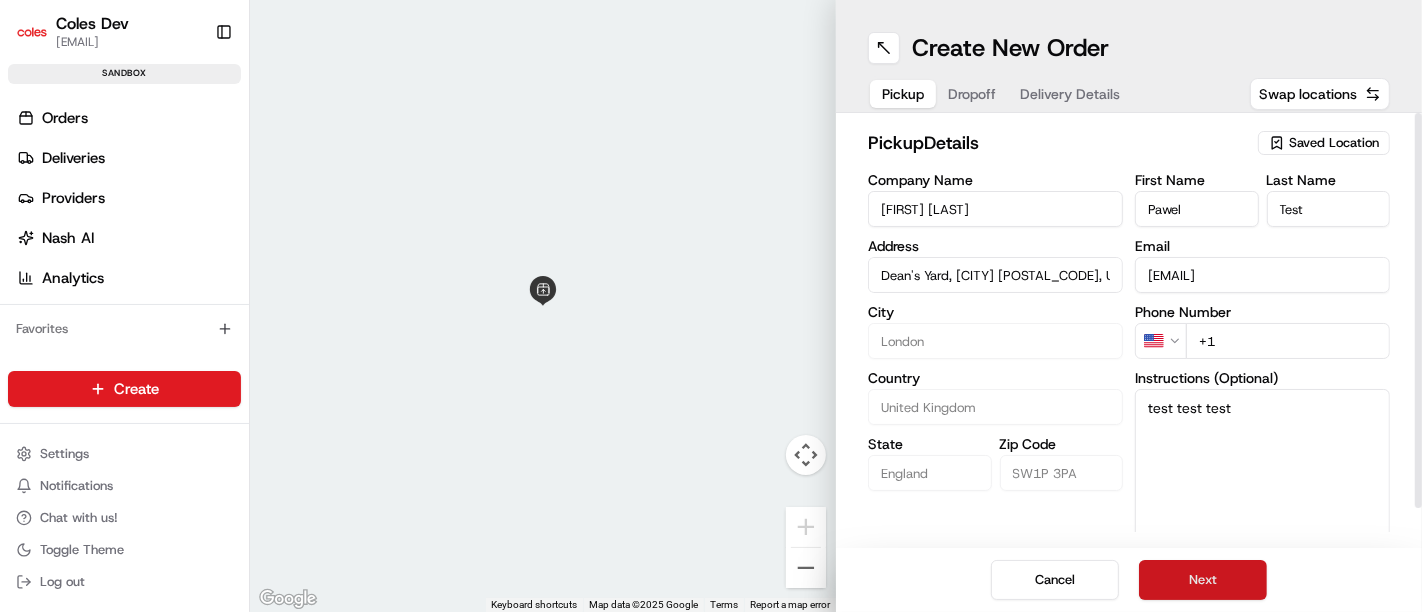 type on "test test test" 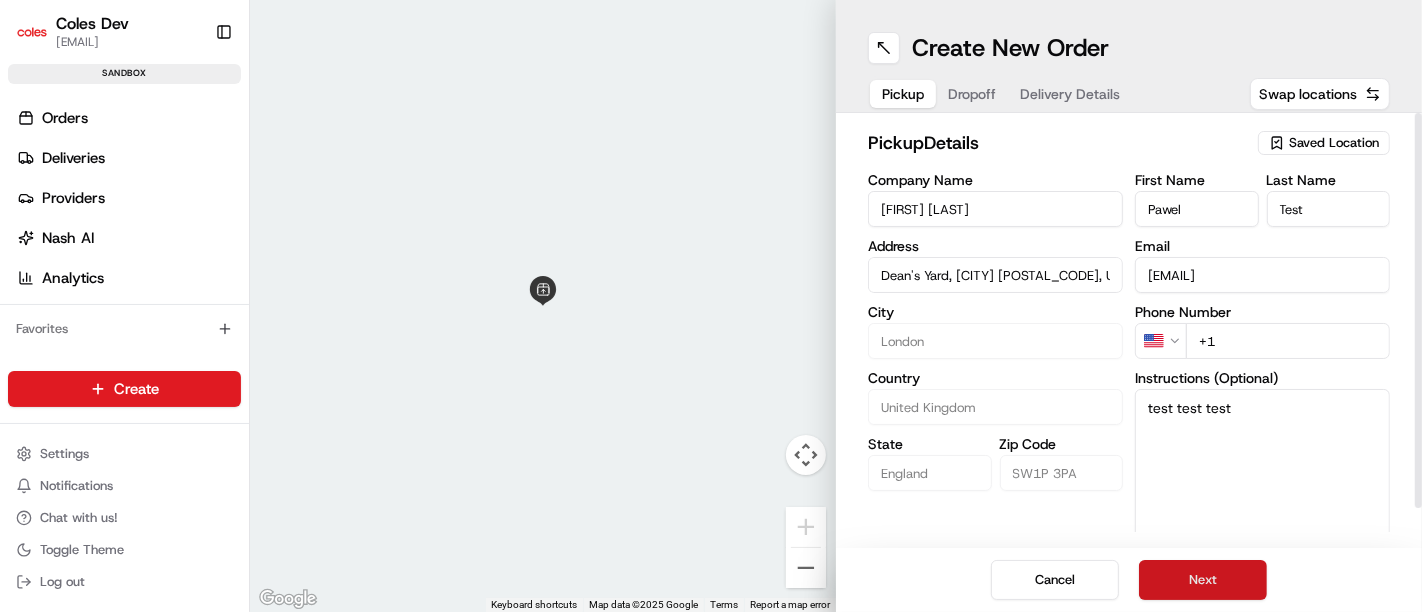 click on "Next" at bounding box center [1203, 580] 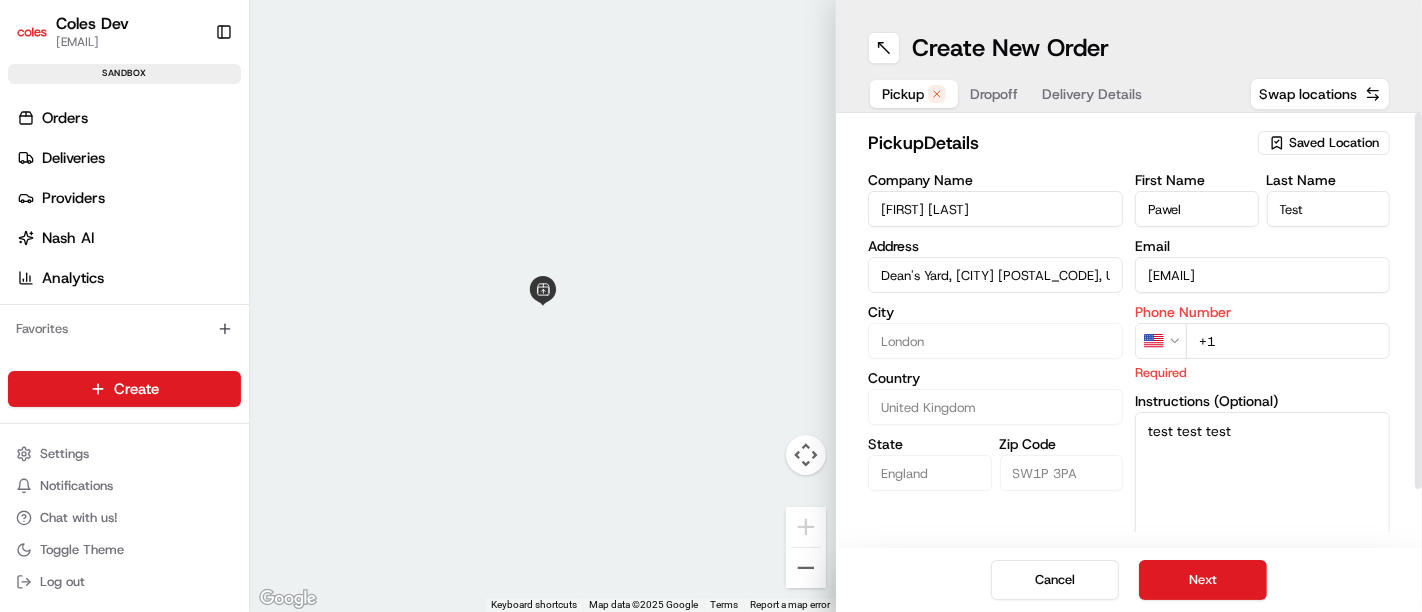 click on "+1" at bounding box center [1288, 341] 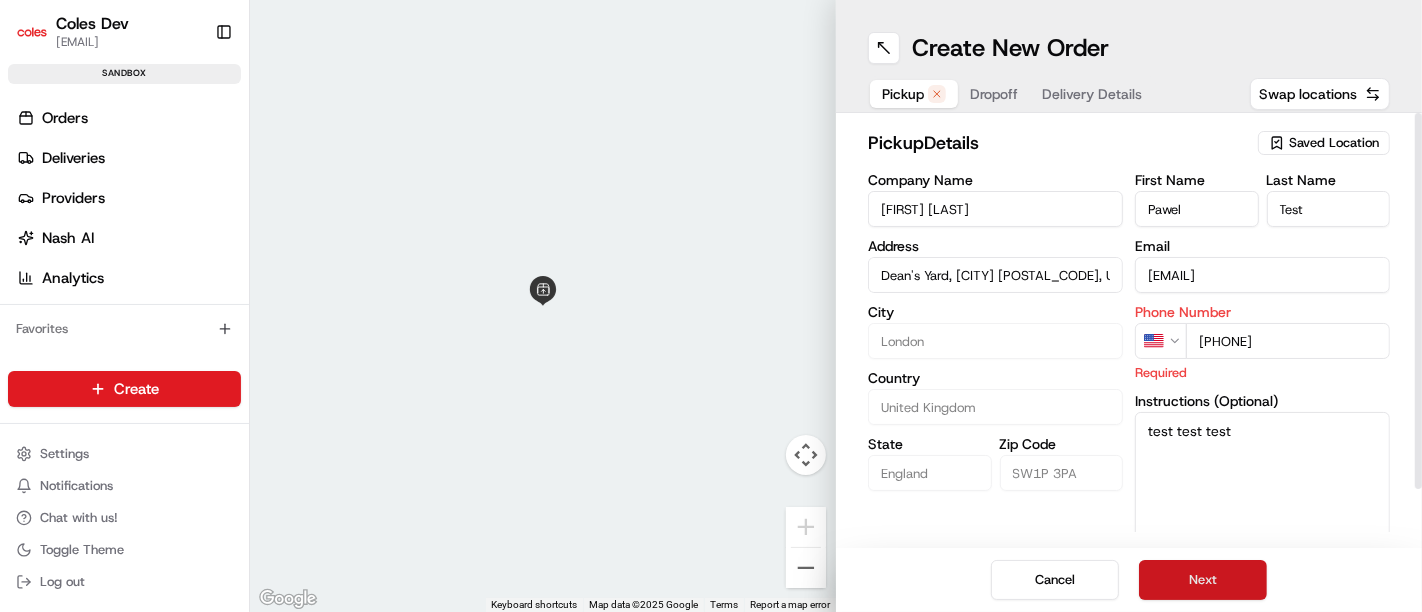 click on "Next" at bounding box center (1203, 580) 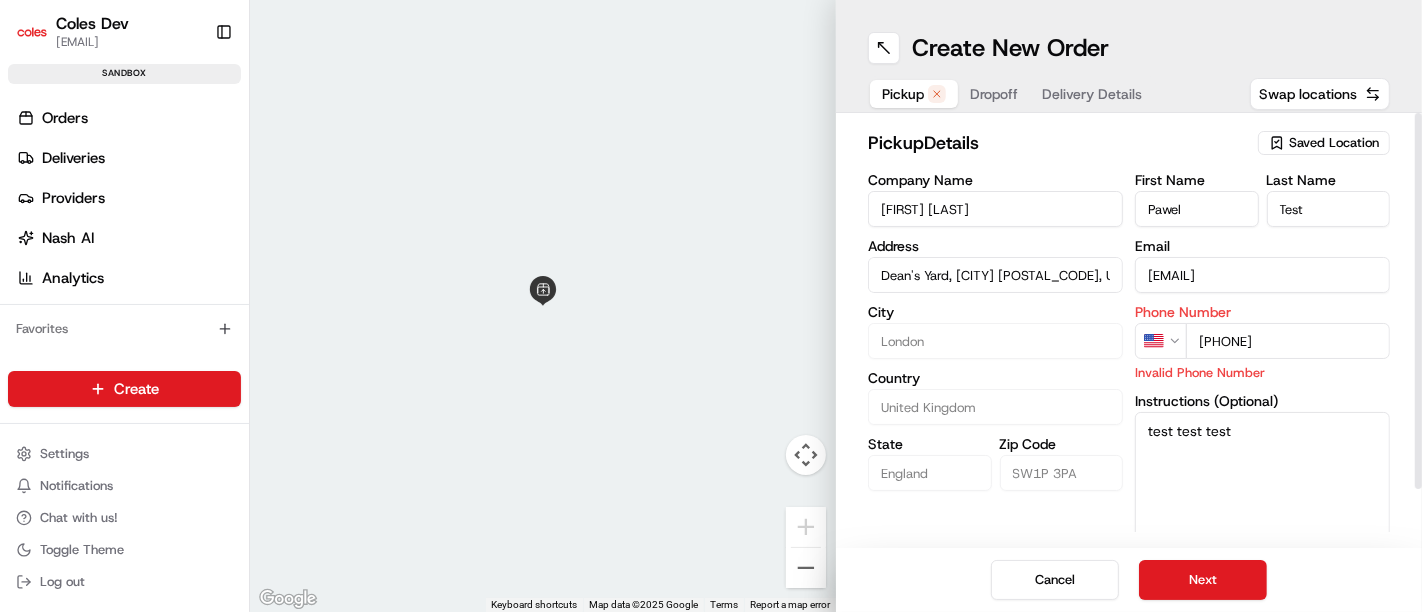 click on "[PHONE]" at bounding box center (1288, 341) 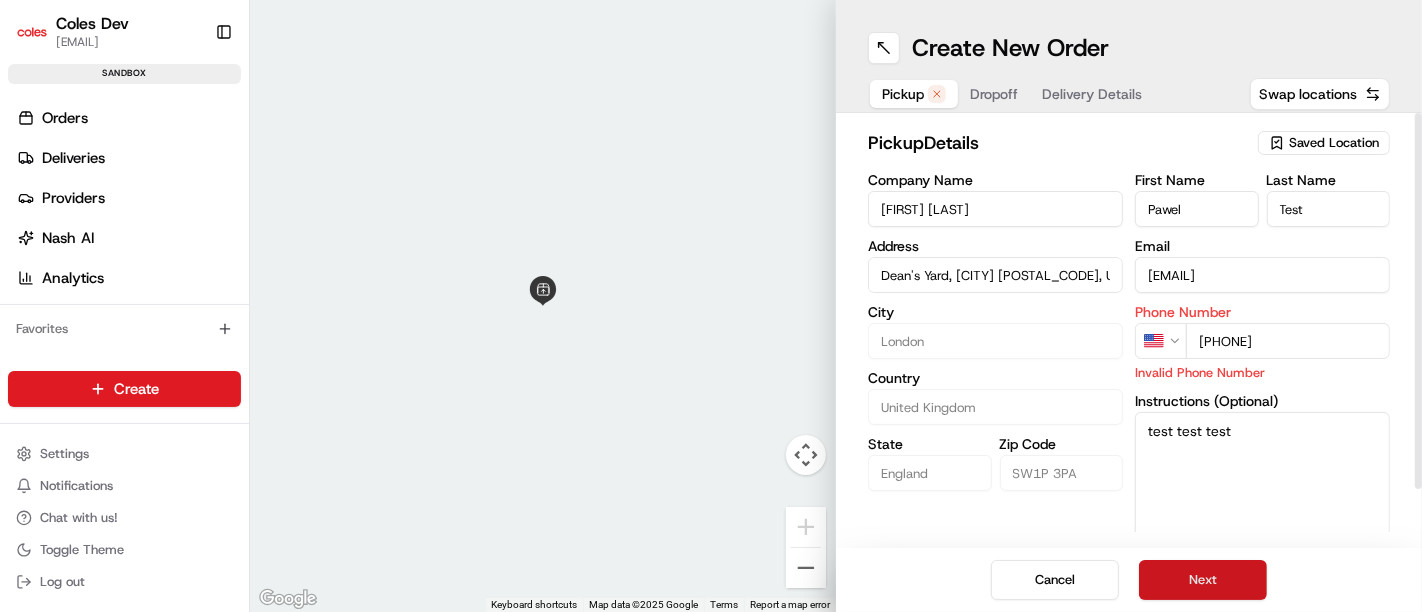 click on "Next" at bounding box center [1203, 580] 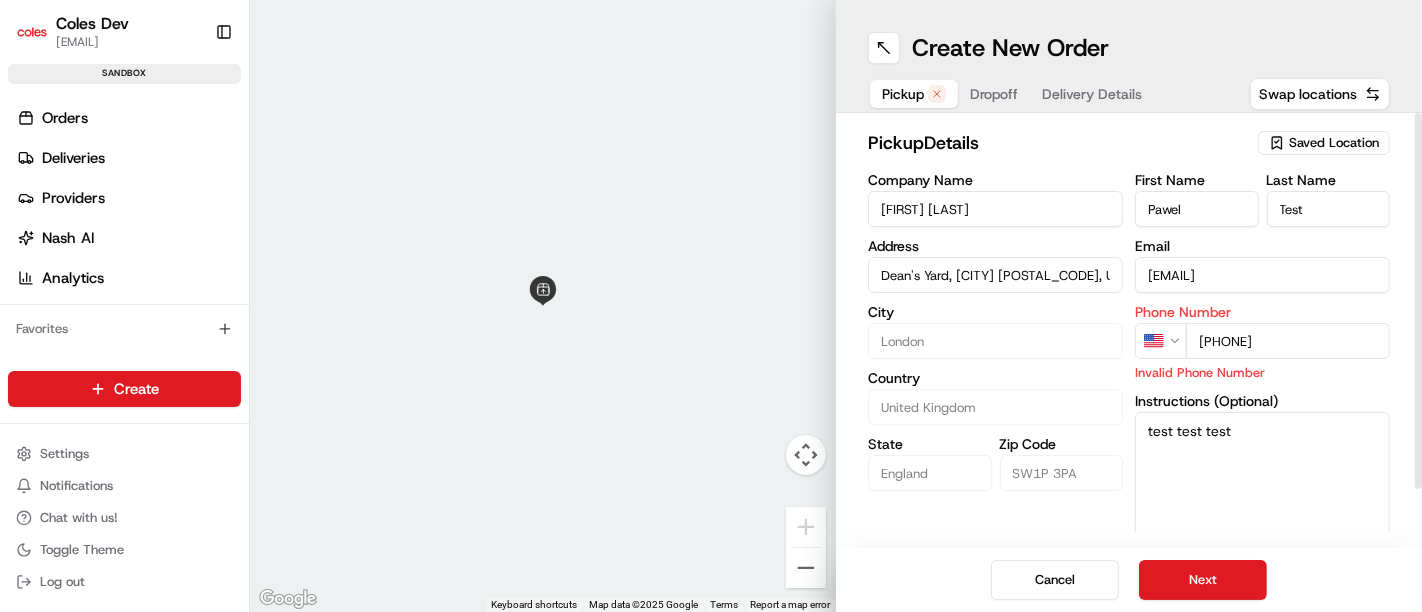 click on "[PHONE]" at bounding box center (1288, 341) 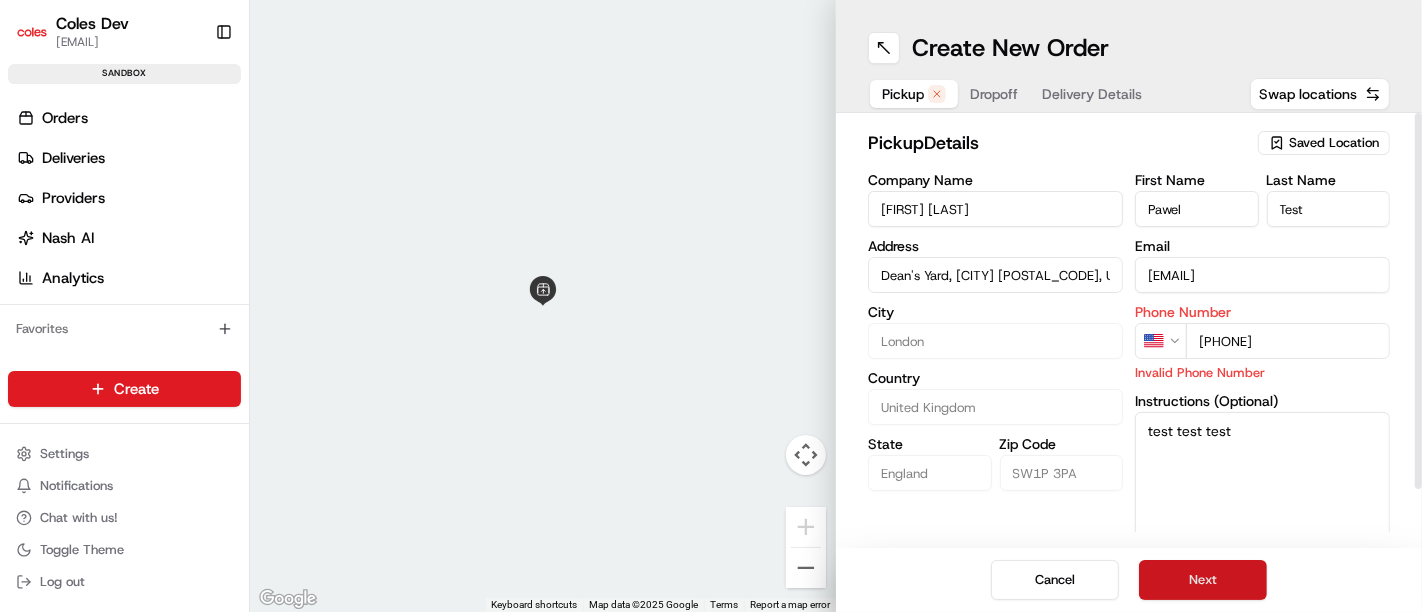 click on "Next" at bounding box center (1203, 580) 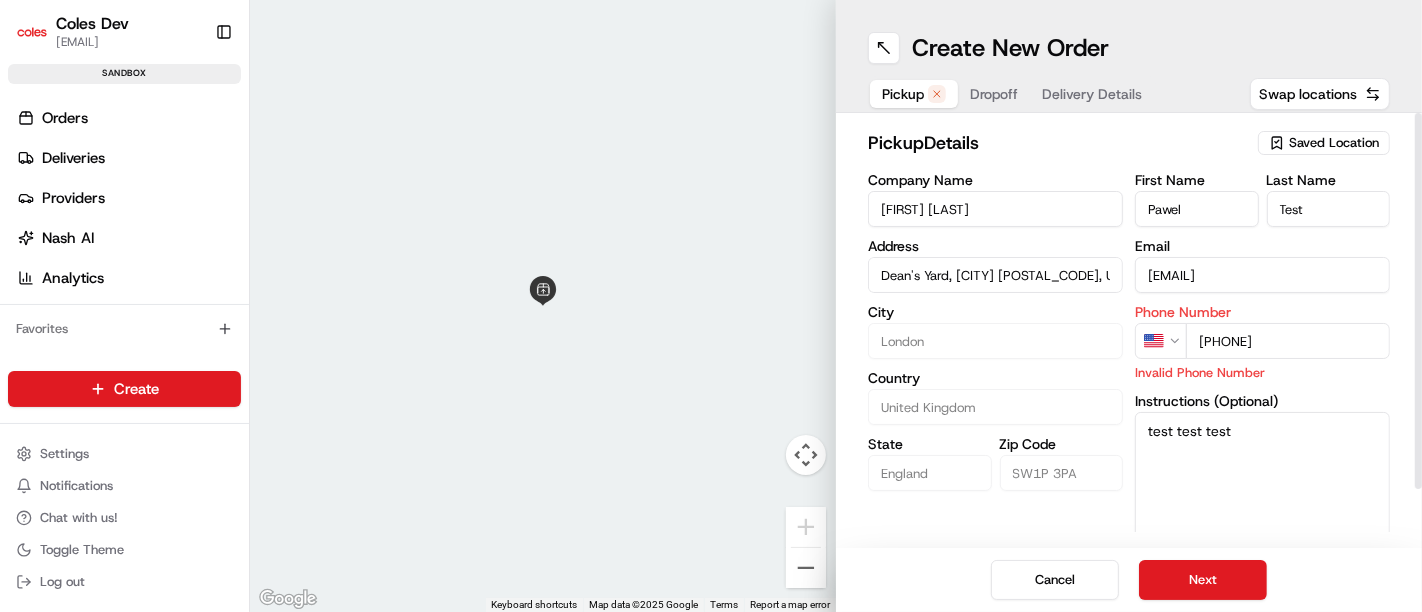 click on "[PHONE]" at bounding box center (1288, 341) 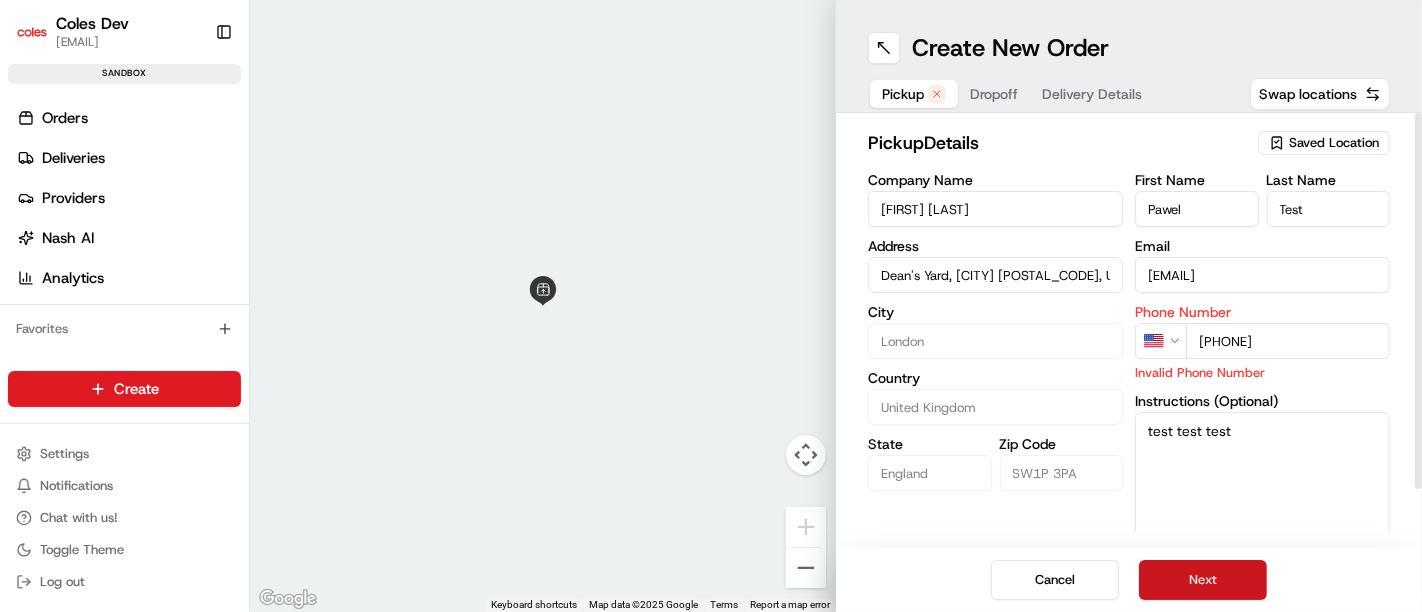 click on "Next" at bounding box center (1203, 580) 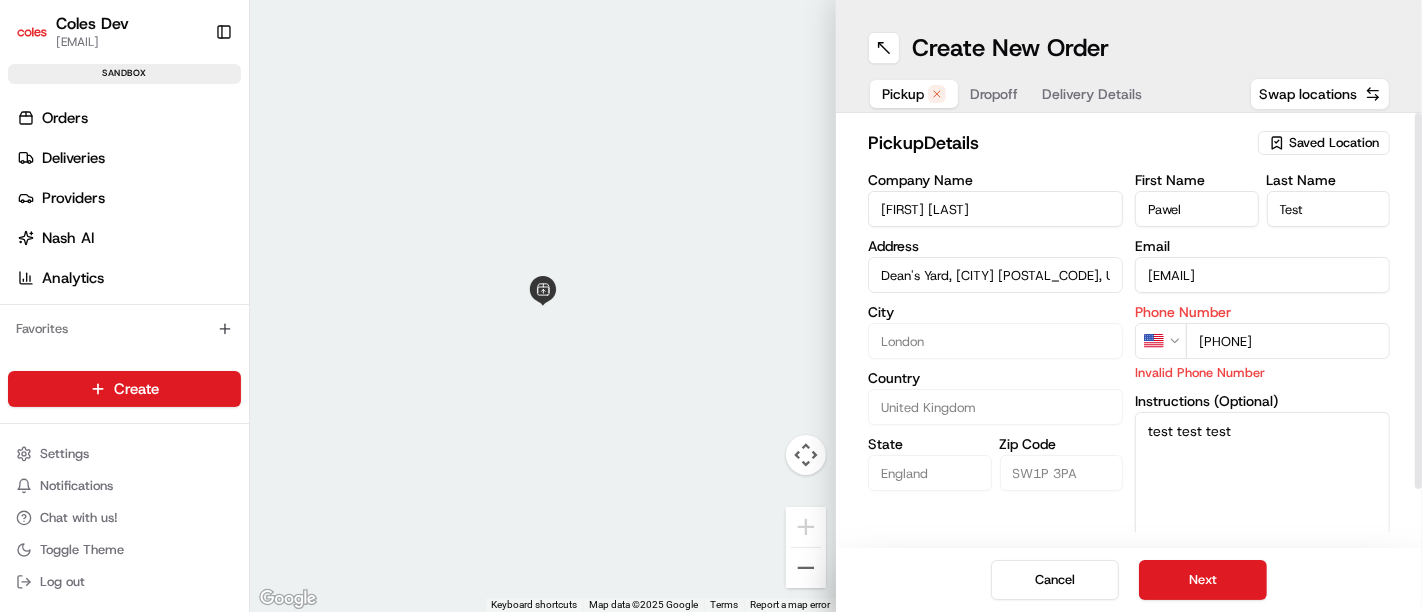 click on "[PHONE]" at bounding box center [1288, 341] 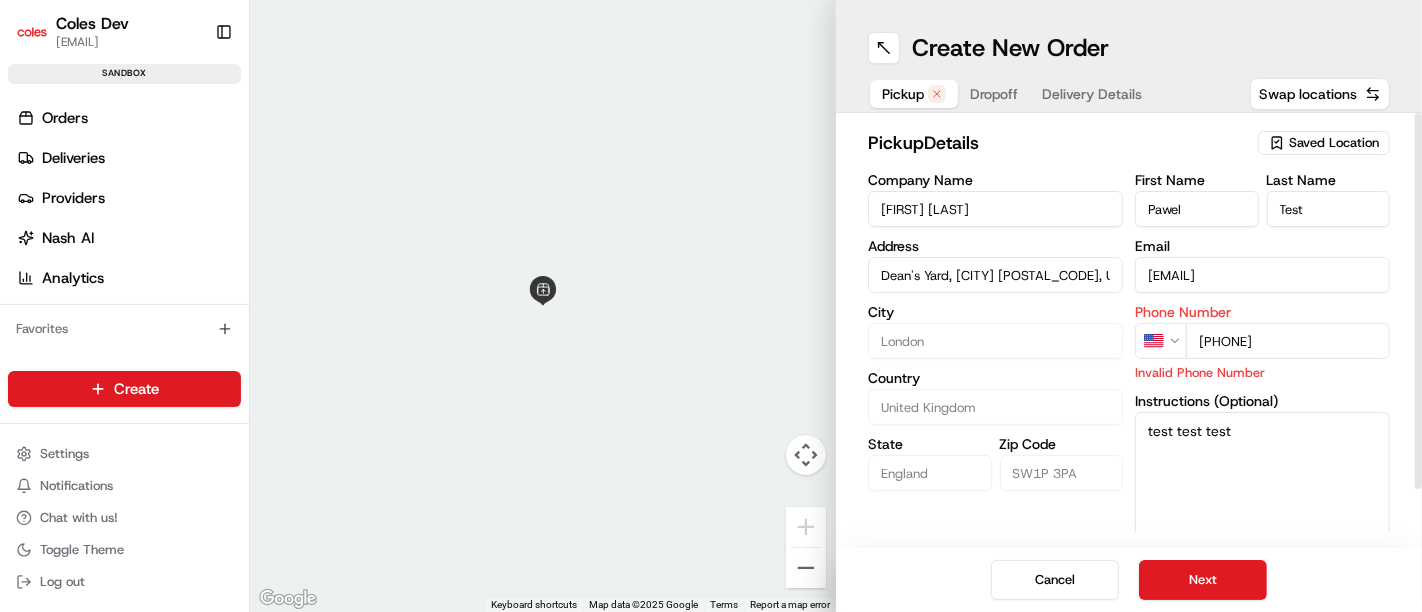 click on "[PHONE]" at bounding box center (1288, 341) 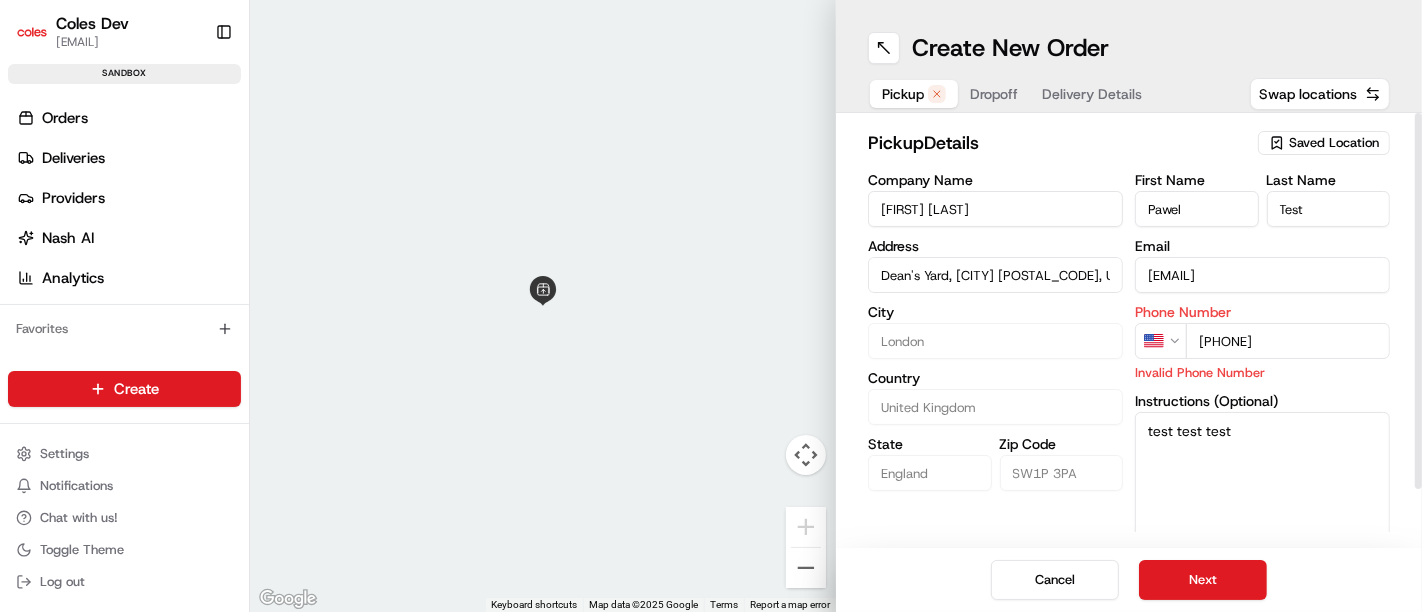 click on "Coles Dev [EMAIL] Toggle Sidebar sandbox Orders Deliveries Providers Nash AI Analytics Favorites Main Menu Members & Organization Organization Users Roles Preferences Customization Tracking Orchestration Automations Dispatch Strategy Optimization Strategy Locations Pickup Locations Dropoff Locations Zones Shifts Delivery Windows Billing Billing Integrations Notification Triggers Webhooks API Keys Request Logs Create Settings Notifications Chat with us! Toggle Theme Log out ← Move left → Move right ↑ Move up ↓ Move down + Zoom in - Zoom out Home Jump left by 75% End Jump right by 75% Page Up Jump up by 75% Page Down Jump down by 75% Keyboard shortcuts Map Data Map data ©2025 Google Map data ©2025 Google 1 m Click to toggle between metric and imperial units Terms Report a map error Create New Order Pickup Dropoff Delivery Details Swap locations pickup Details Saved Location Company Name Test Test Lopez Address [STREET], [CITY] [POSTAL_CODE], [COUNTRY] City [CITY] Country State Test" at bounding box center (711, 306) 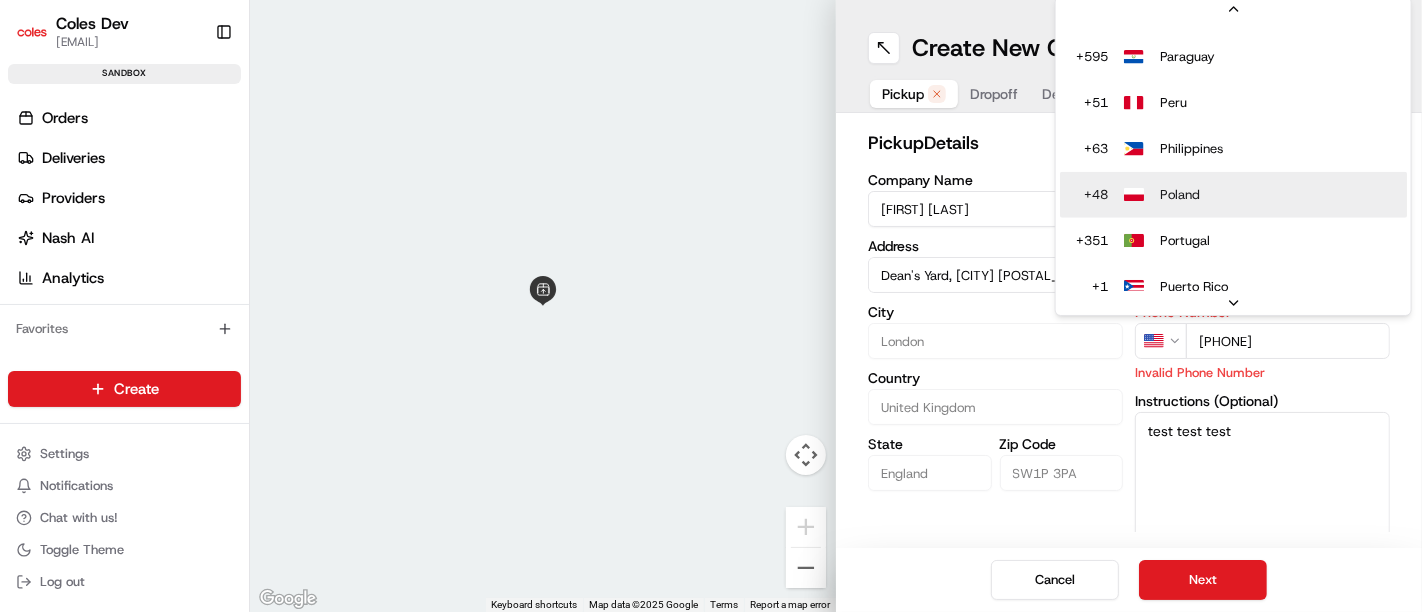 scroll, scrollTop: 8054, scrollLeft: 0, axis: vertical 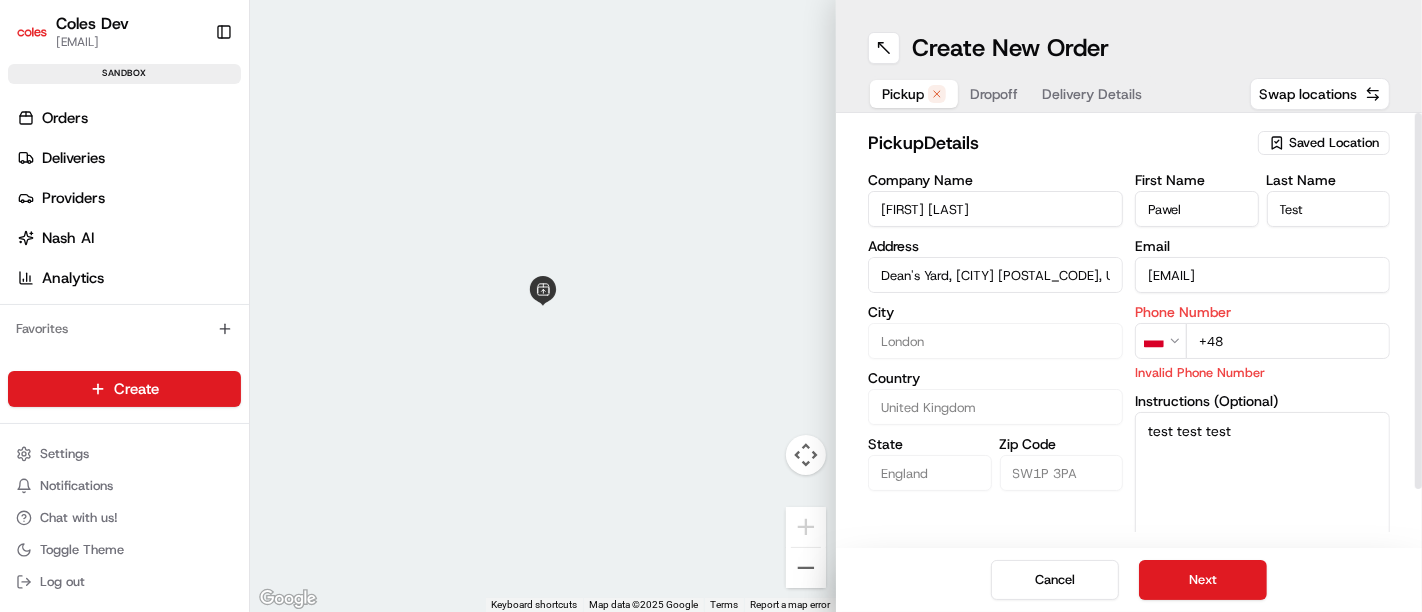 click on "+48" at bounding box center (1288, 341) 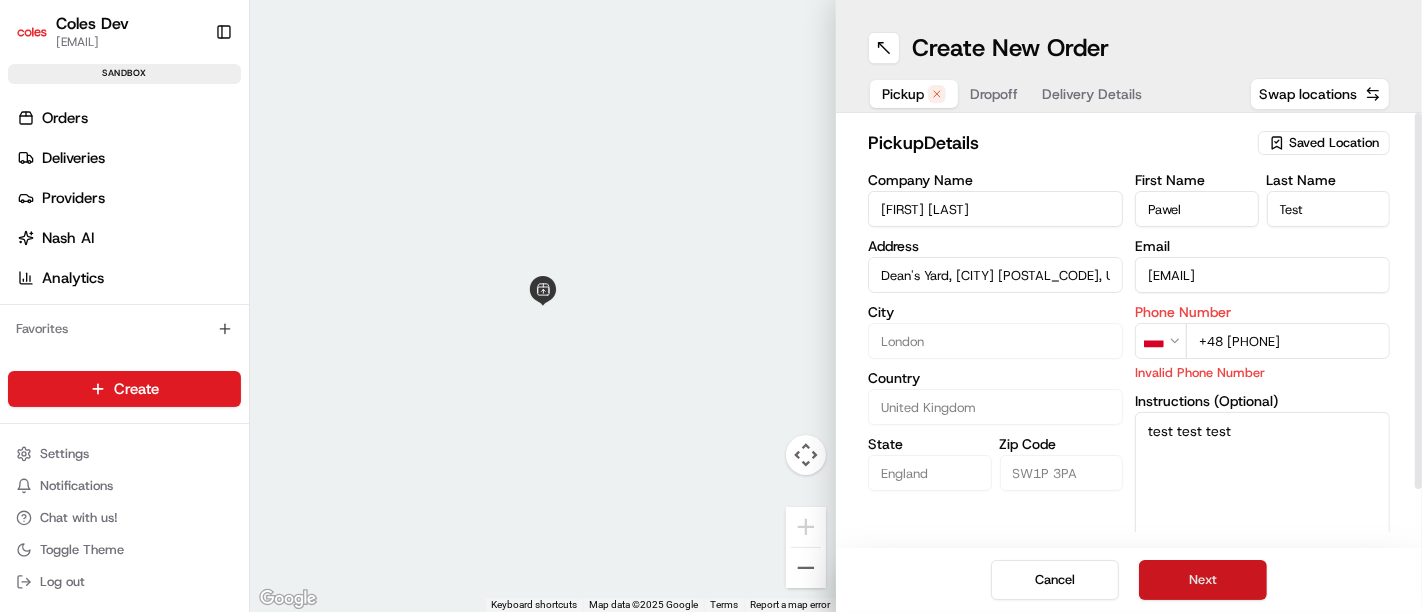 type on "+48 [PHONE]" 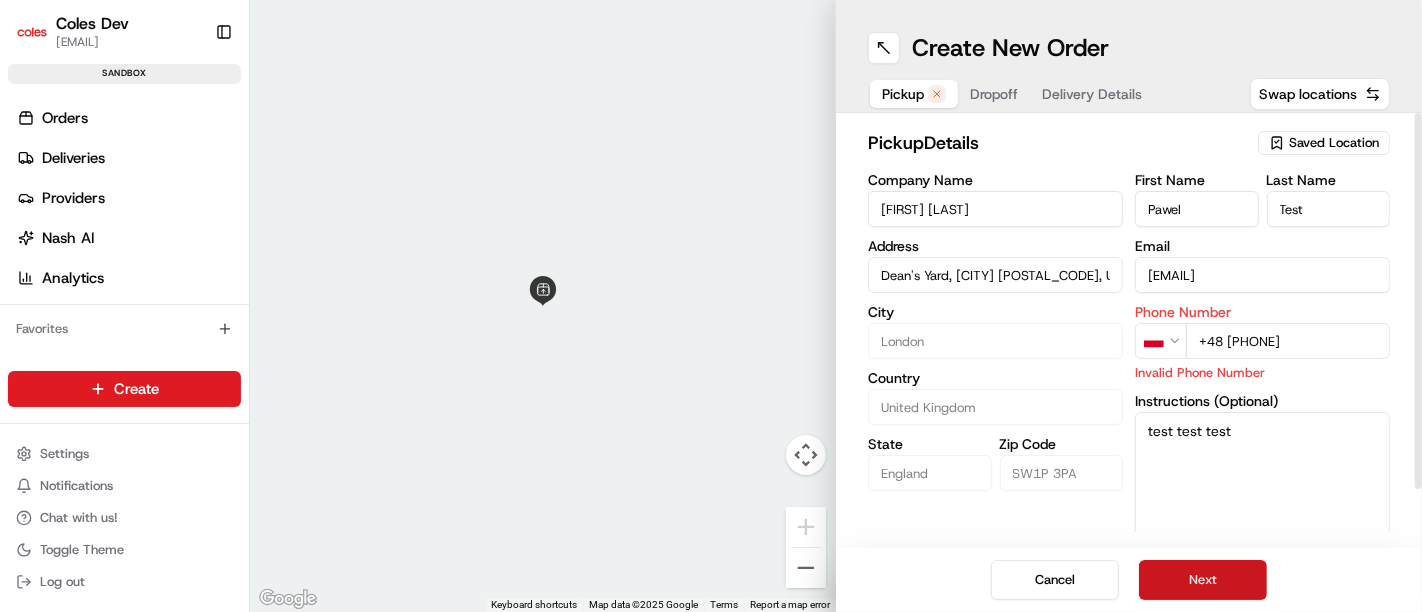click on "Next" at bounding box center (1203, 580) 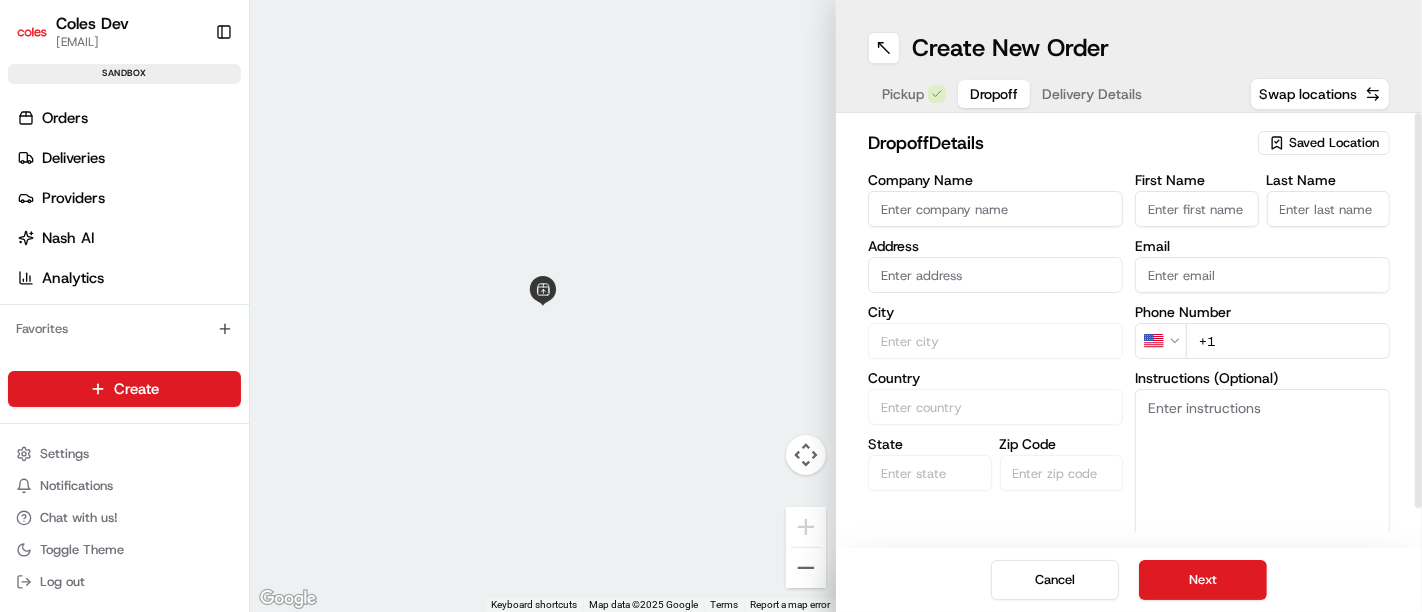 click on "Company Name" at bounding box center [995, 209] 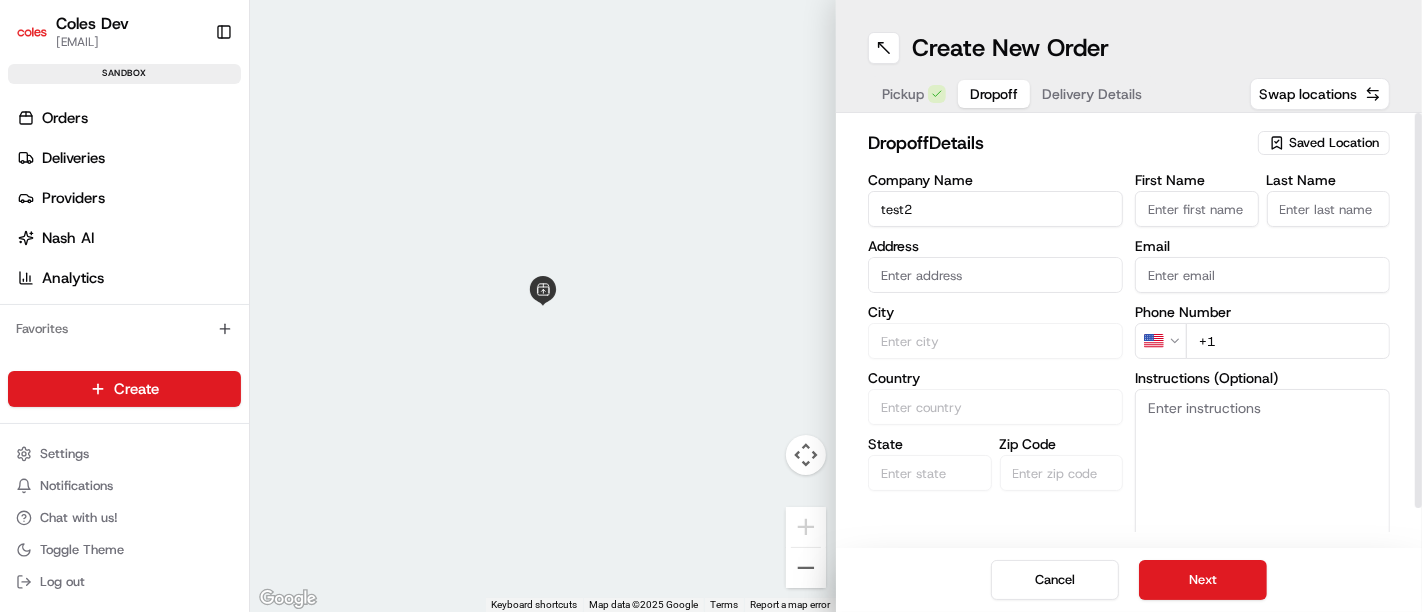 type on "test2" 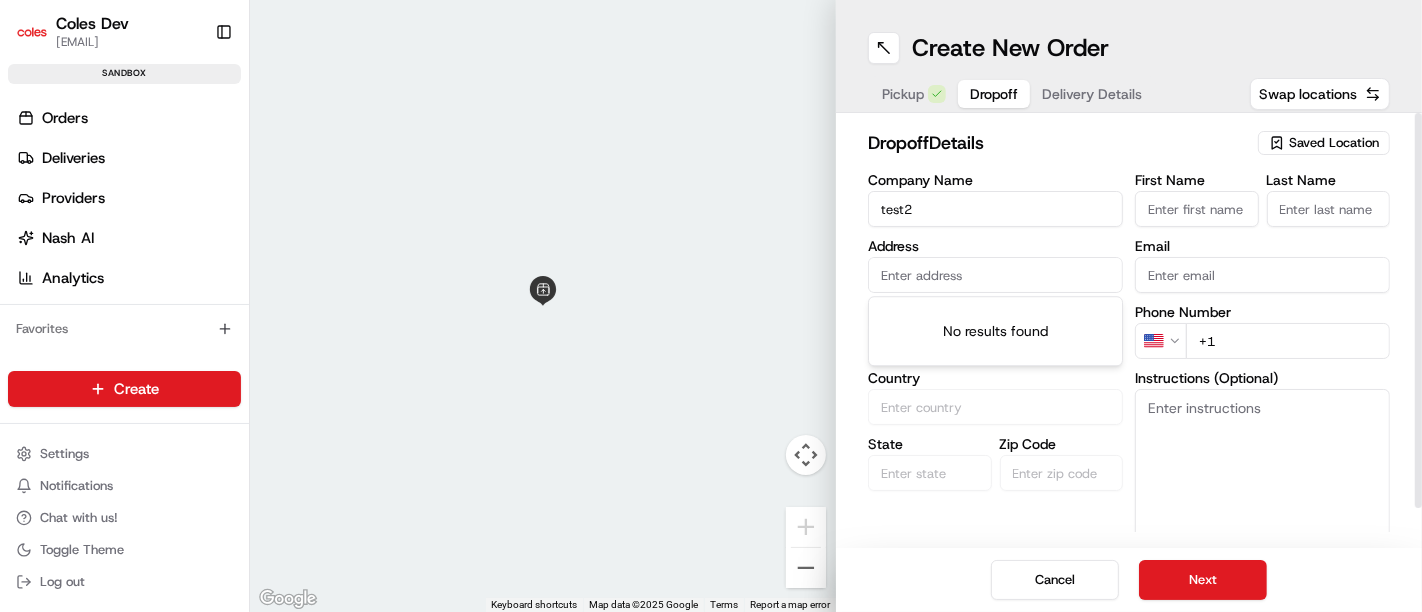 click at bounding box center (995, 275) 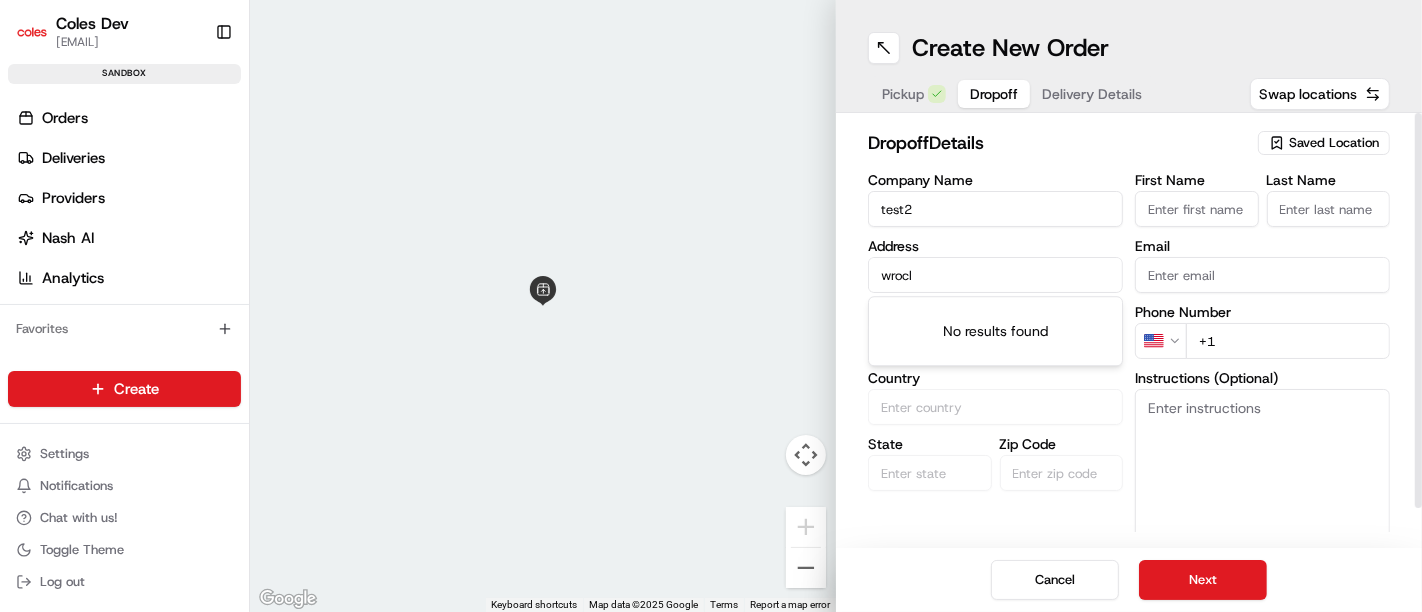 click on "wrocl" at bounding box center [995, 275] 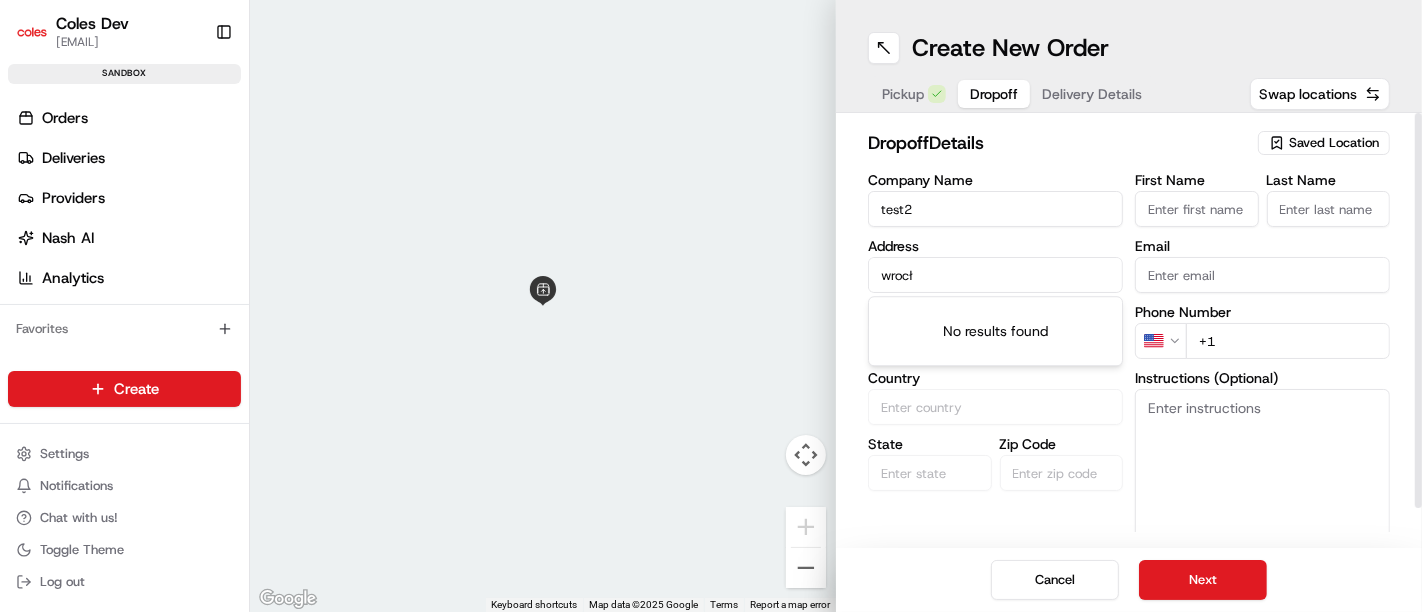 click on "wrocł" at bounding box center [995, 275] 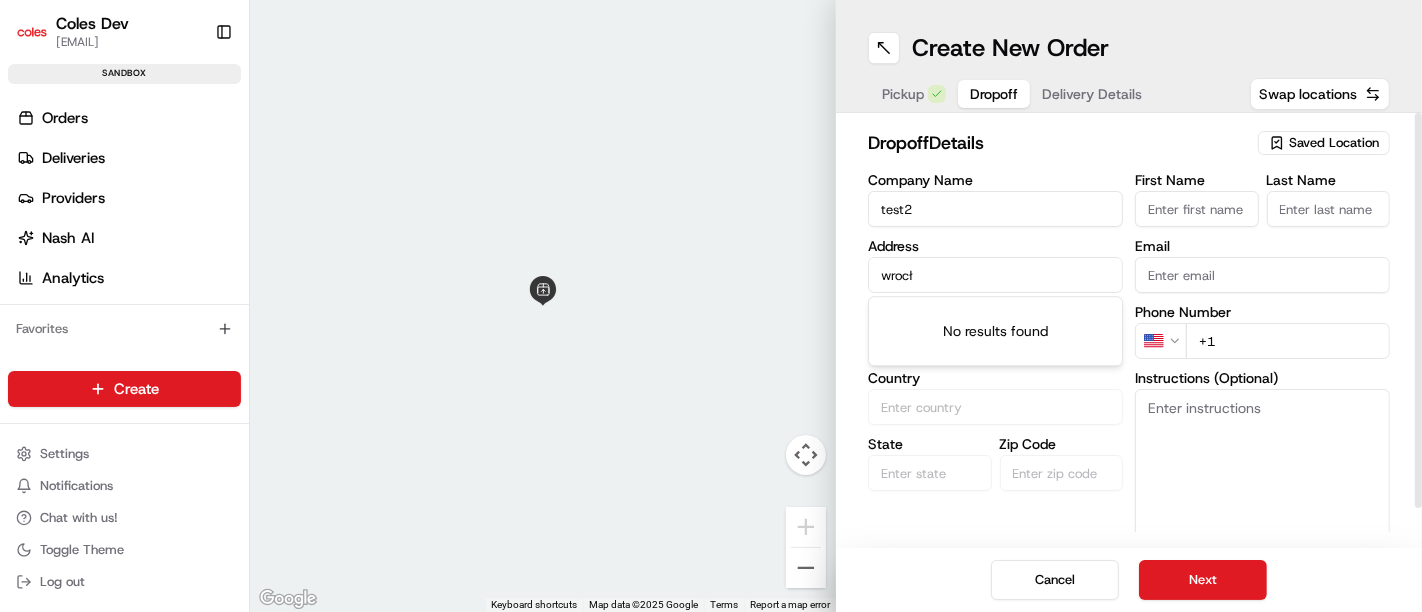 click on "wrocł" at bounding box center [995, 275] 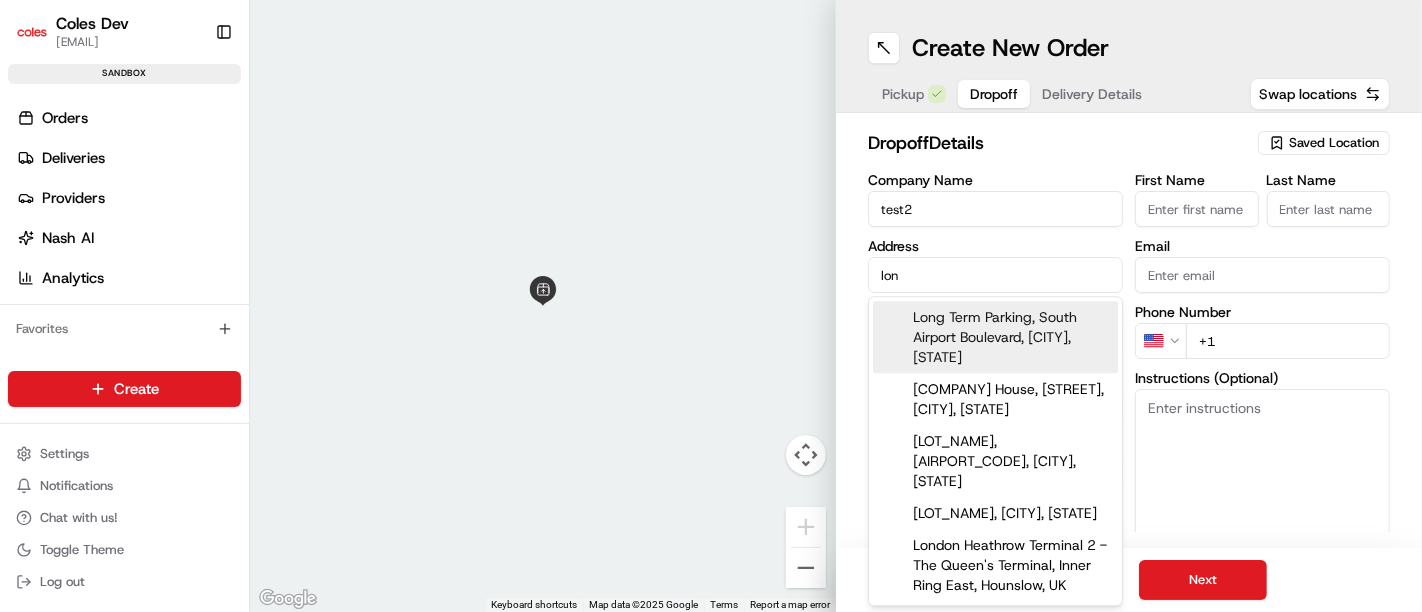 click on "Long Term Parking, South Airport Boulevard, [CITY], [STATE]" at bounding box center (995, 337) 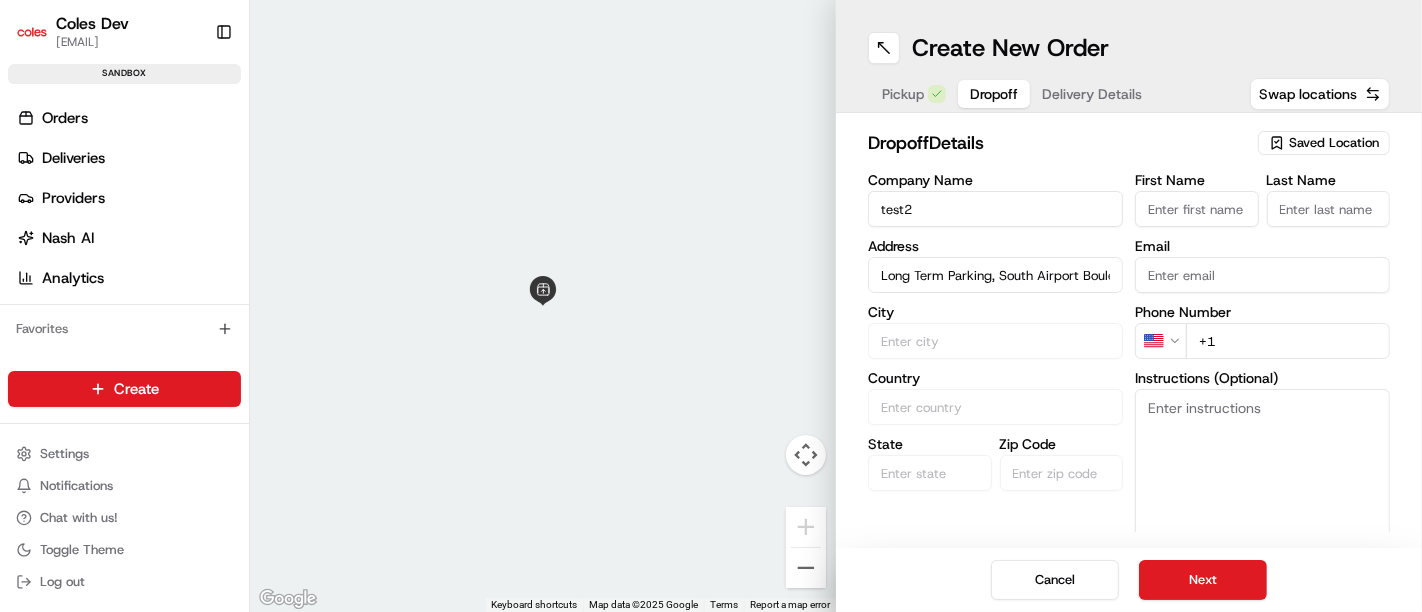 type on "Long Term Parking, S Airport Blvd, [CITY], [STATE] [POSTAL_CODE], USA" 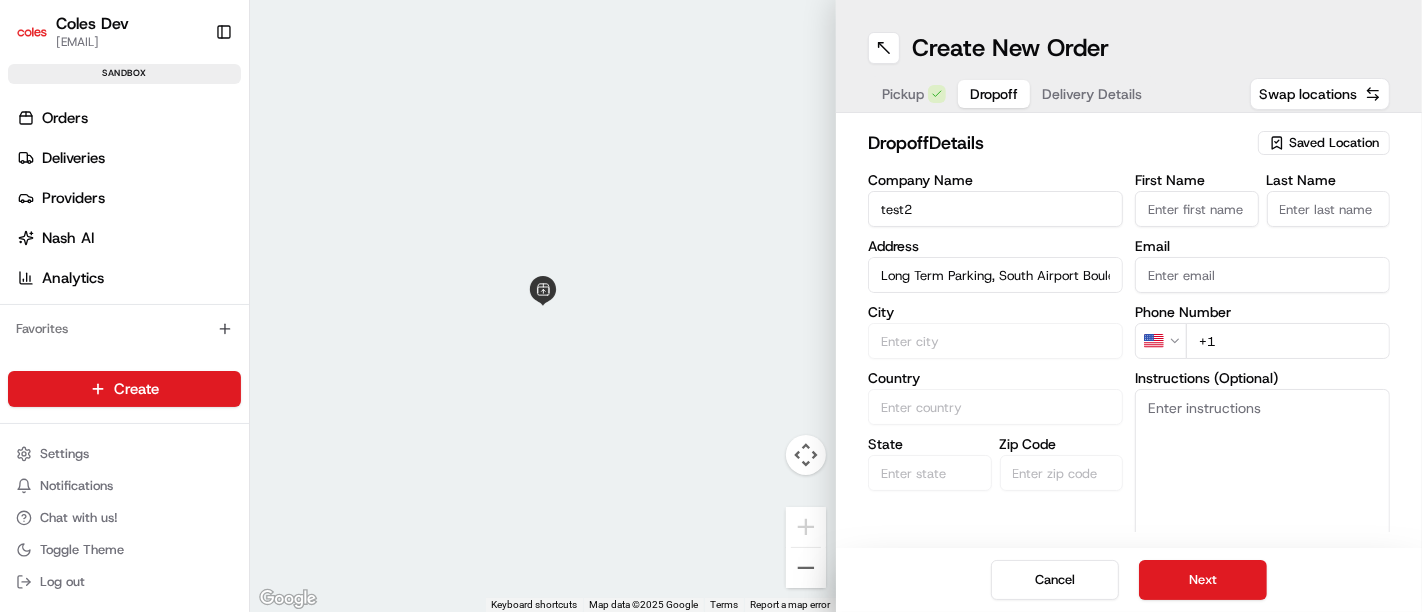 type on "San Francisco" 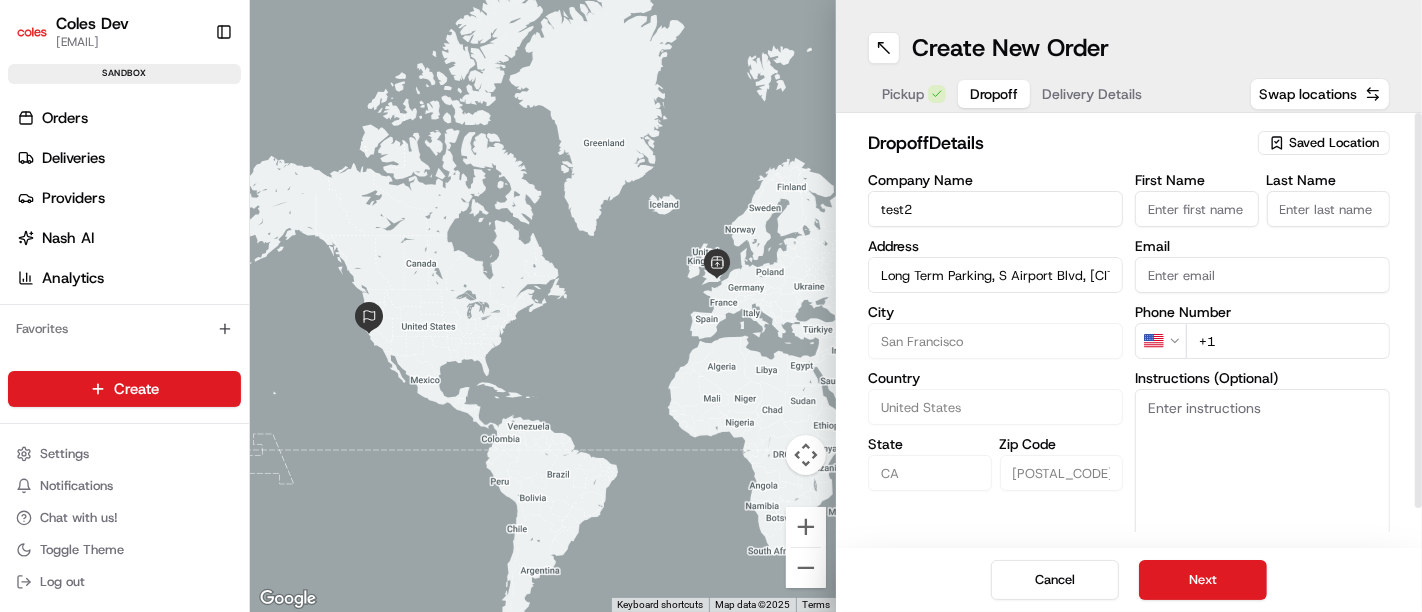 click on "Long Term Parking, S Airport Blvd, [CITY], [STATE] [POSTAL_CODE], USA" at bounding box center (995, 275) 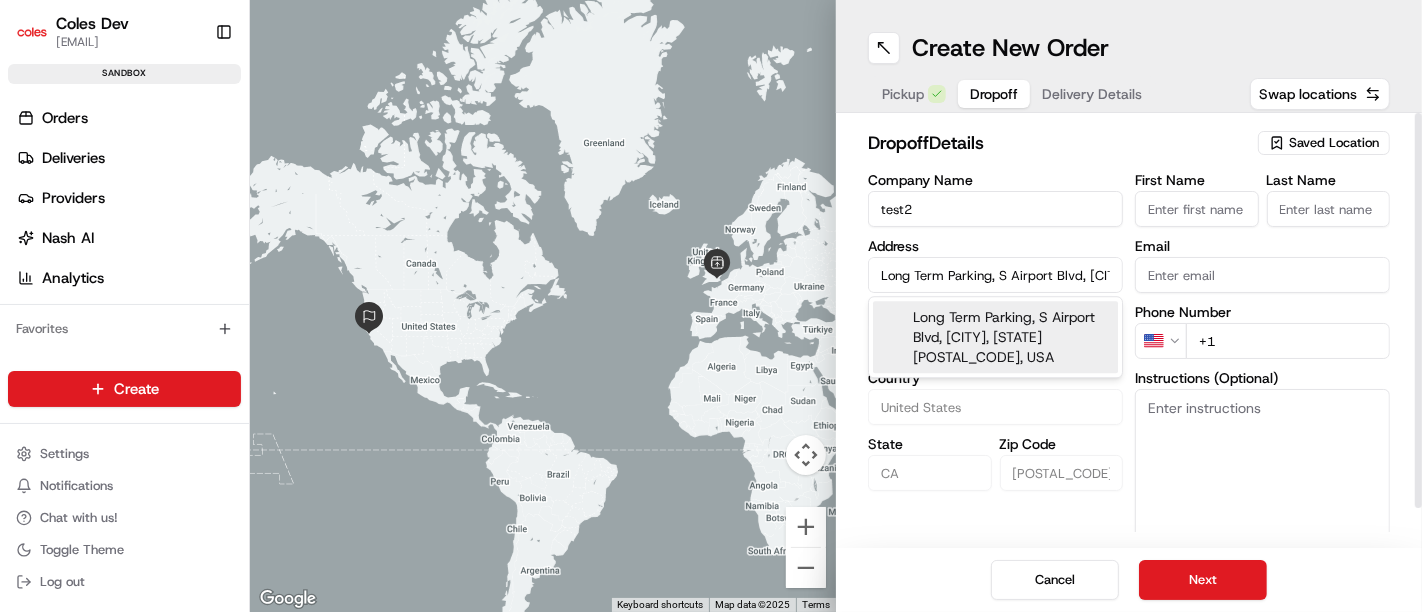 click on "Long Term Parking, S Airport Blvd, [CITY], [STATE] [POSTAL_CODE], USA" at bounding box center [995, 275] 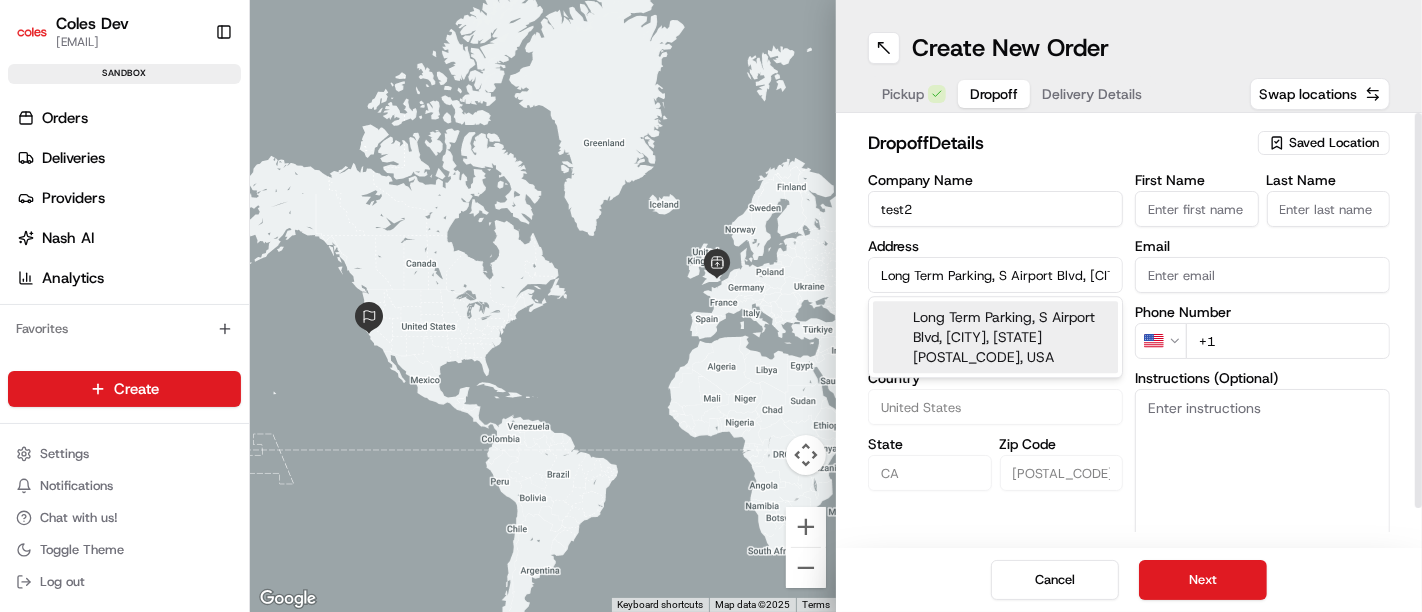 click on "Long Term Parking, S Airport Blvd, [CITY], [STATE] [POSTAL_CODE], USA" at bounding box center [995, 275] 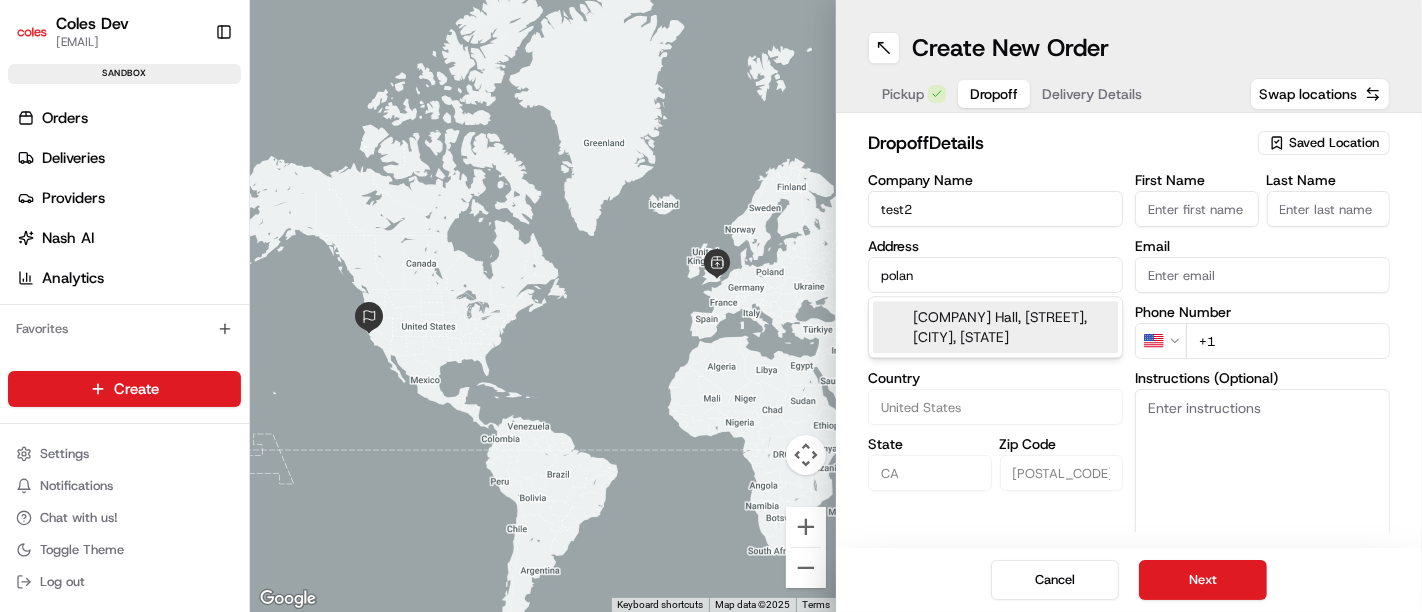 click on "[COMPANY] Hall, [STREET], [CITY], [STATE]" at bounding box center [995, 327] 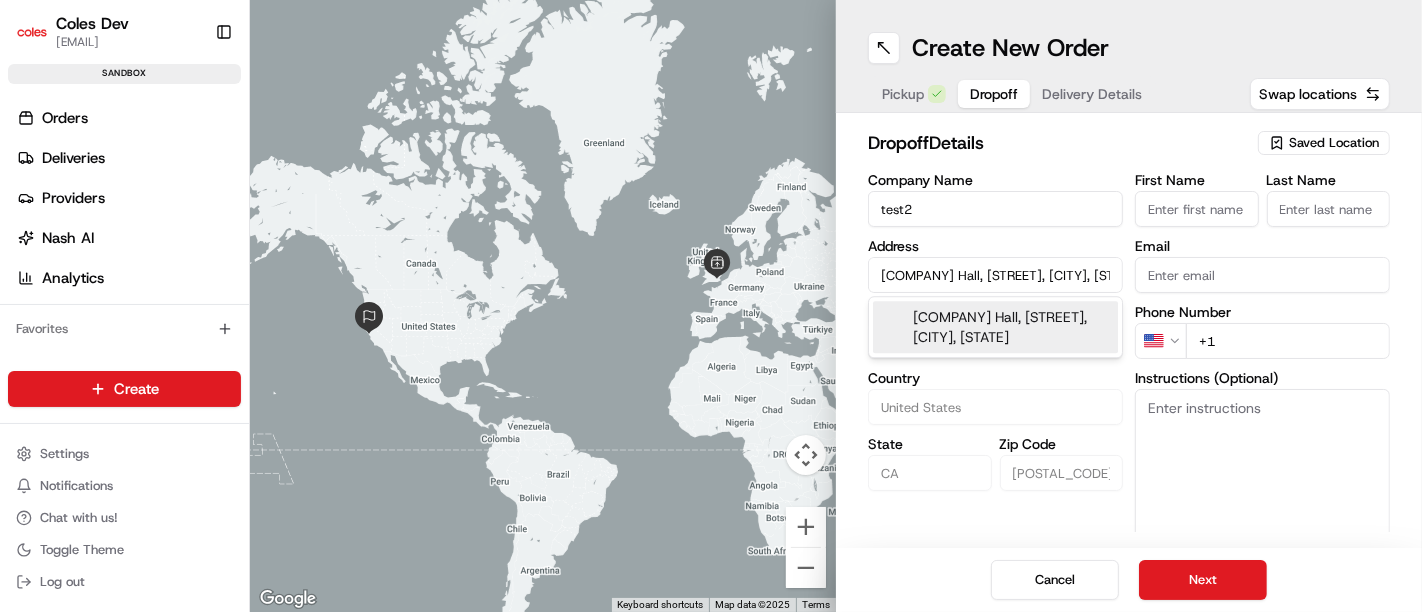 type on "[COMPANY] Hall, [NUMBER] [STREET], [CITY], [STATE] [POSTAL_CODE], [COUNTRY]" 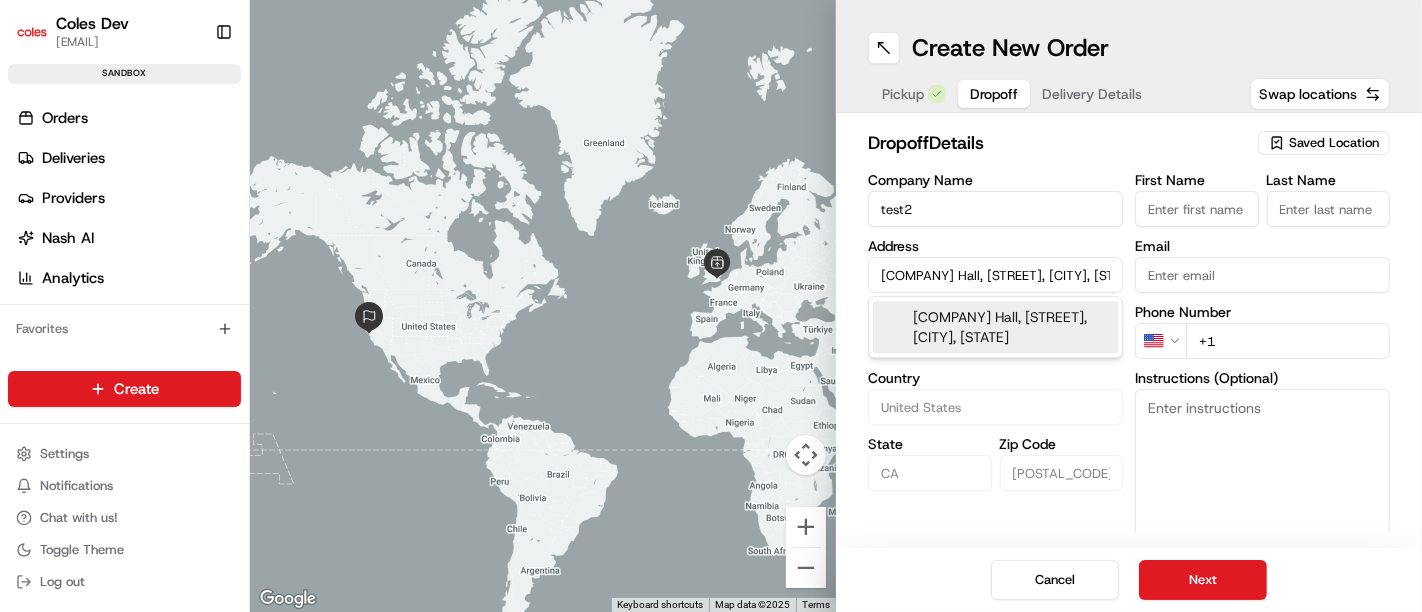 type on "[CITY]" 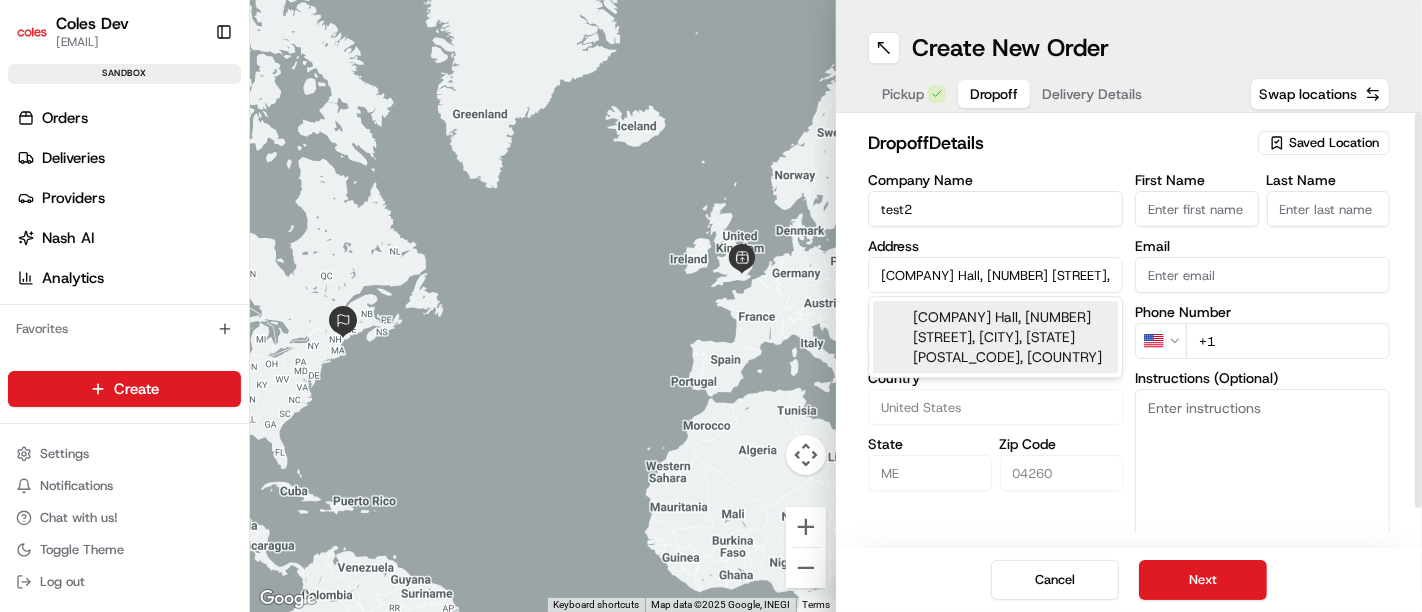 click on "[COMPANY] Hall, [NUMBER] [STREET], [CITY], [STATE] [POSTAL_CODE], [COUNTRY]" at bounding box center [995, 275] 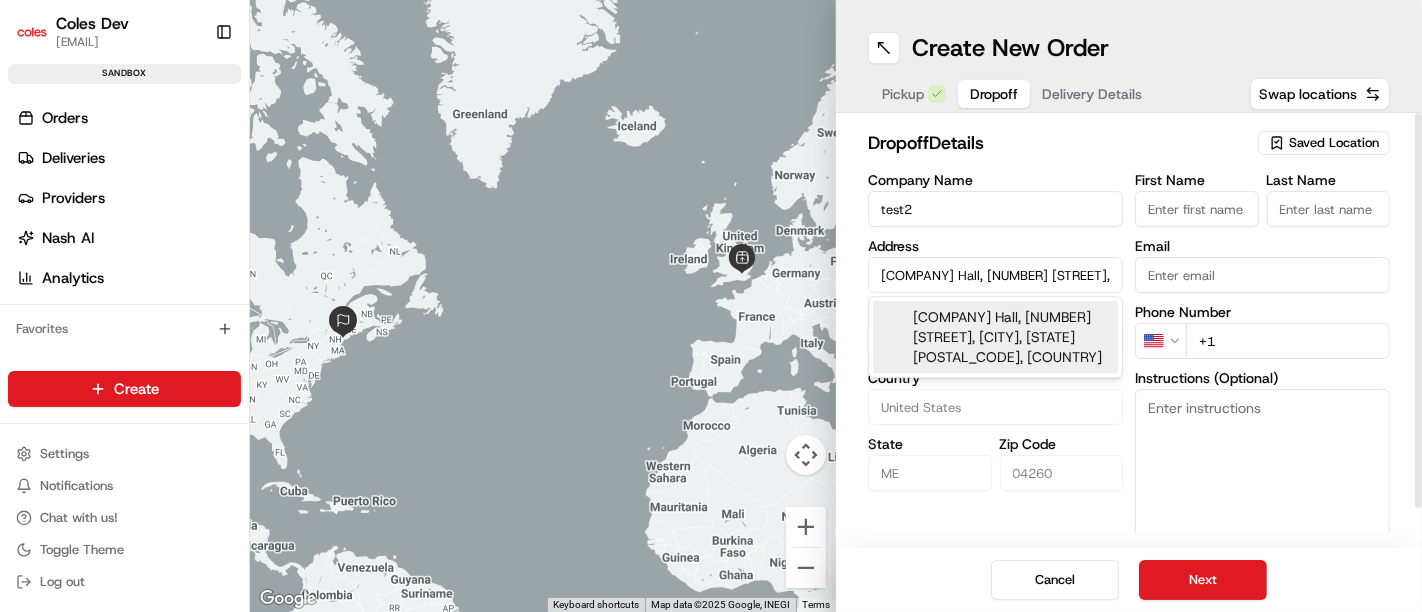 click on "[COMPANY] Hall, [NUMBER] [STREET], [CITY], [STATE] [POSTAL_CODE], [COUNTRY]" at bounding box center [995, 275] 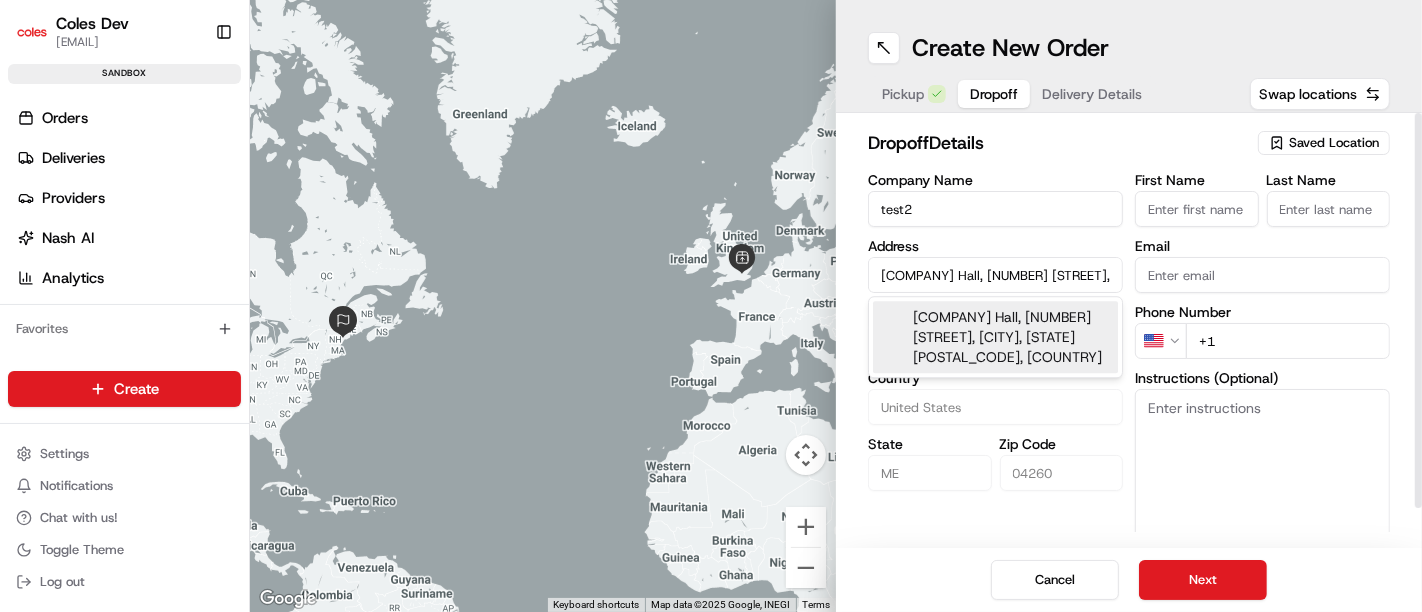 click on "[COMPANY] Hall, [NUMBER] [STREET], [CITY], [STATE] [POSTAL_CODE], [COUNTRY]" at bounding box center (995, 275) 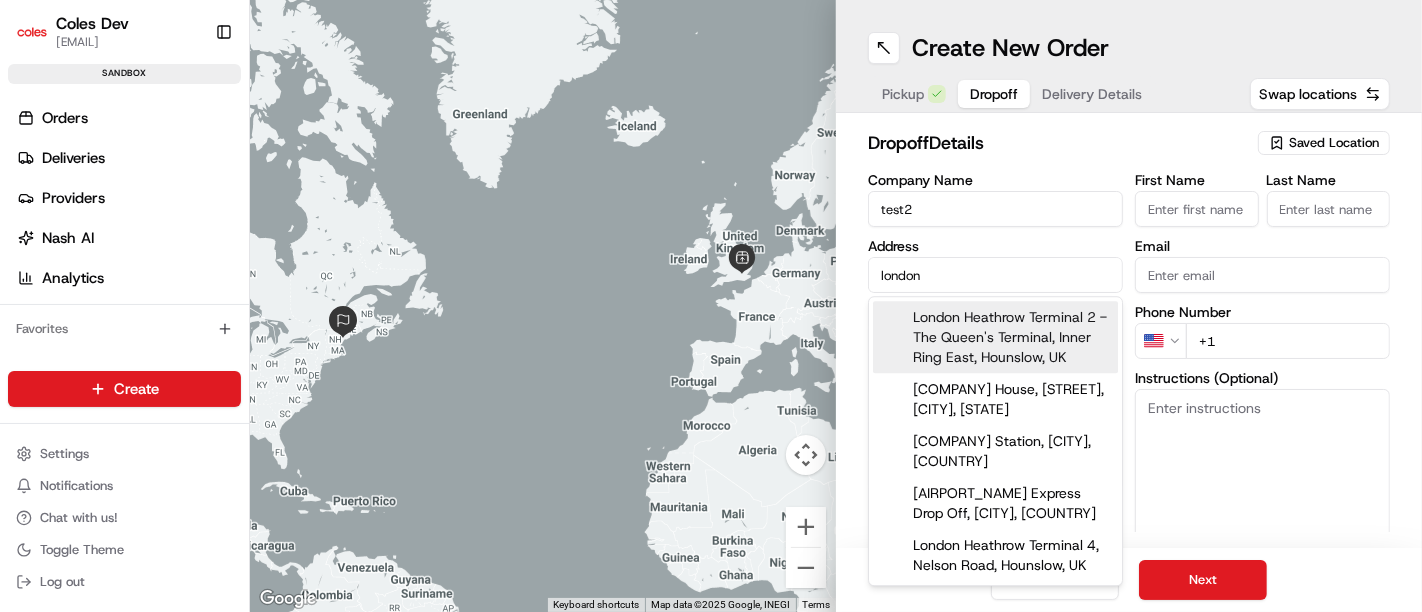 click on "London Heathrow Terminal 2 - The Queen's Terminal, Inner Ring East, Hounslow, UK" at bounding box center [995, 337] 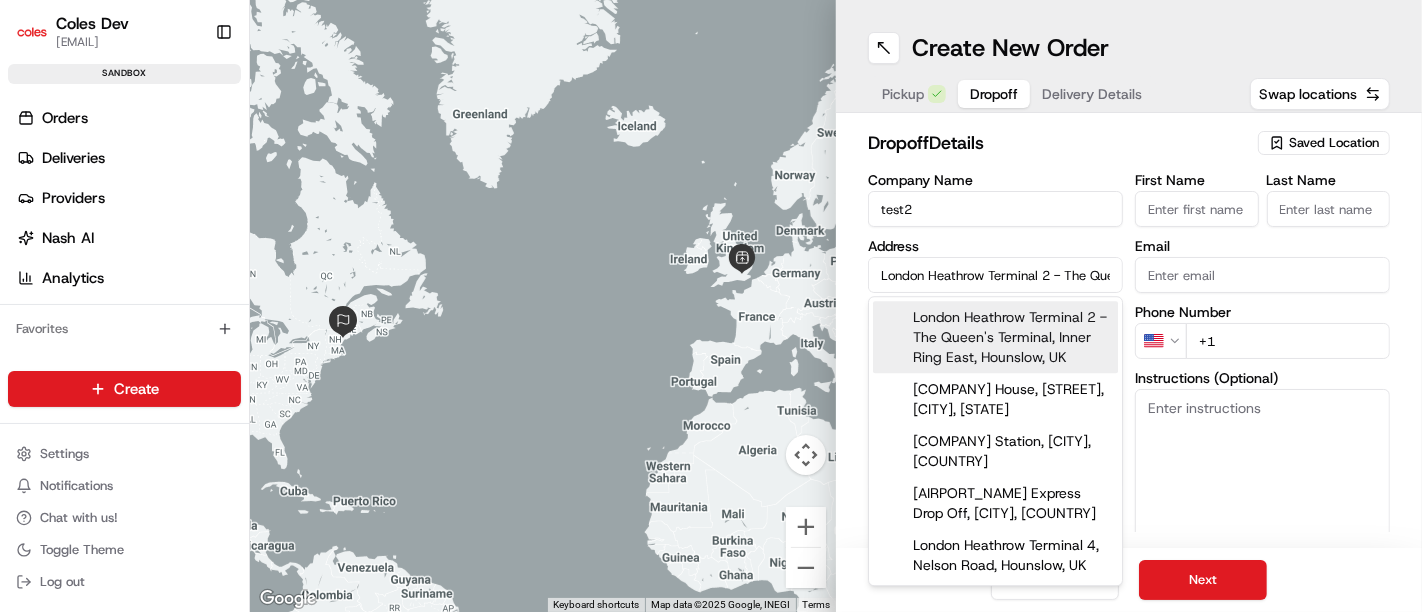 type on "Terminal 2, Inner Ring E, Hounslow TW6 1EW, UK" 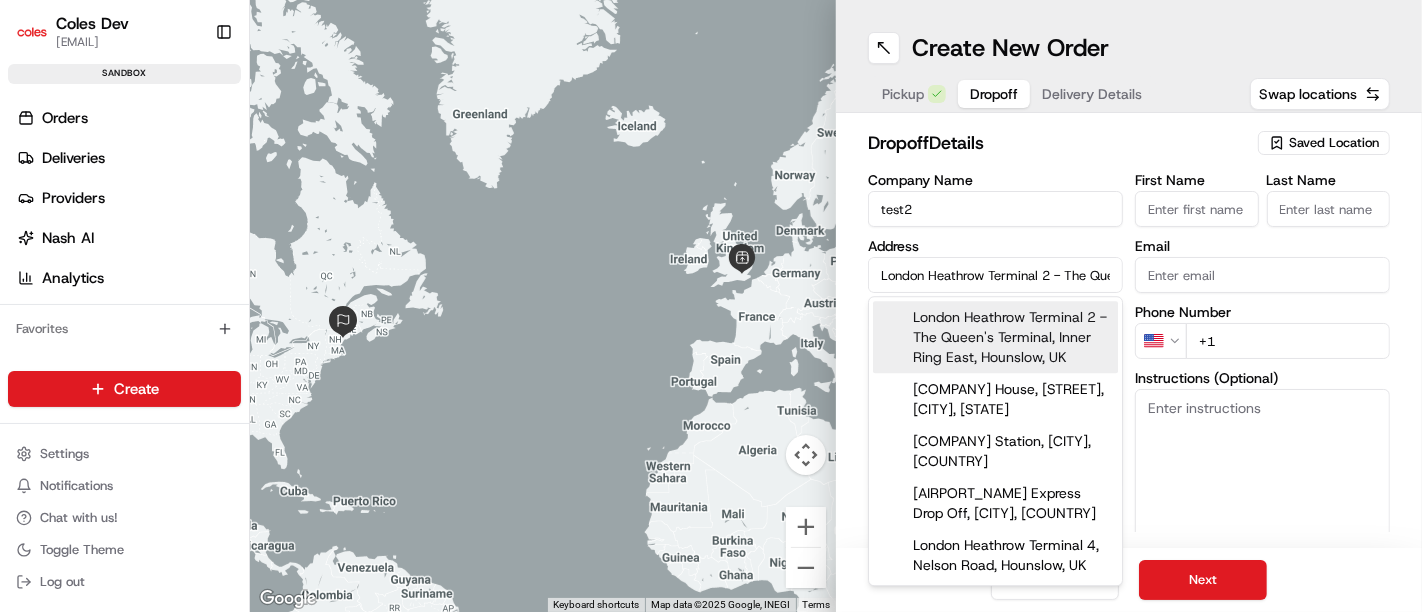 type on "[CITY]" 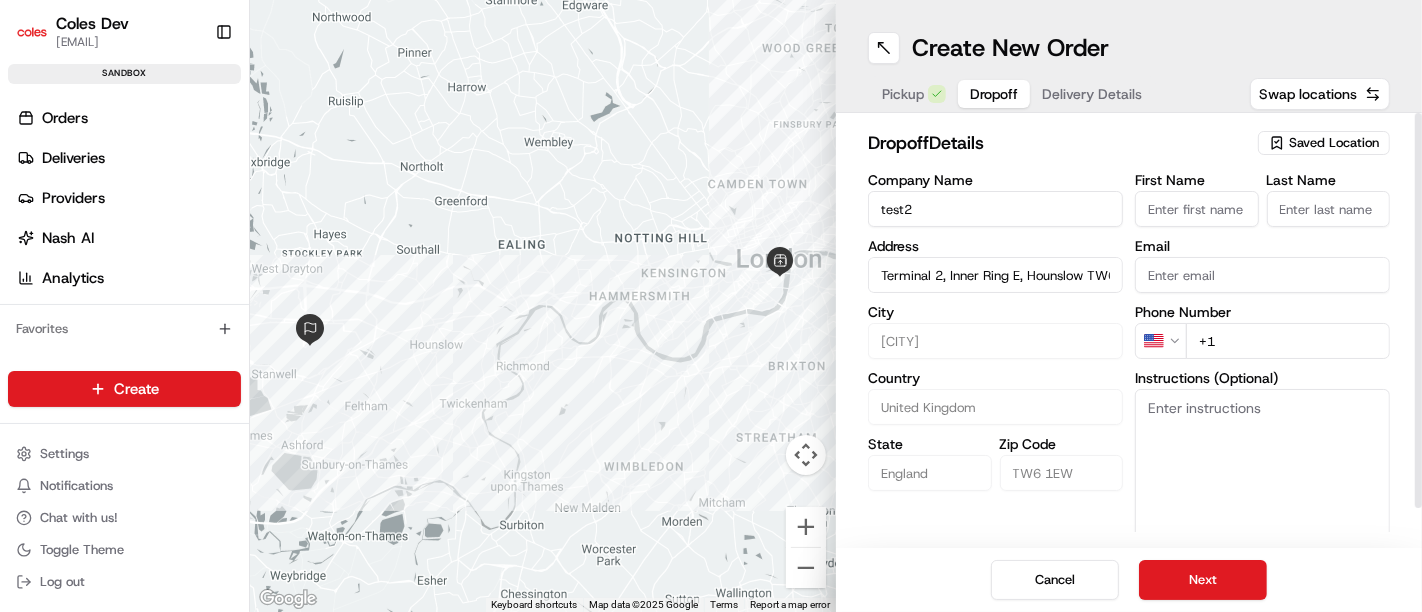 type on "Terminal 2, Inner Ring E, Hounslow TW6 1EW, UK" 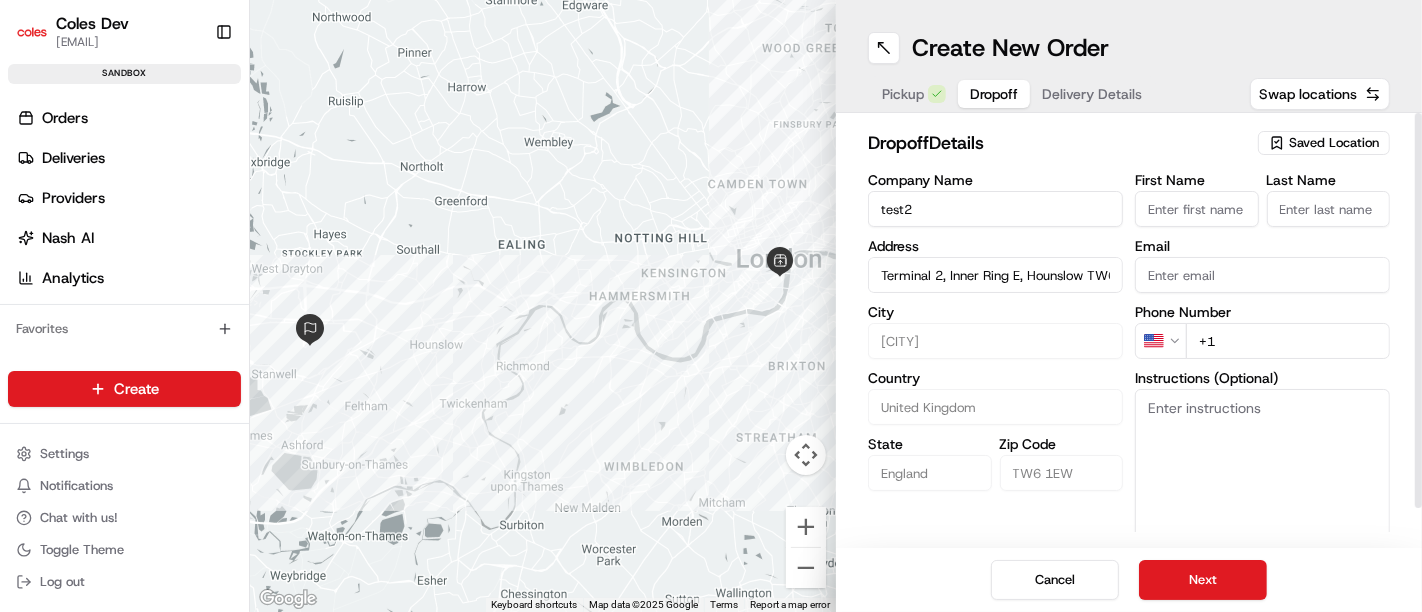 click on "First Name" at bounding box center [1197, 209] 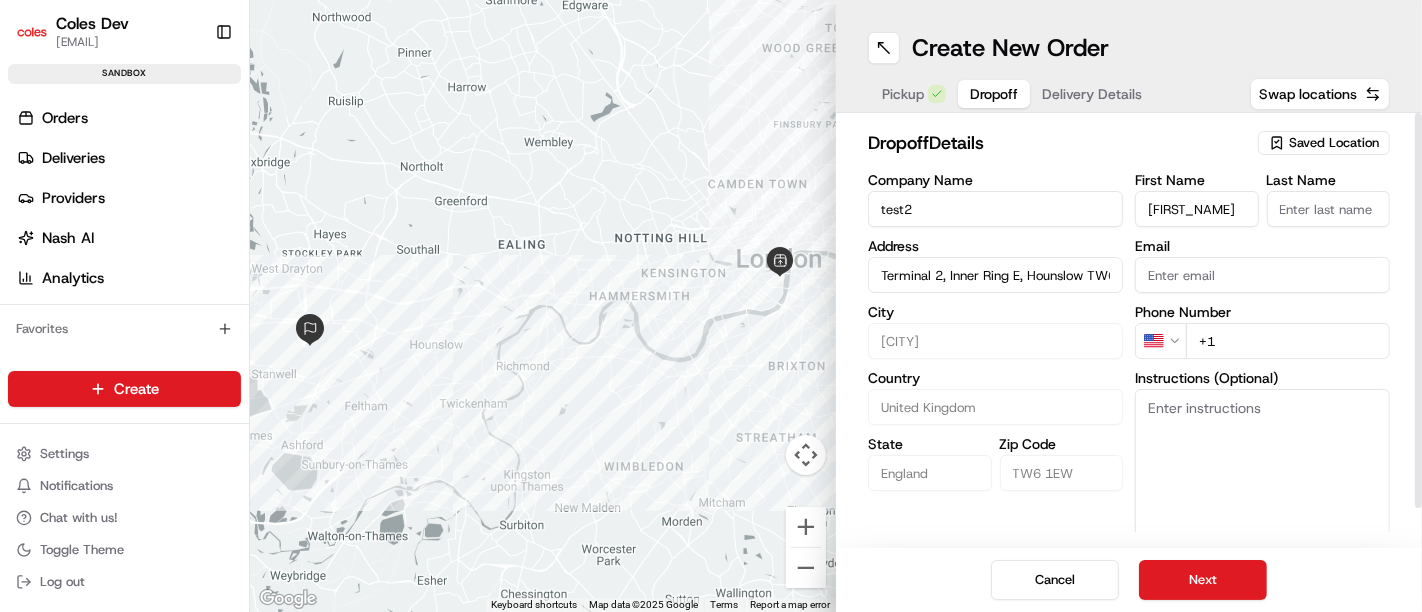 type on "[FIRST_NAME]" 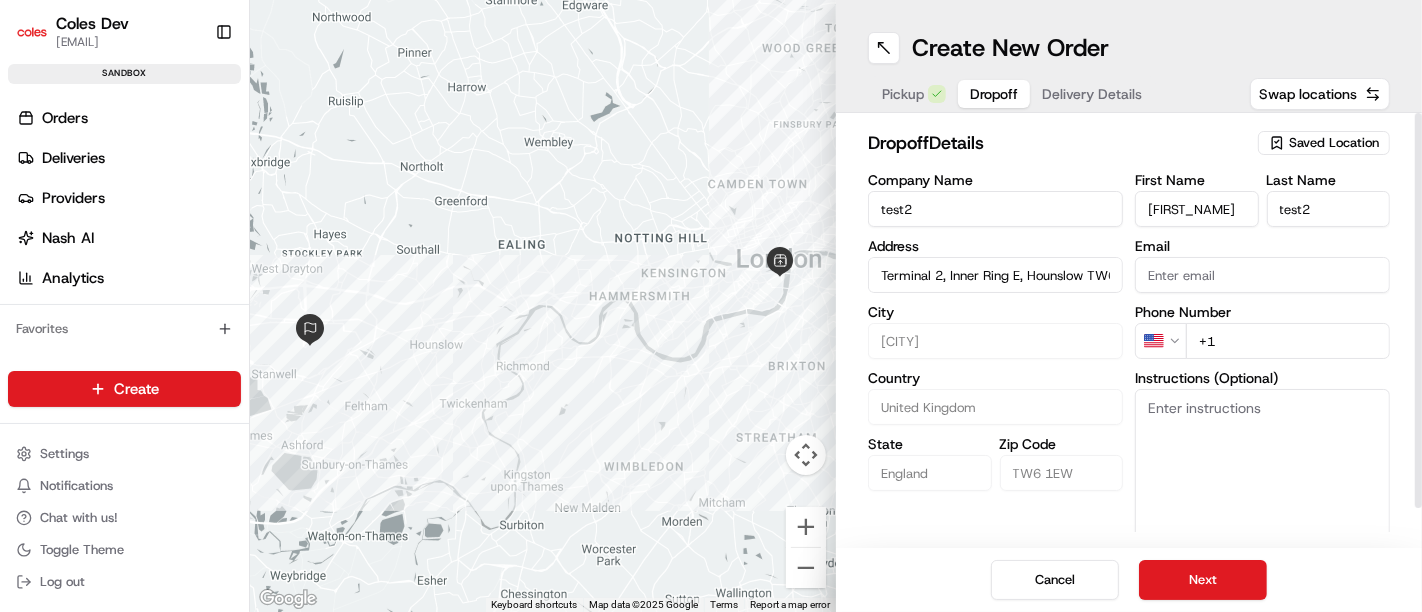 type on "test2" 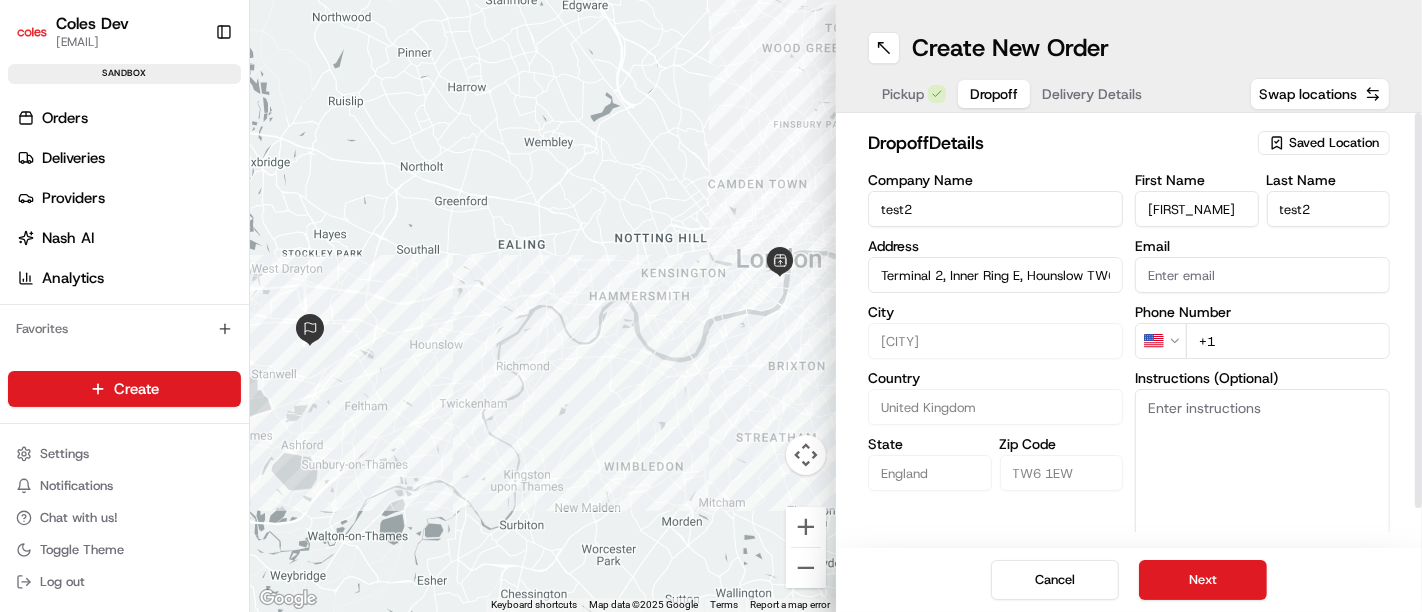 click on "+1" at bounding box center [1288, 341] 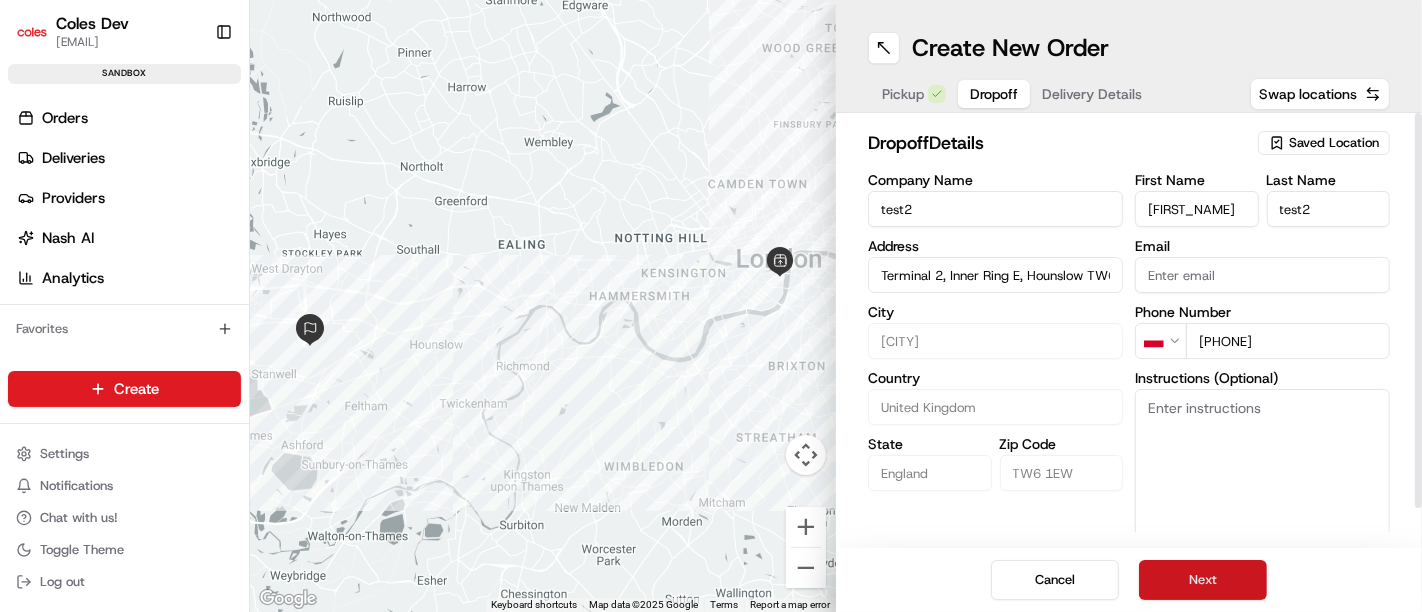 type on "[PHONE]" 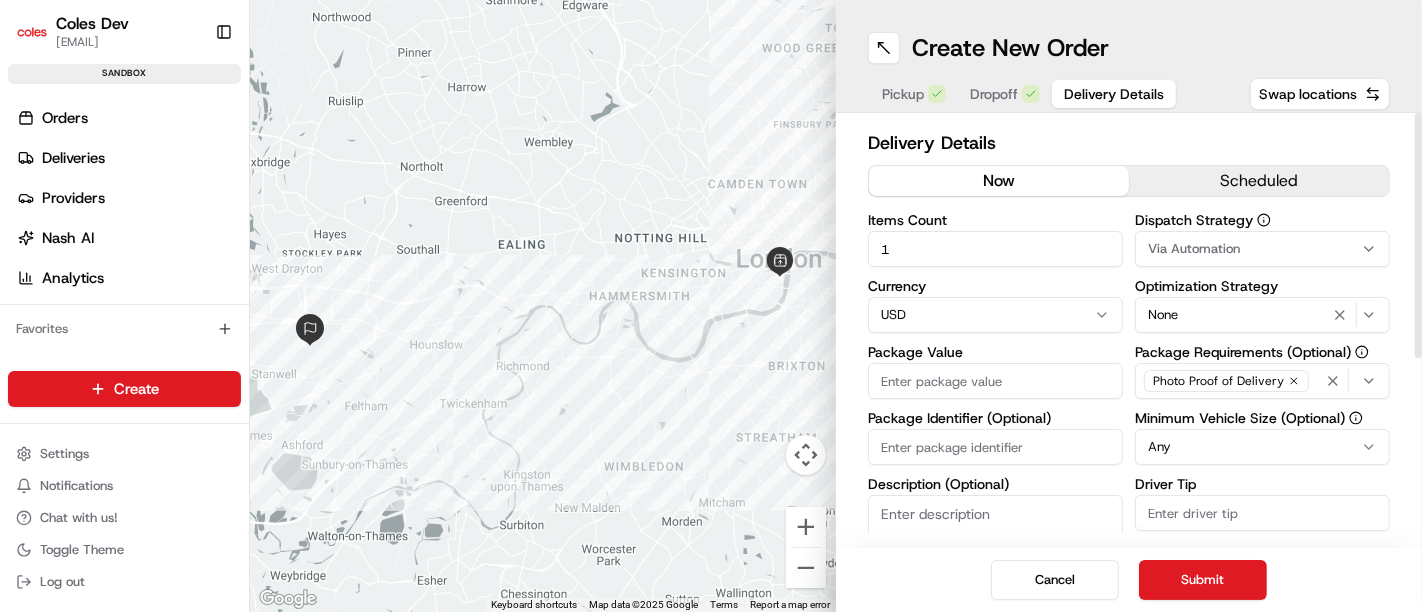 click on "Via Automation" at bounding box center (1194, 249) 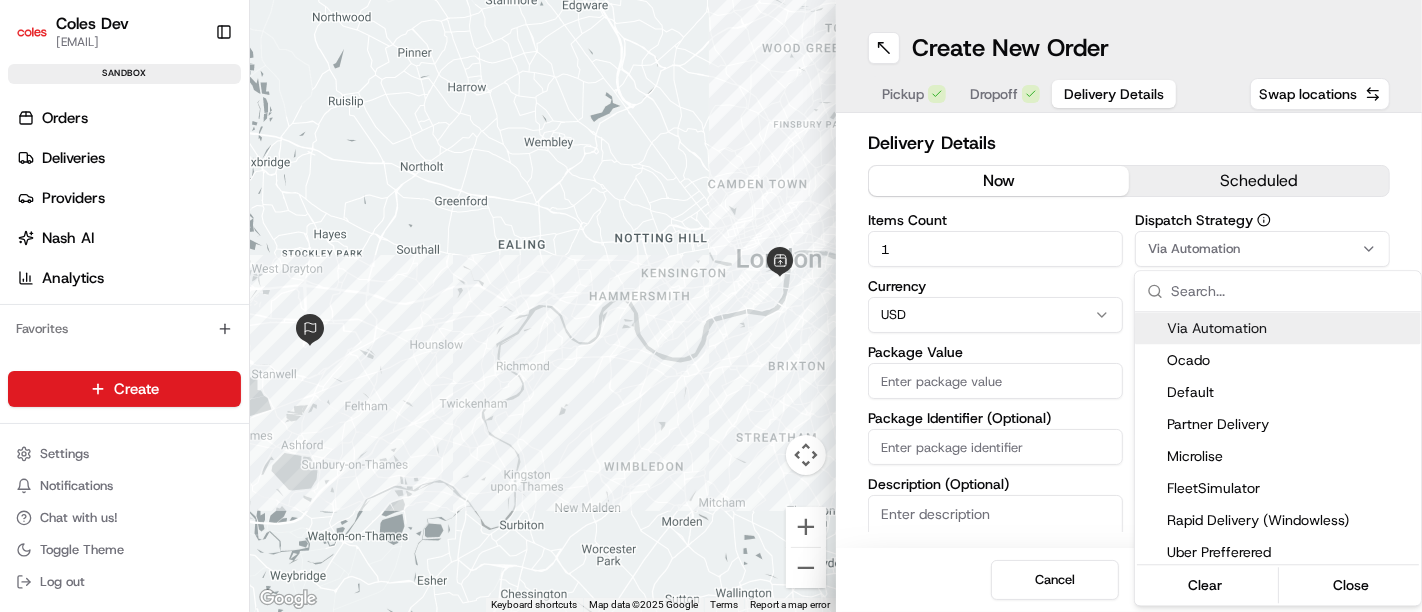 click on "Coles Dev pawel@example.com Toggle Sidebar sandbox Orders Deliveries Providers Nash AI Analytics Favorites Main Menu Members & Organization Organization Users Roles Preferences Customization Tracking Orchestration Automations Dispatch Strategy Optimization Strategy Locations Pickup Locations Dropoff Locations Zones Shifts Delivery Windows Billing Billing Integrations Notification Triggers Webhooks API Keys Request Logs Create Settings Notifications Chat with us! Toggle Theme Log out ← Move left → Move right ↑ Move up ↓ Move down + Zoom in - Zoom out Home Jump left by 75% End Jump right by 75% Page Up Jump up by 75% Page Down Jump down by 75% Keyboard shortcuts Map Data Map data ©2025 Google Map data ©2025 Google 2 km  Click to toggle between metric and imperial units Terms Report a map error Create New Order Pickup Dropoff Delivery Details Swap locations Delivery Details now scheduled Items Count 1 Currency USD Package Value Package Identifier (Optional) Description (Optional) None" at bounding box center [711, 306] 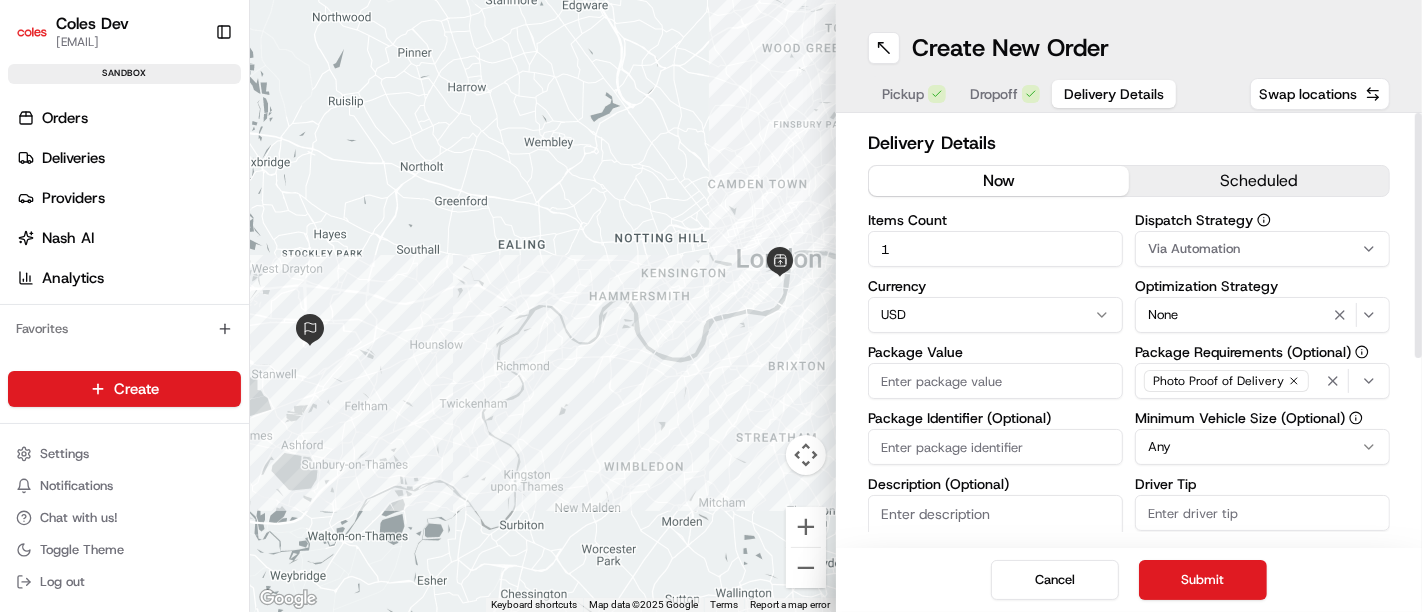 click on "Package Value" at bounding box center (995, 381) 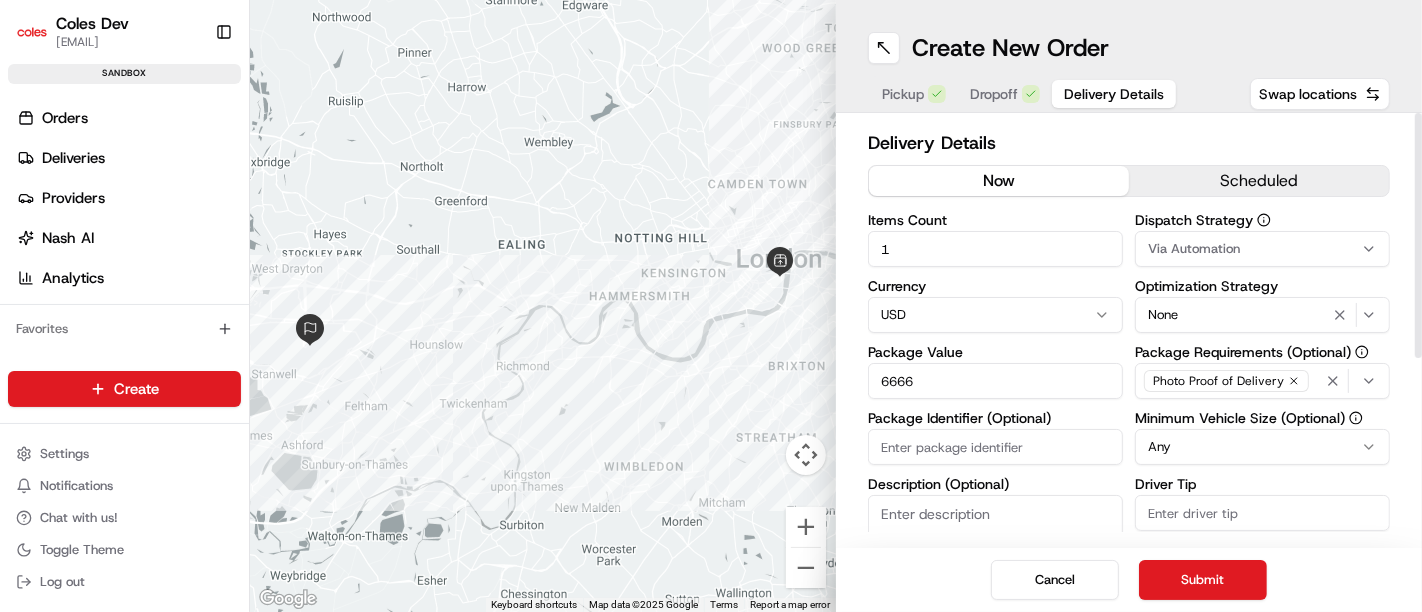 type on "6666" 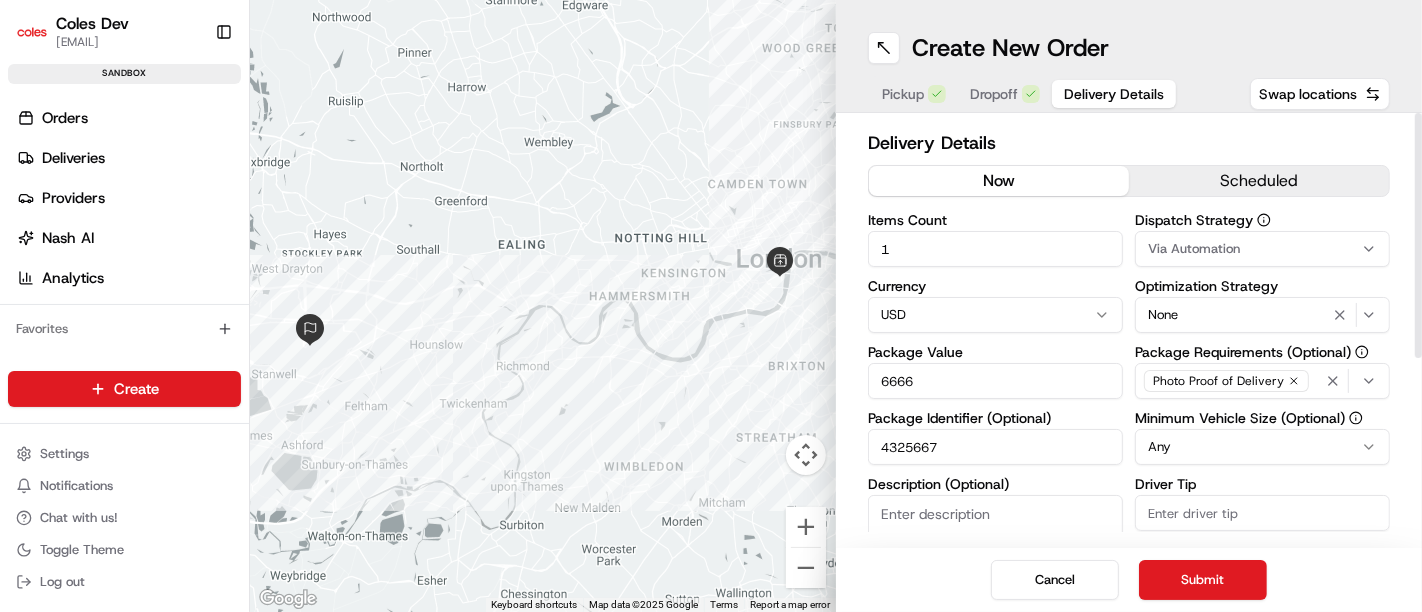 type on "4325667" 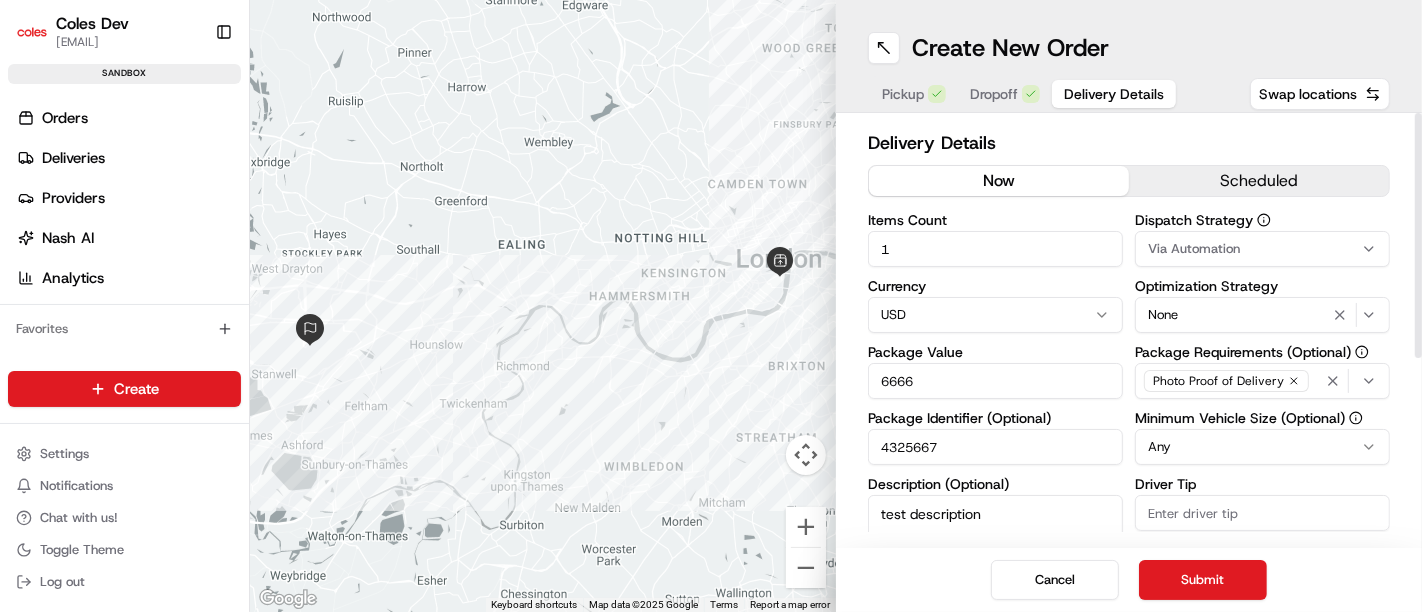 type on "test description" 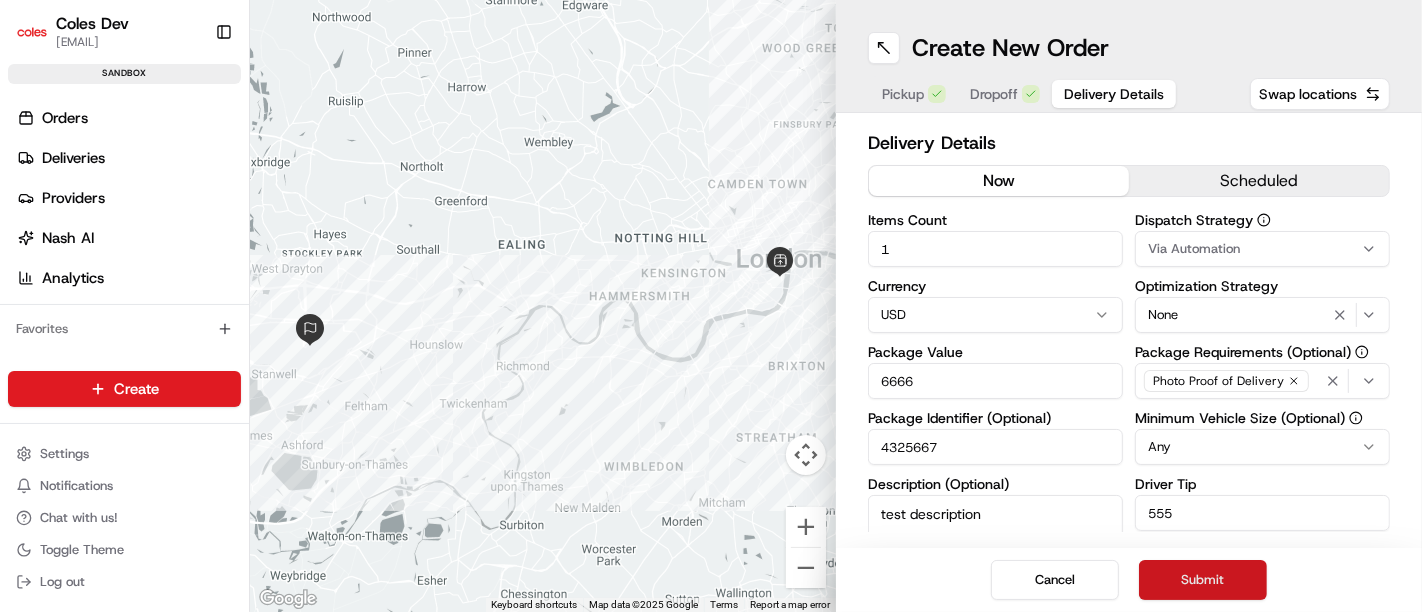 type on "555" 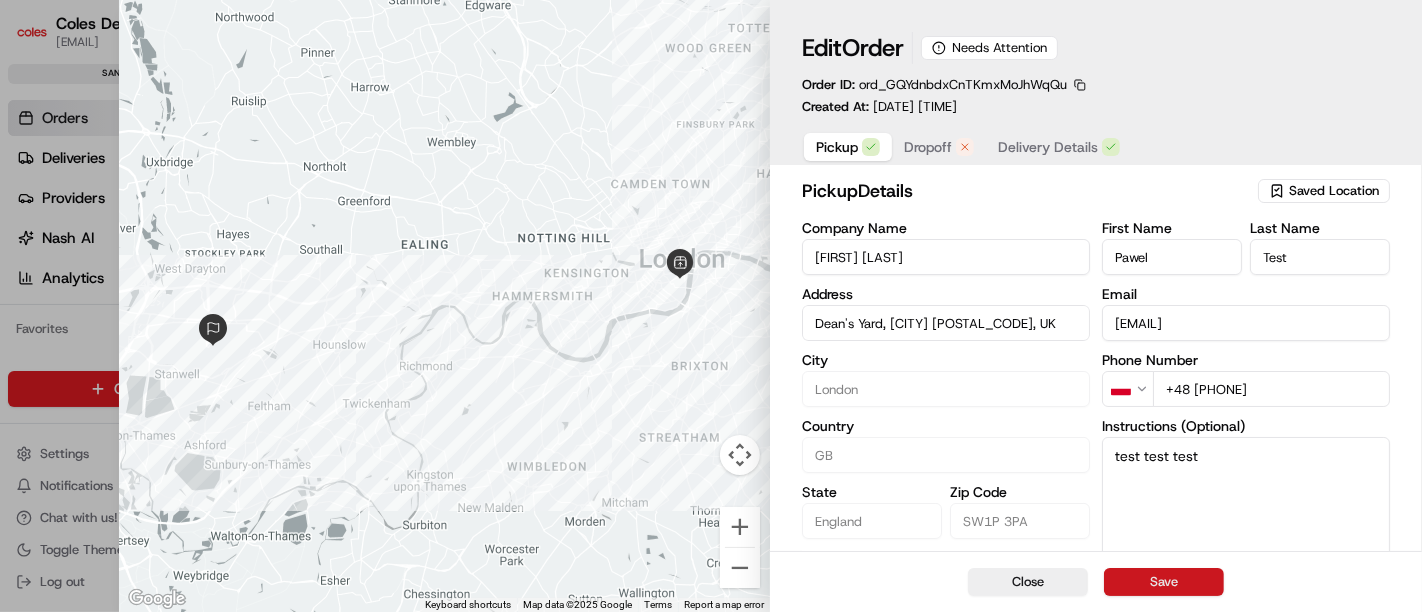 click on "Save" at bounding box center [1164, 582] 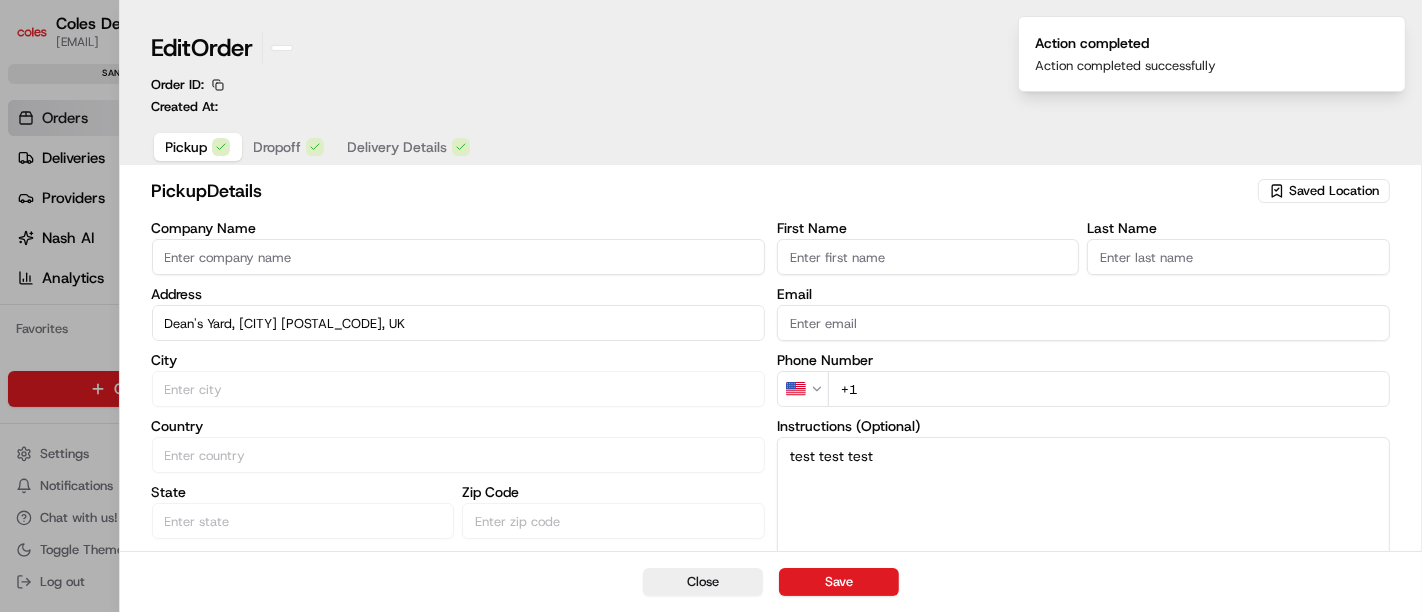 type 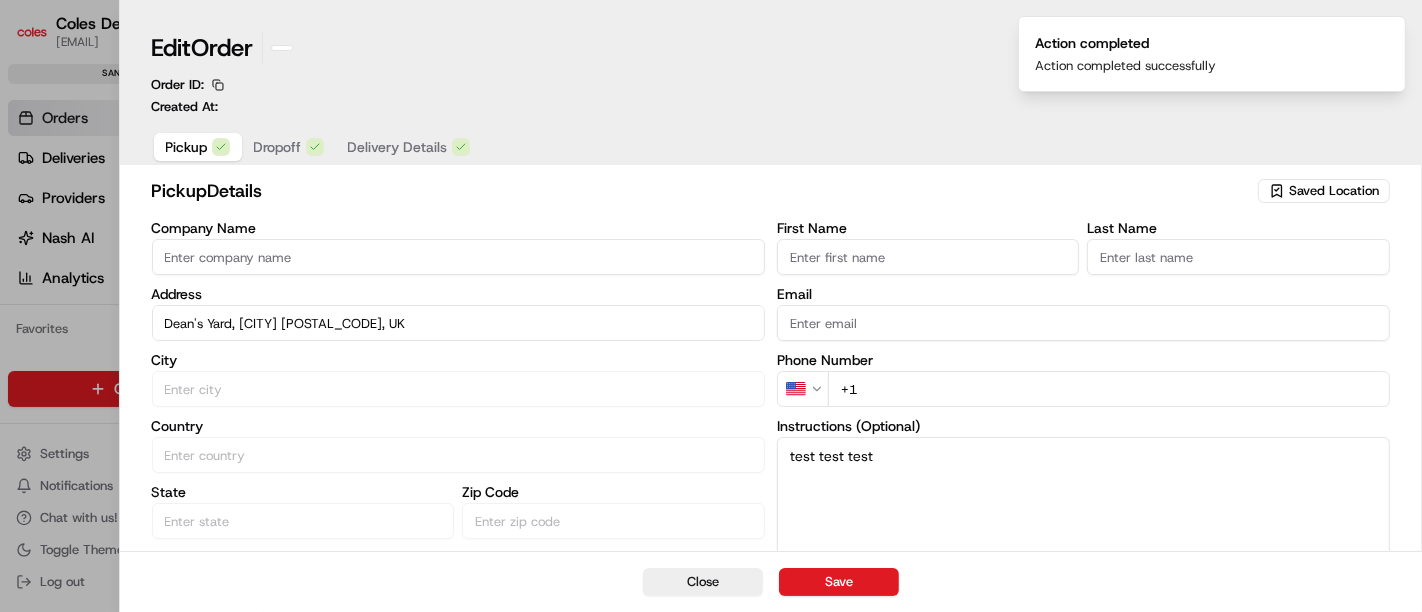type 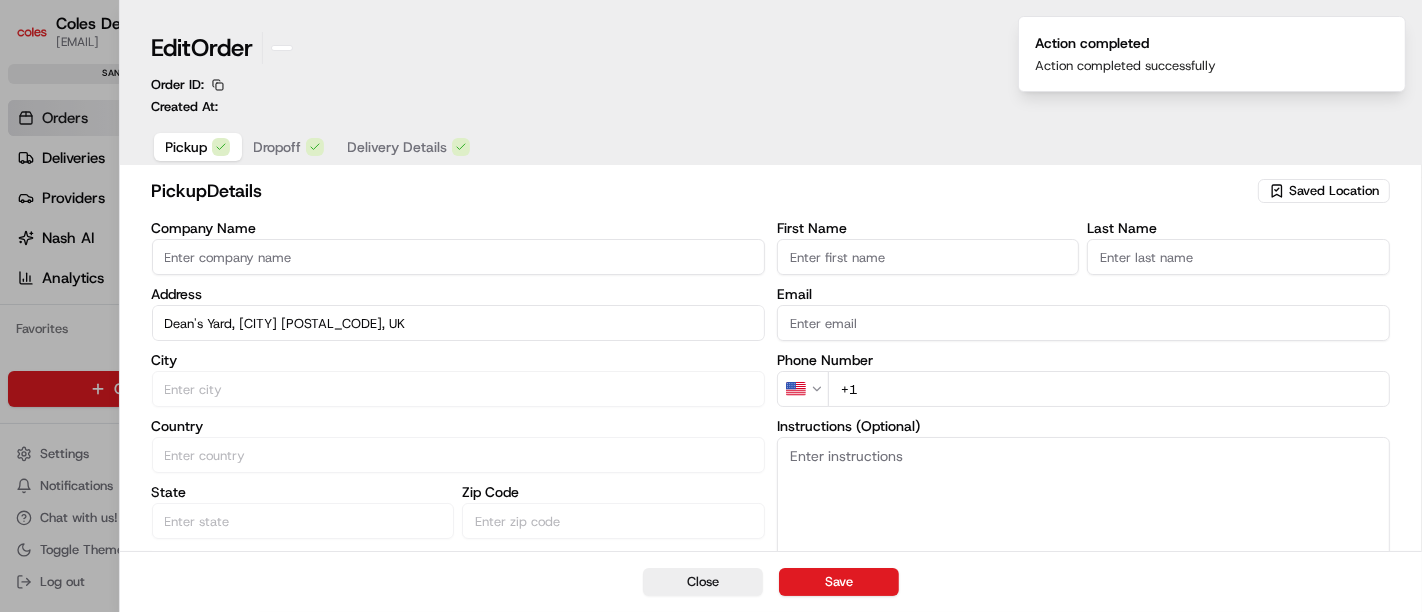 type 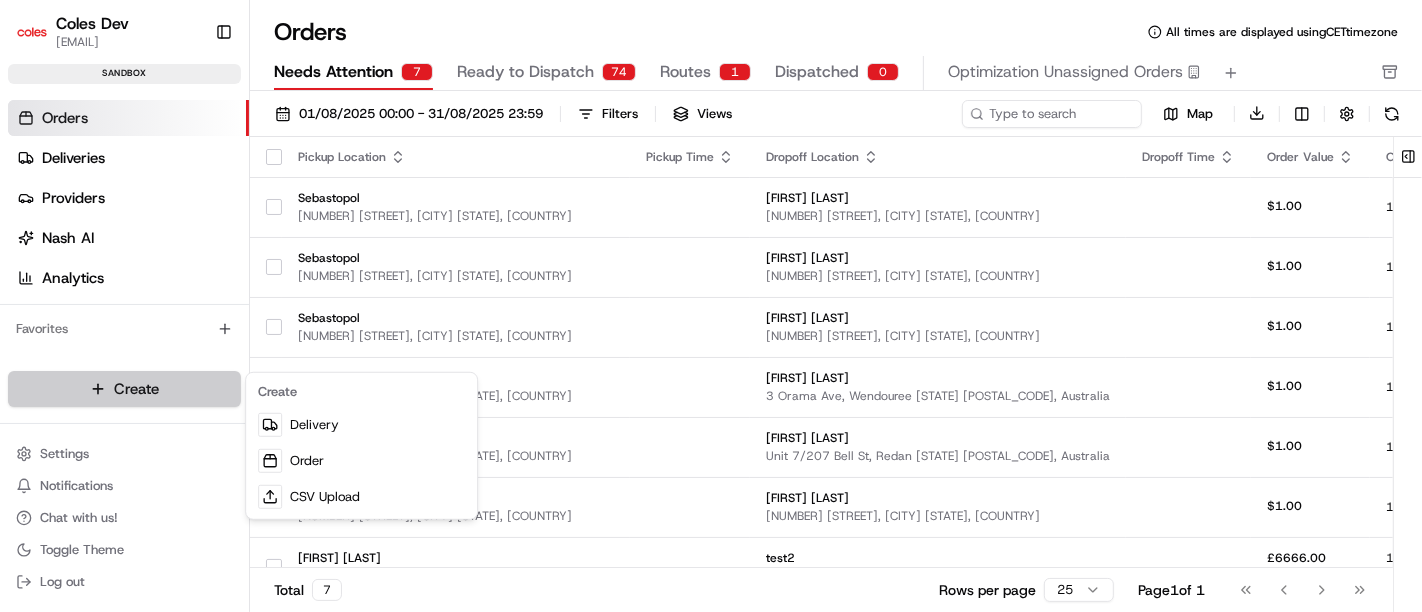 click on "Coles Dev [EMAIL] Toggle Sidebar sandbox Orders Deliveries Providers Nash AI Analytics Favorites Main Menu Members & Organization Organization Users Roles Preferences Customization Tracking Orchestration Automations Dispatch Strategy Optimization Strategy Locations Pickup Locations Dropoff Locations Zones Shifts Delivery Windows Billing Billing Integrations Notification Triggers Webhooks API Keys Request Logs Create Settings Notifications Chat with us! Toggle Theme Log out Orders All times are displayed using CET timezone Needs Attention 7 Ready to Dispatch 74 Routes 1 Dispatched 0 Optimization Unassigned Orders [DATE] [TIME] Filters Views Map Download Pickup Location Pickup Time Dropoff Location Dropoff Time Order Value Order Details Delivery Details Actions [CITY] [NUMBER] [STREET], [CITY] [STATE] [FIRST] [LAST] [NUMBER] [STREET], [CITY] [STATE] $1.00 1 item scheduled [CITY] [NUMBER] [STREET], [CITY] [STATE] 1" at bounding box center (711, 306) 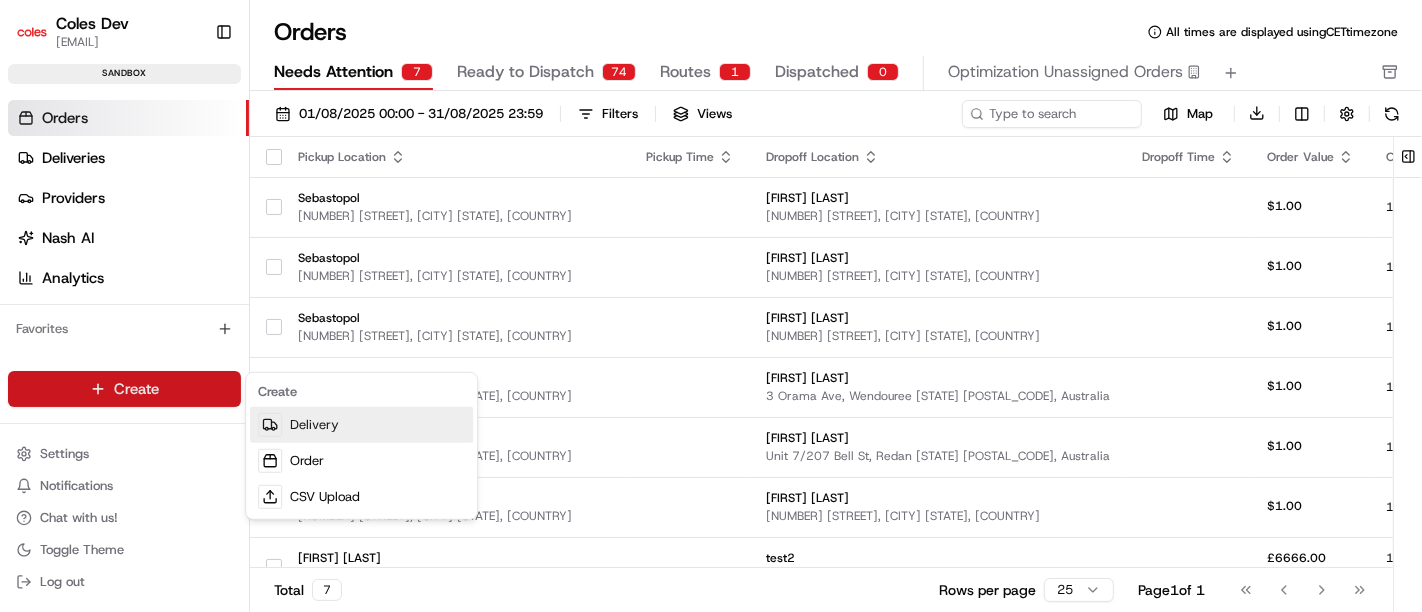 click on "Delivery" at bounding box center (361, 425) 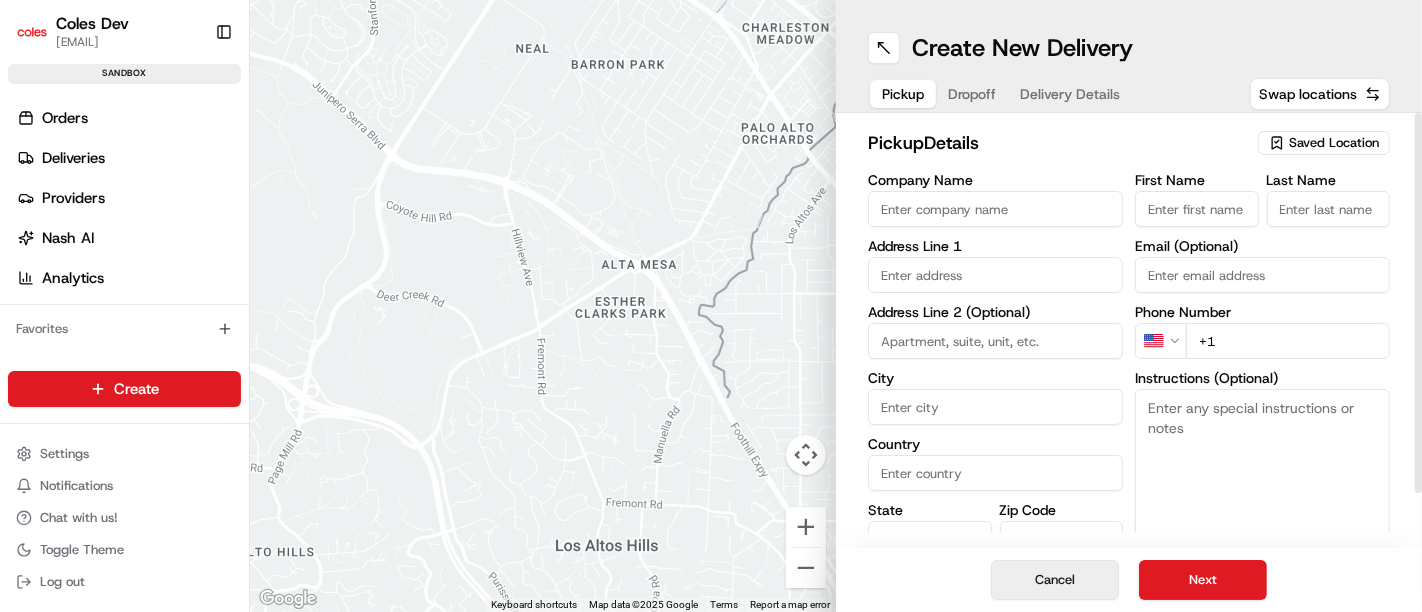 click on "Cancel" at bounding box center [1055, 580] 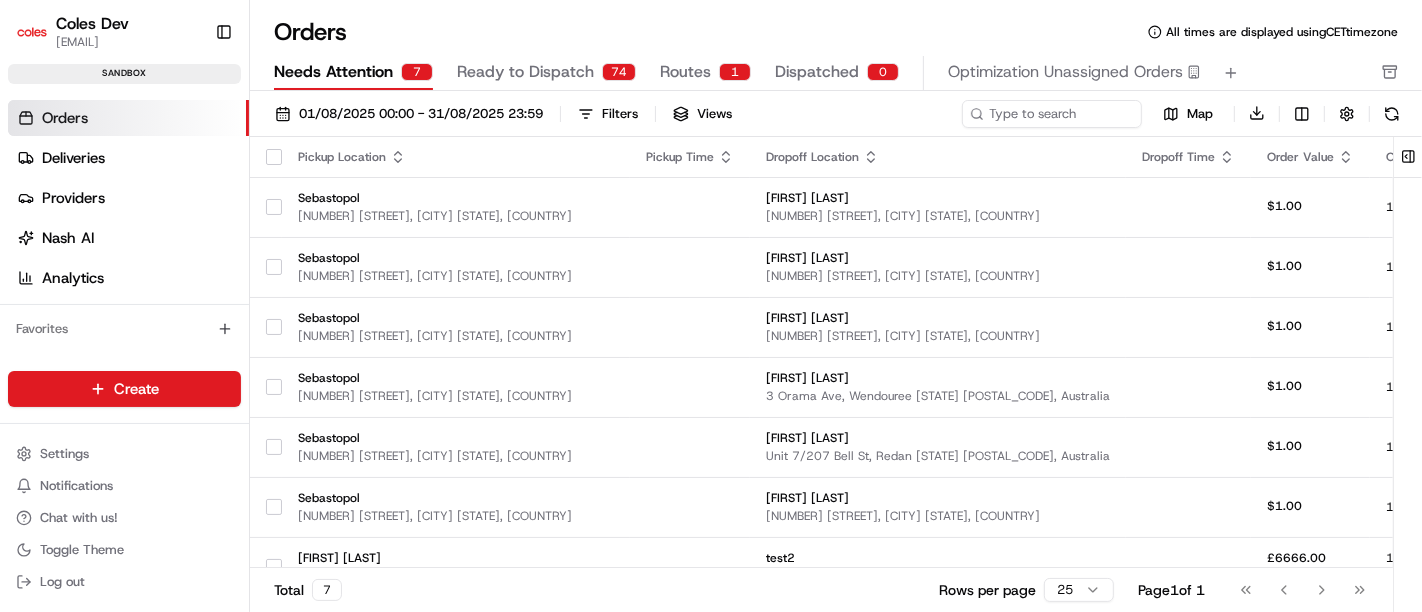click on "Orders" at bounding box center [128, 118] 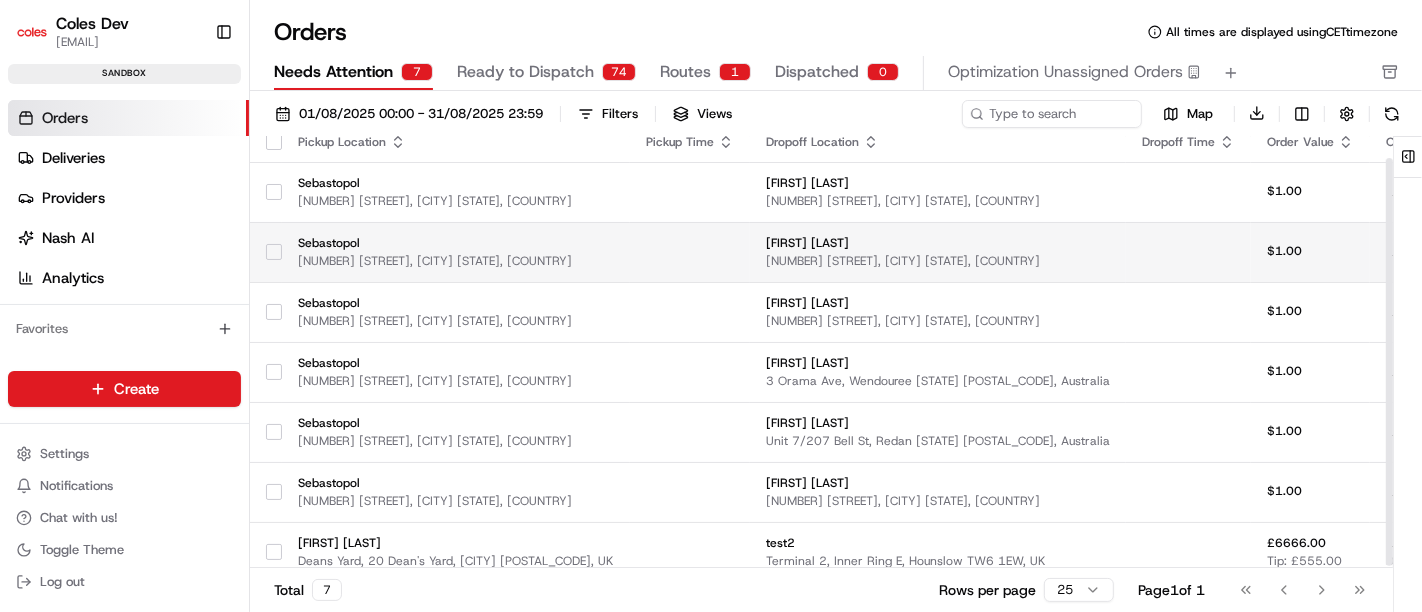 scroll, scrollTop: 27, scrollLeft: 0, axis: vertical 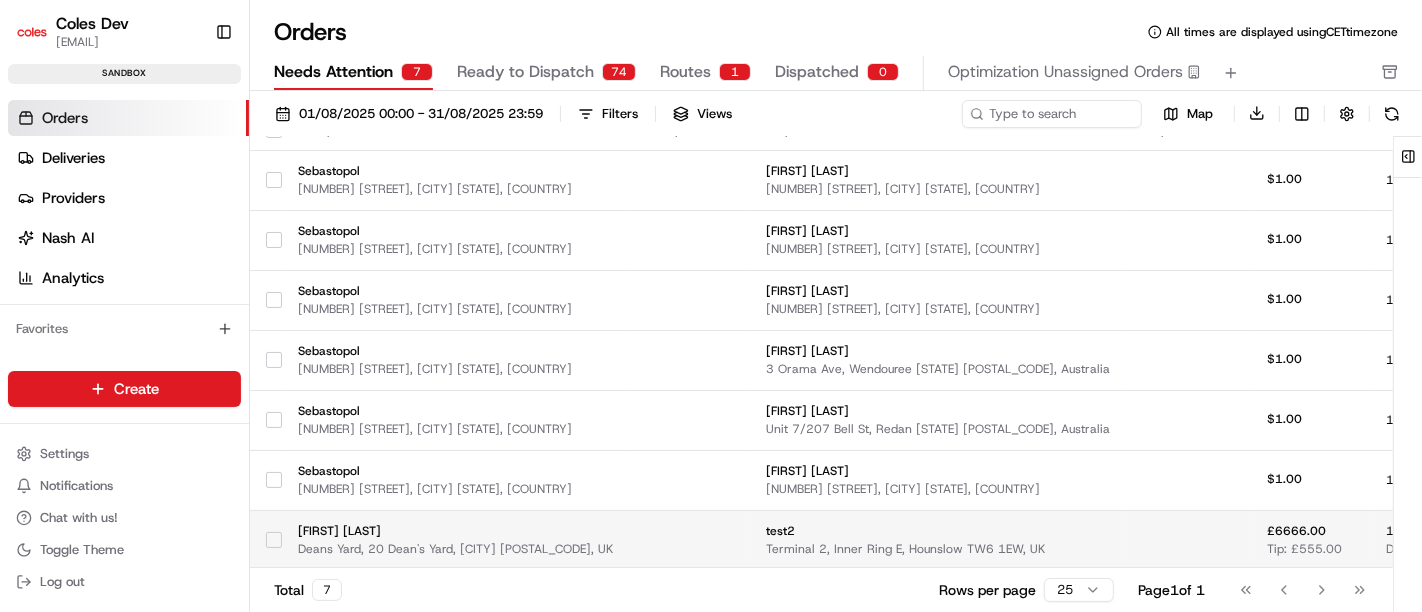 click at bounding box center (274, 540) 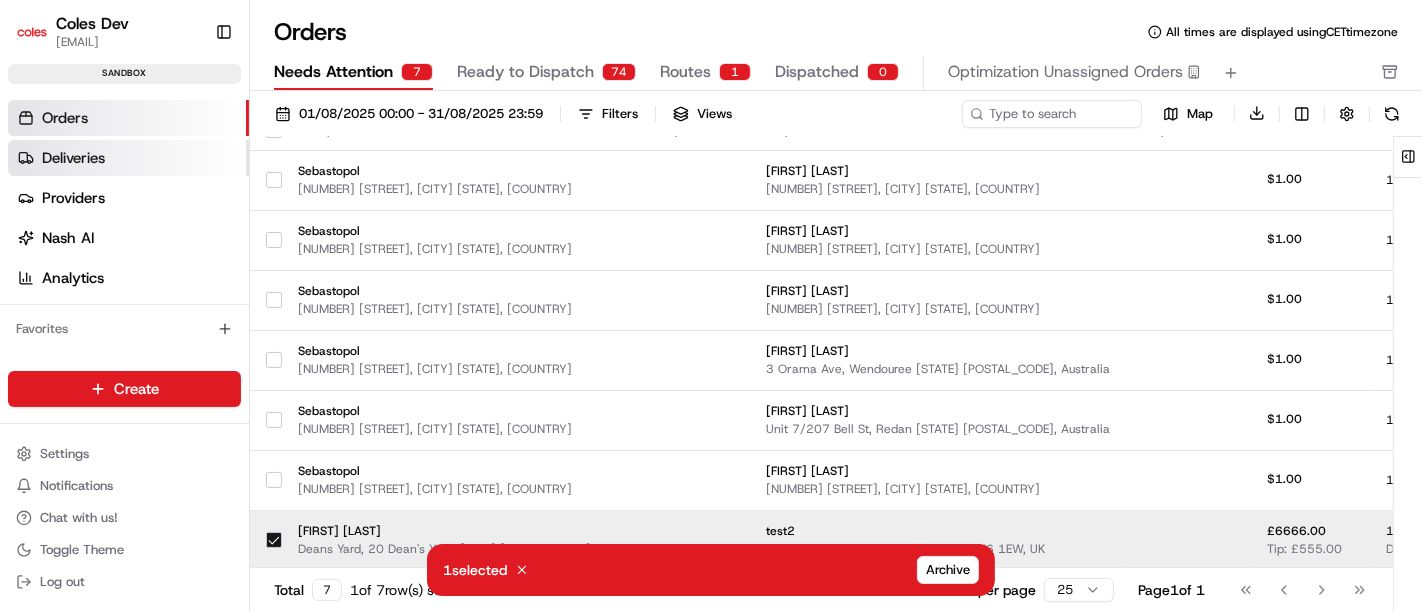 click on "Deliveries" at bounding box center (128, 158) 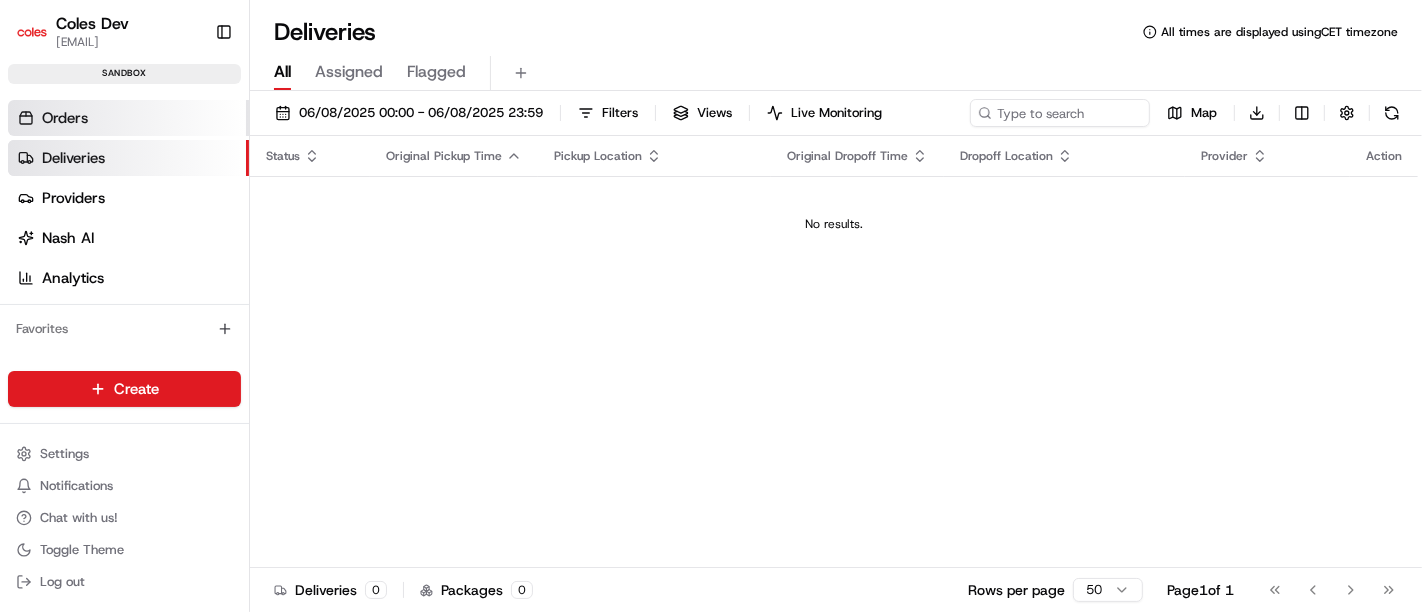 click on "Orders" at bounding box center [128, 118] 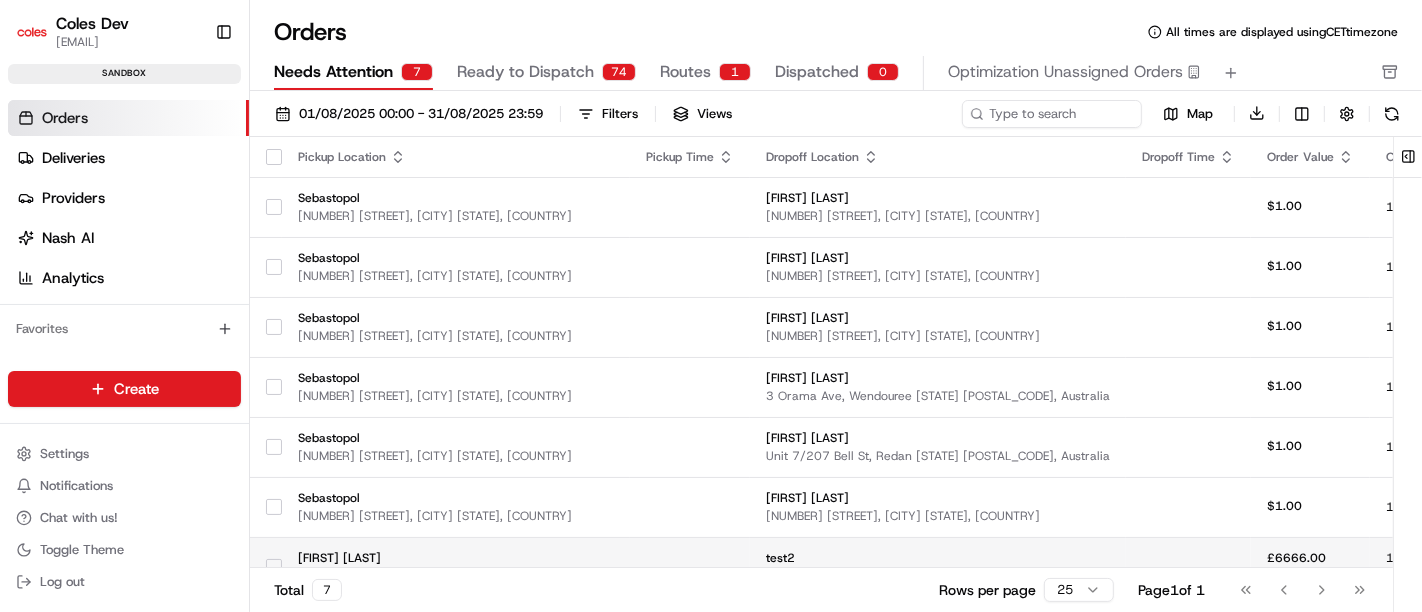 click on "[FIRST] [LAST] [STREET], [NUMBER] [STREET], [CITY] [POSTAL_CODE], [COUNTRY]" at bounding box center (456, 567) 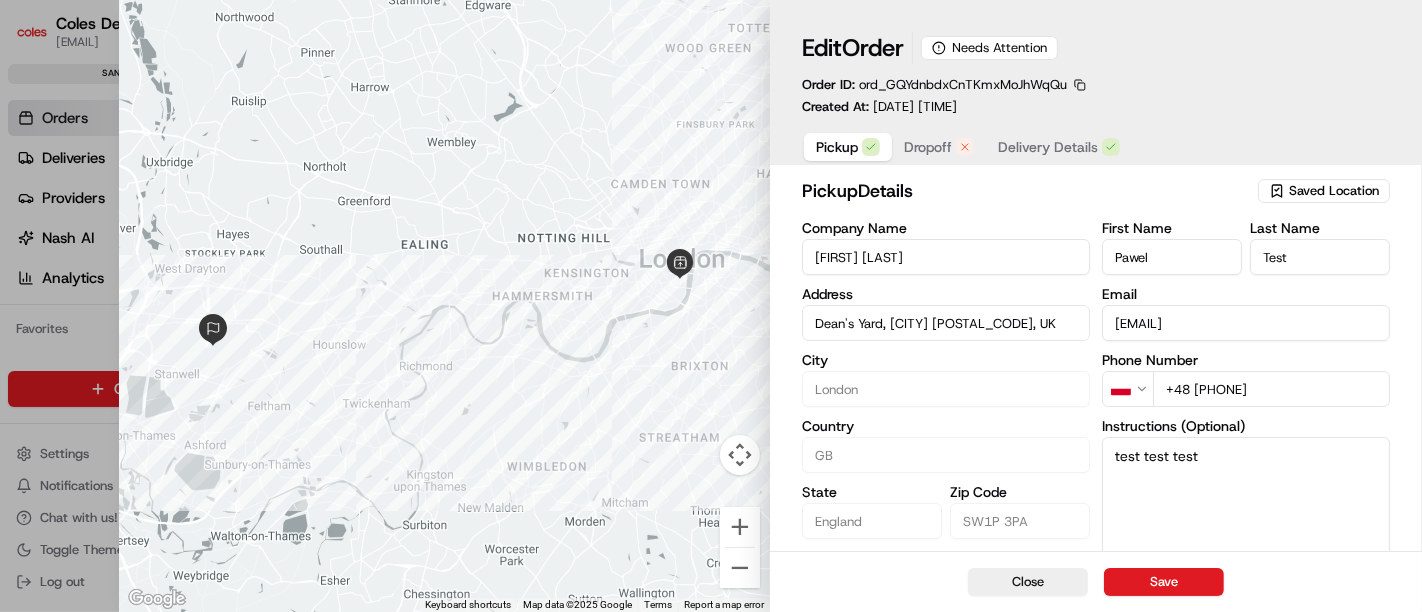 click on "Dropoff" at bounding box center [928, 147] 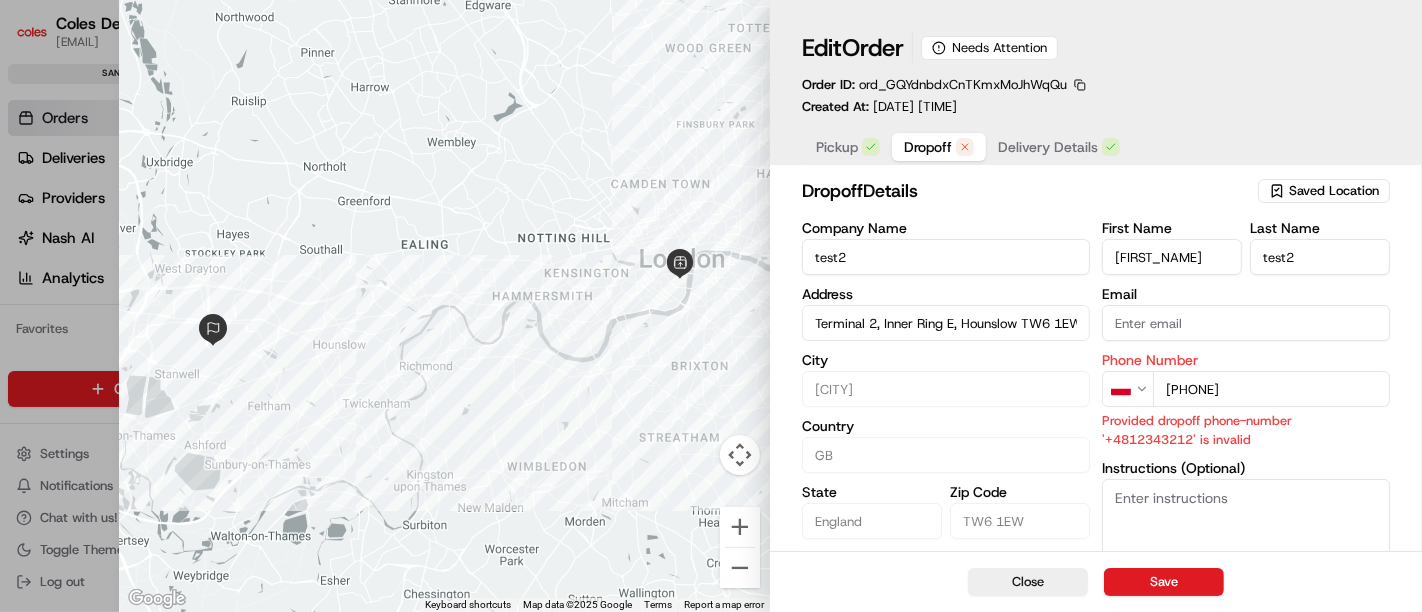 click on "[PHONE]" at bounding box center [1271, 389] 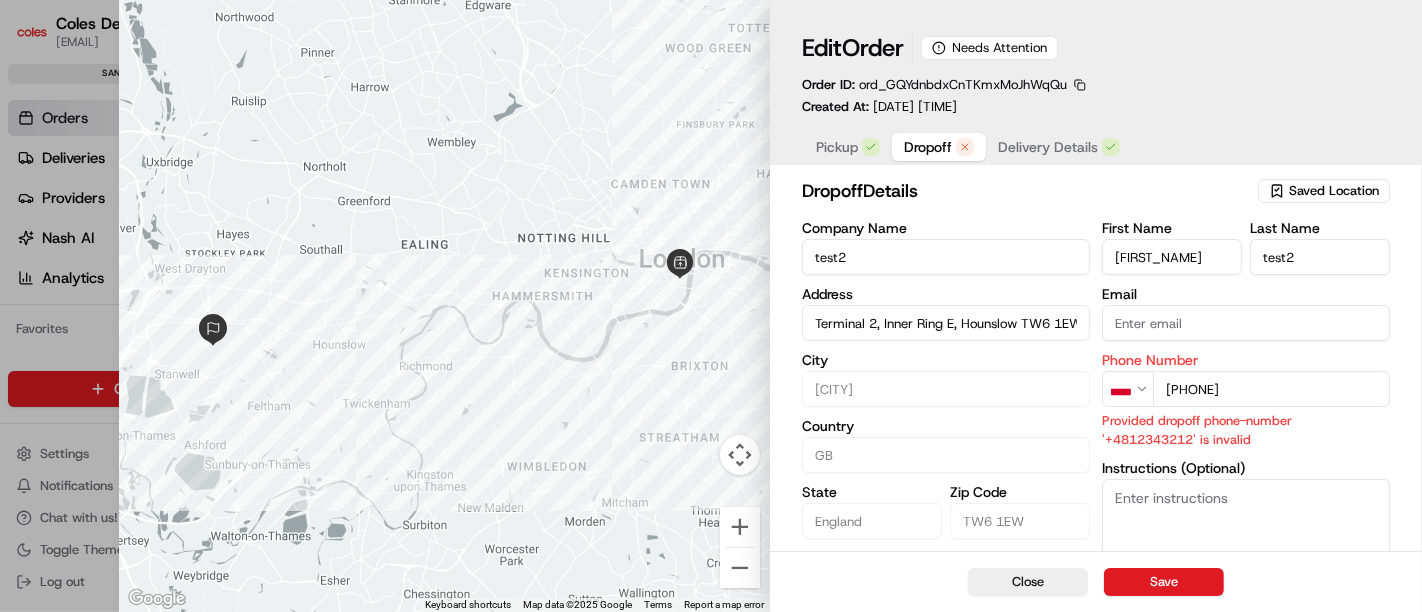 click on "[PHONE]" at bounding box center [1271, 389] 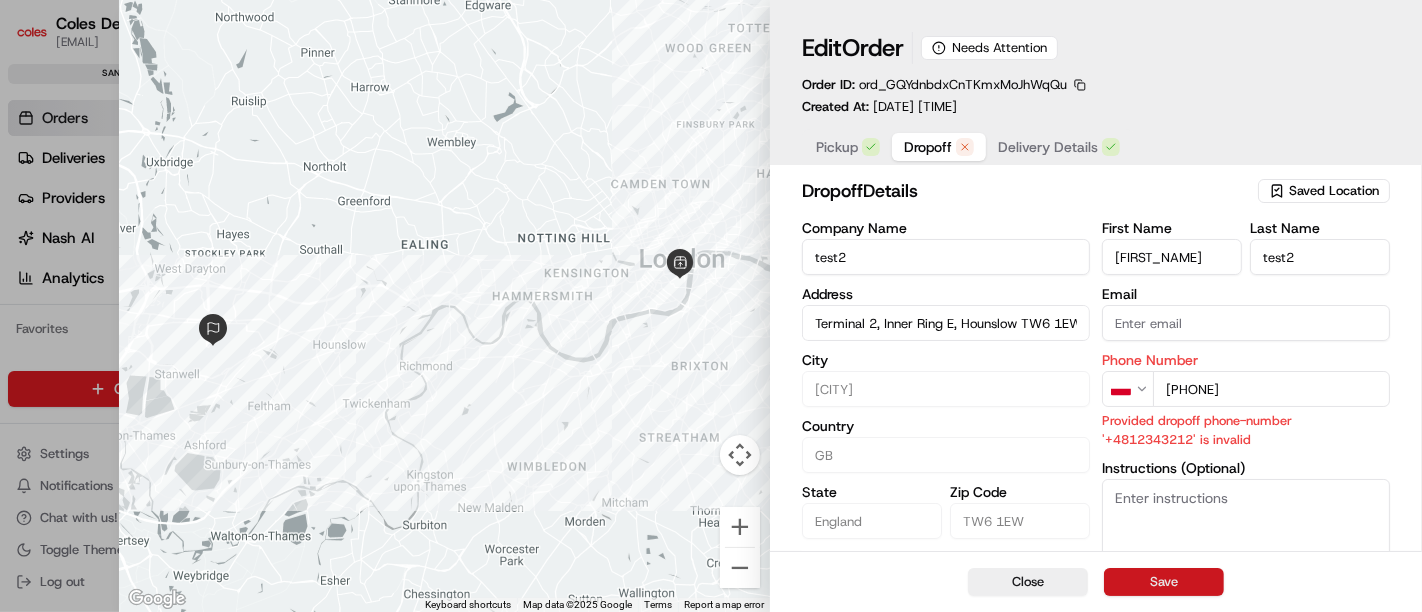 type on "[PHONE]" 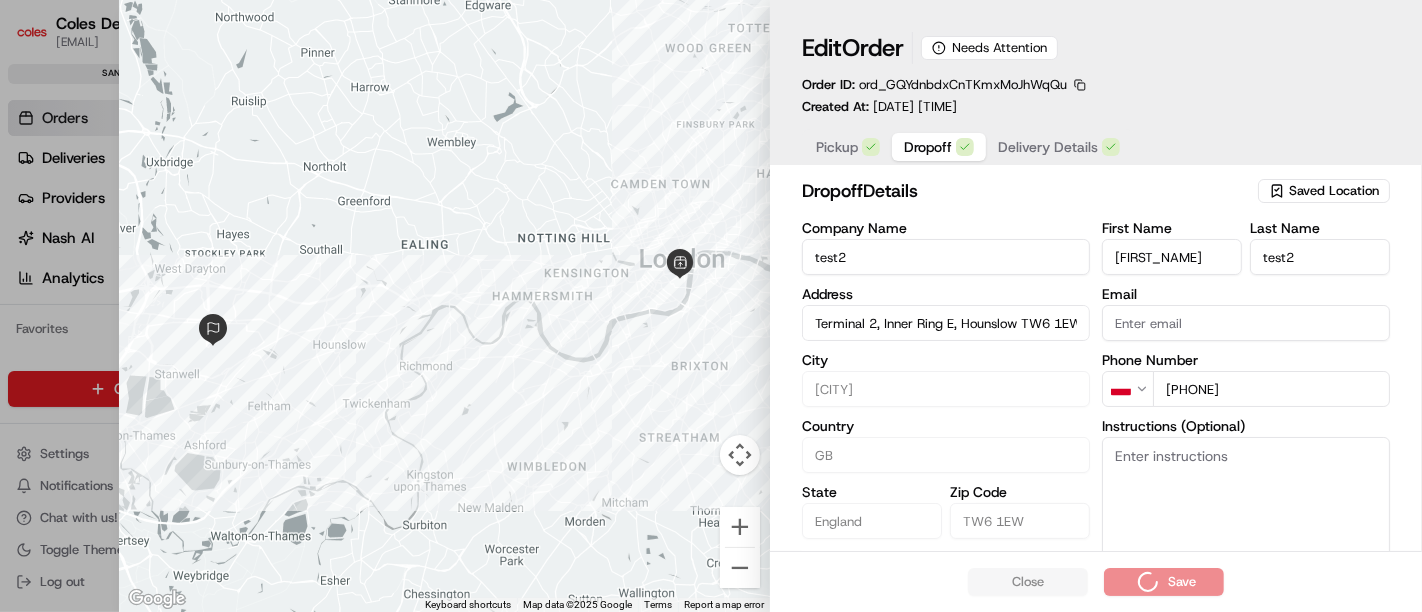 type 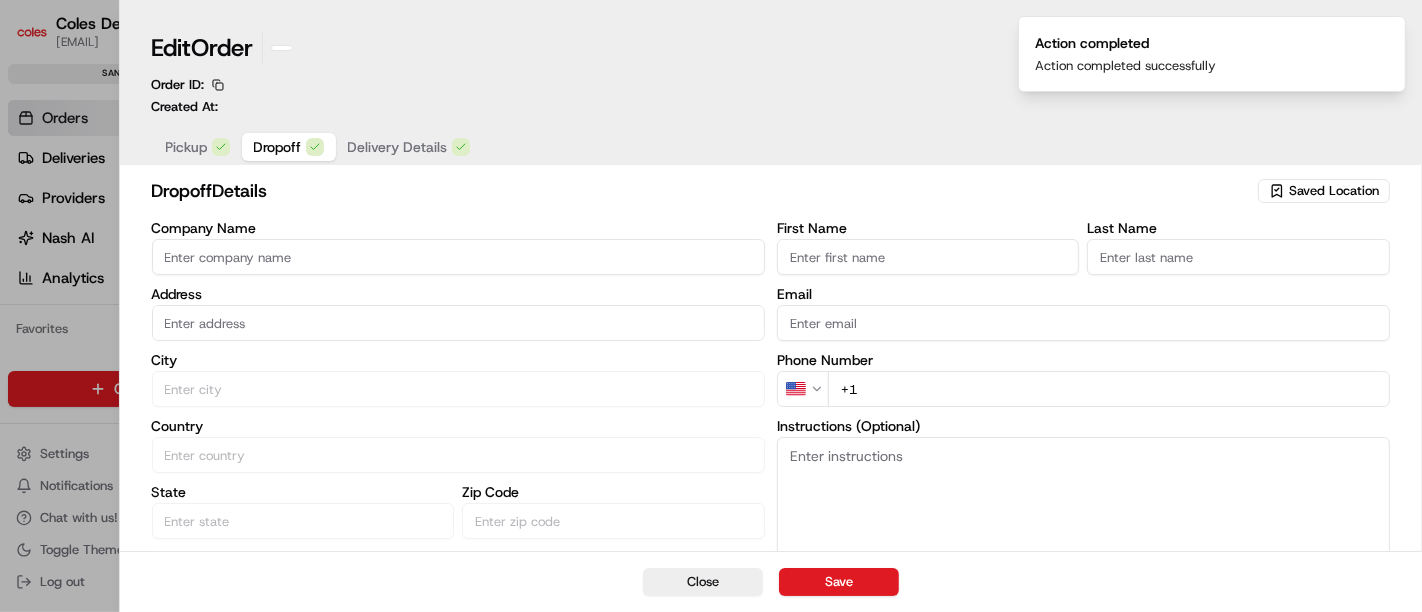 type 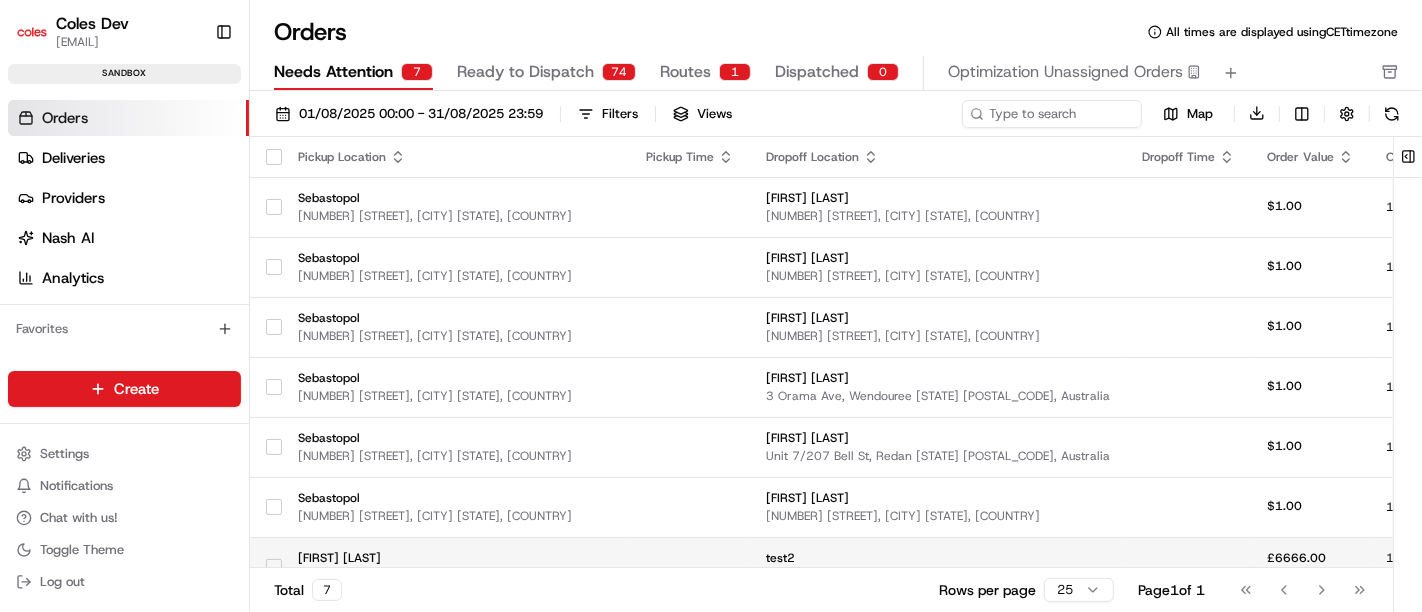click at bounding box center [274, 567] 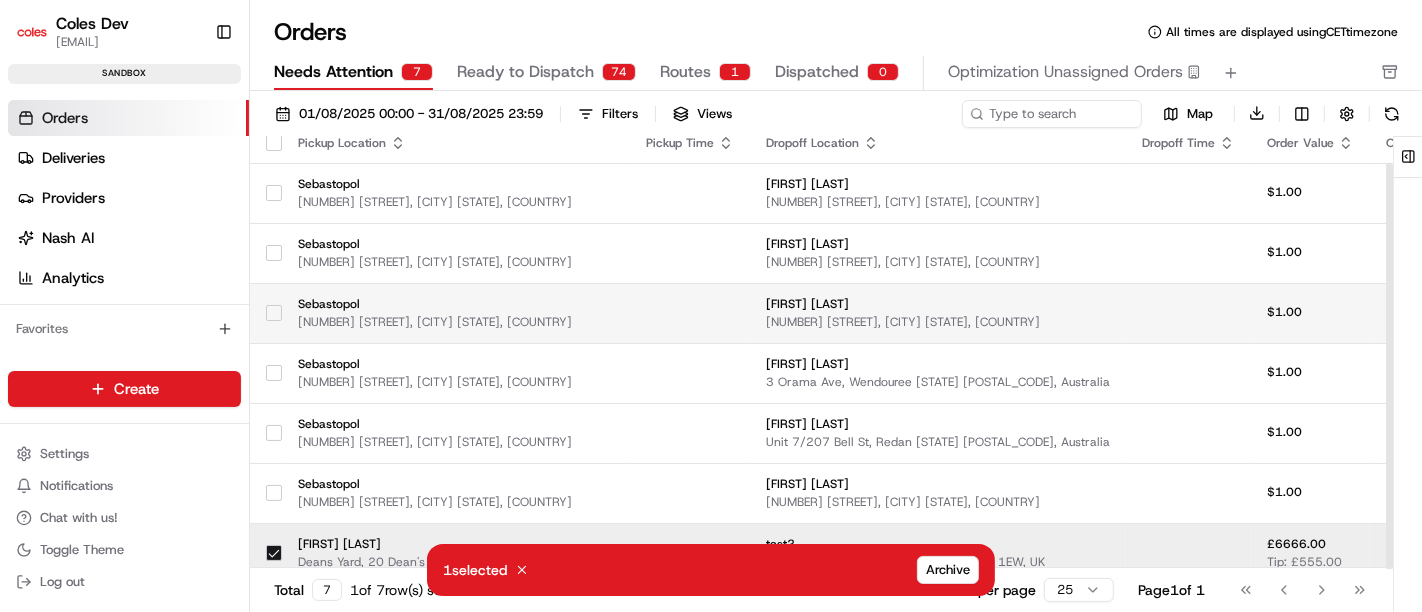 scroll, scrollTop: 27, scrollLeft: 0, axis: vertical 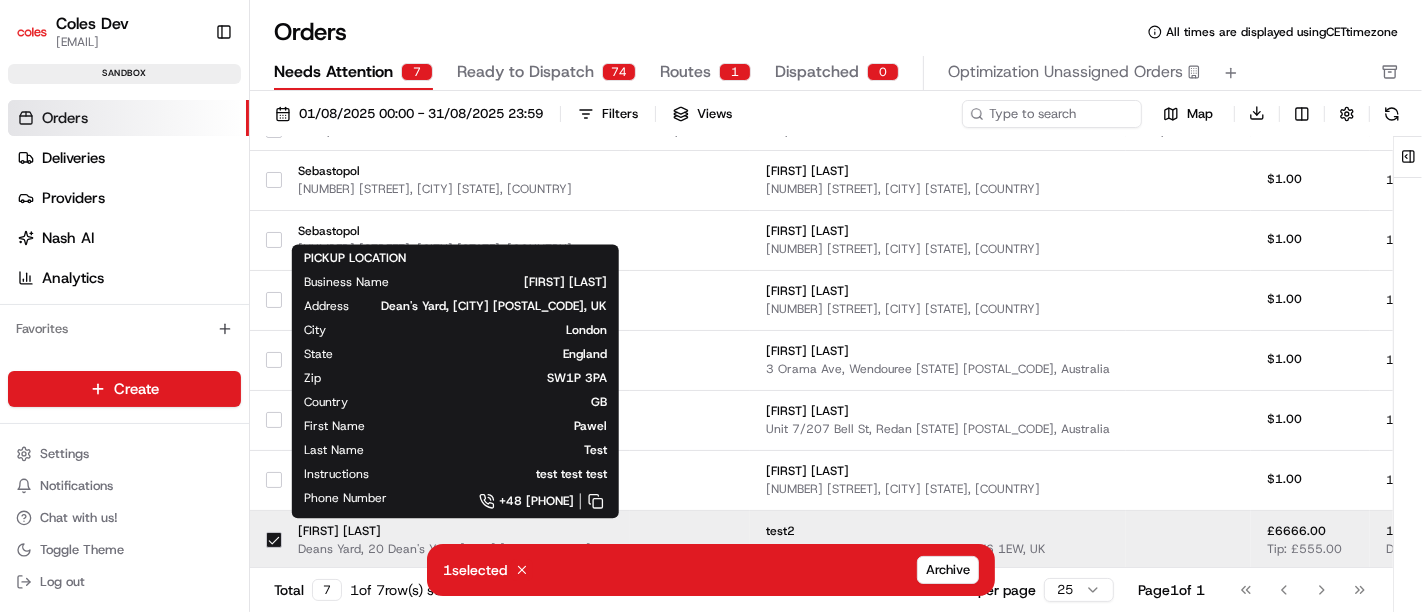 click on "[FIRST] [LAST]" at bounding box center [456, 531] 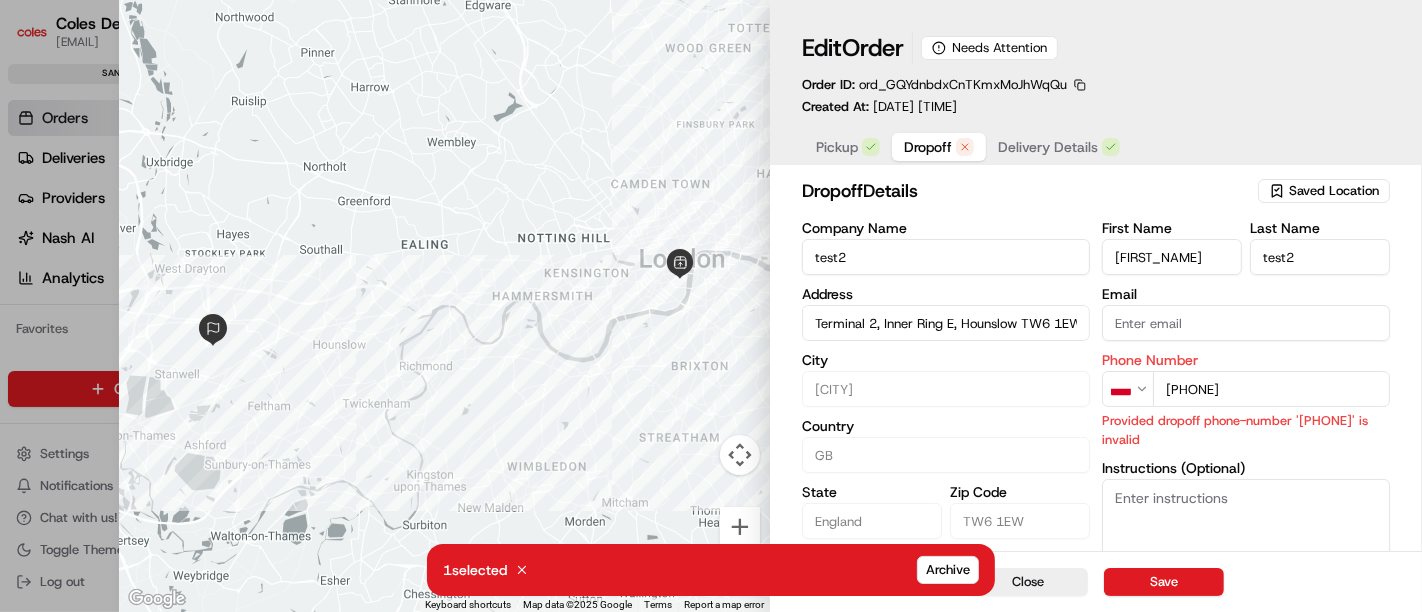 click 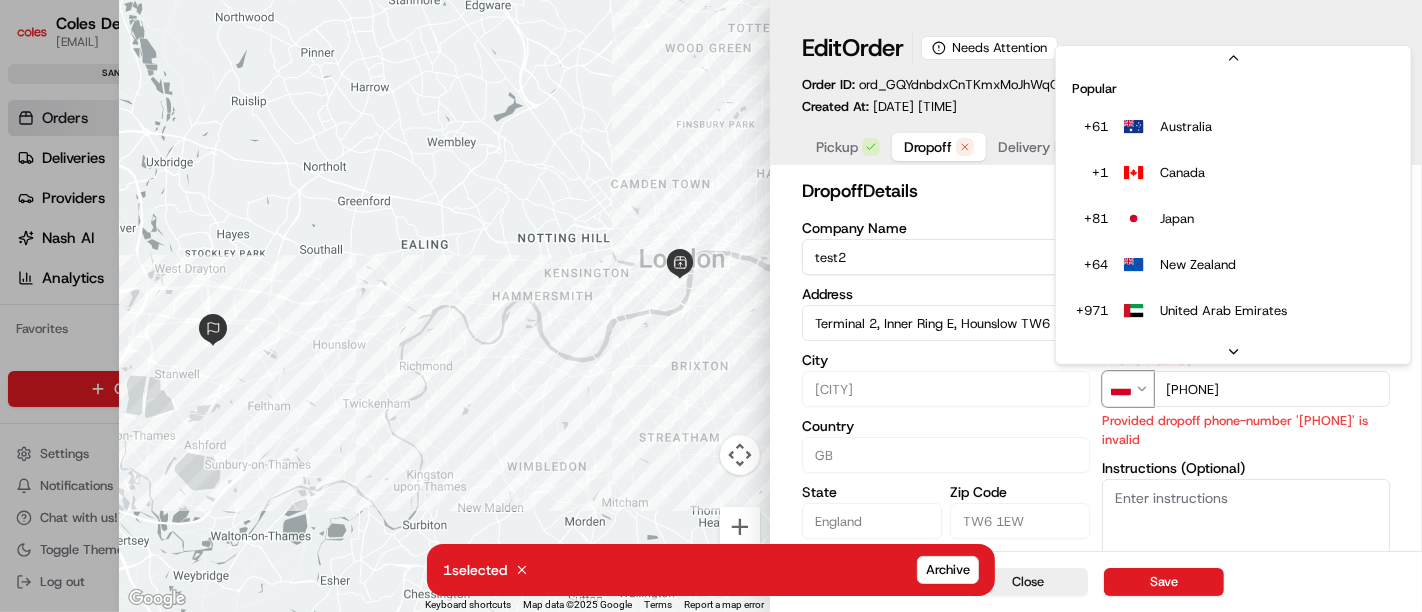 scroll, scrollTop: 7817, scrollLeft: 0, axis: vertical 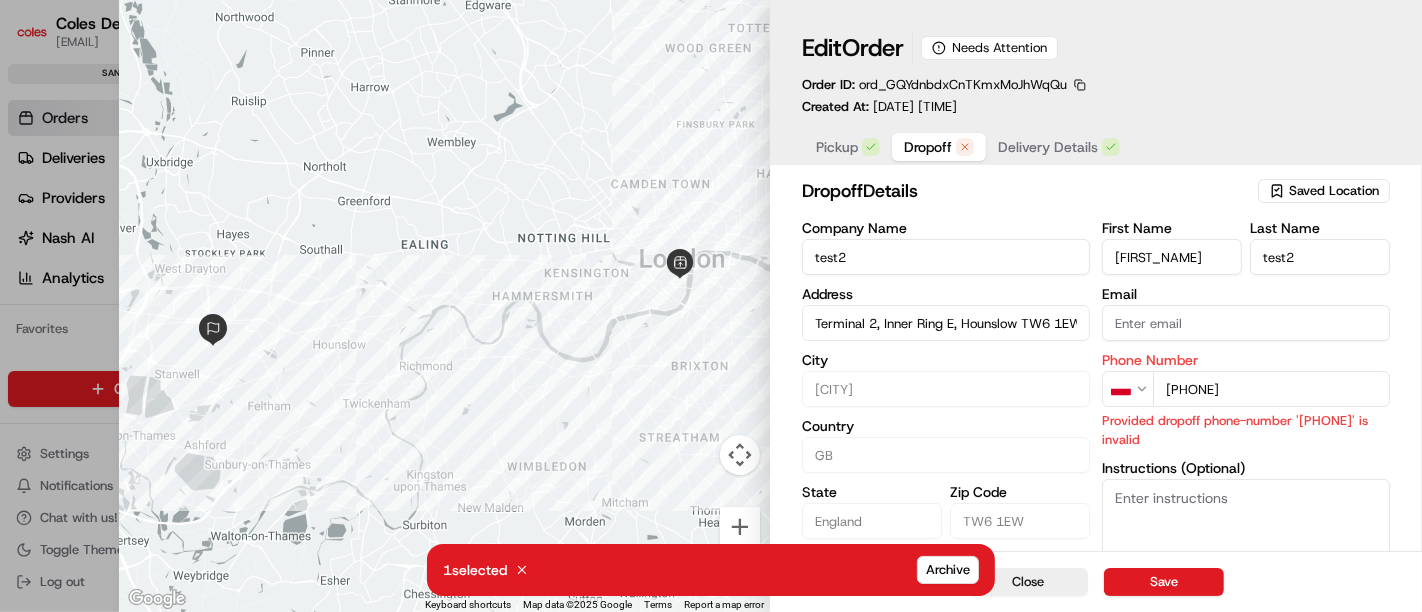 click on "[PHONE]" at bounding box center [1271, 389] 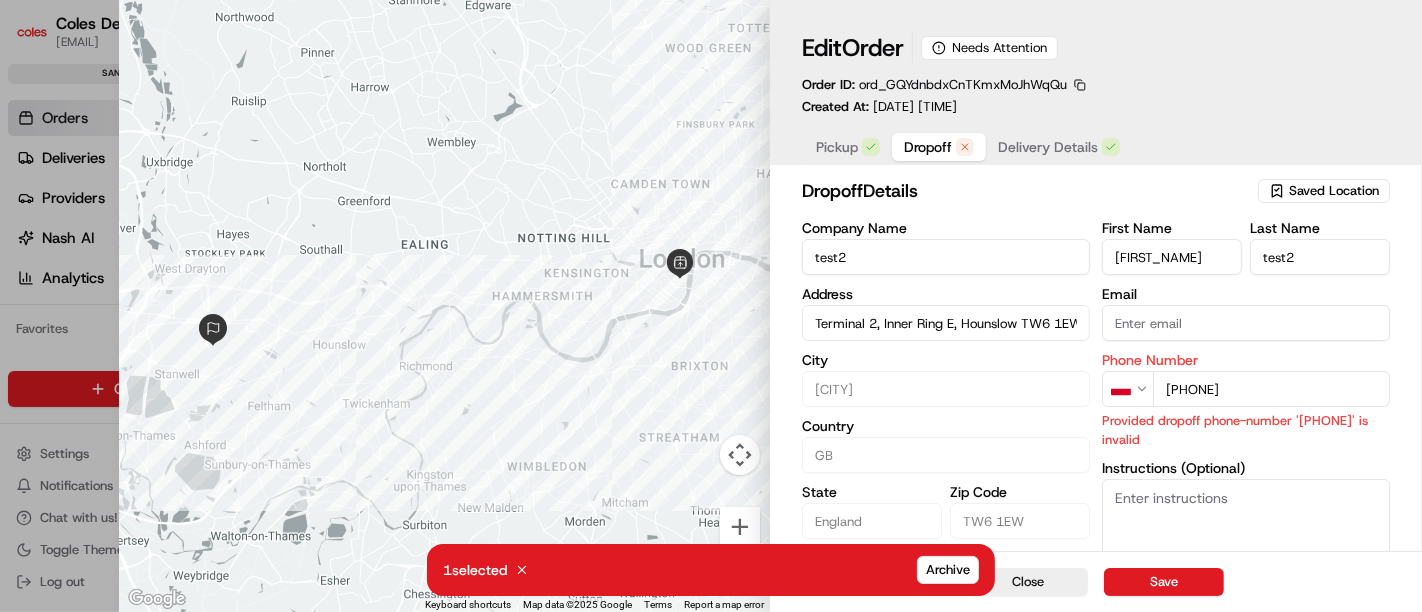 click on "[PHONE]" at bounding box center (1271, 389) 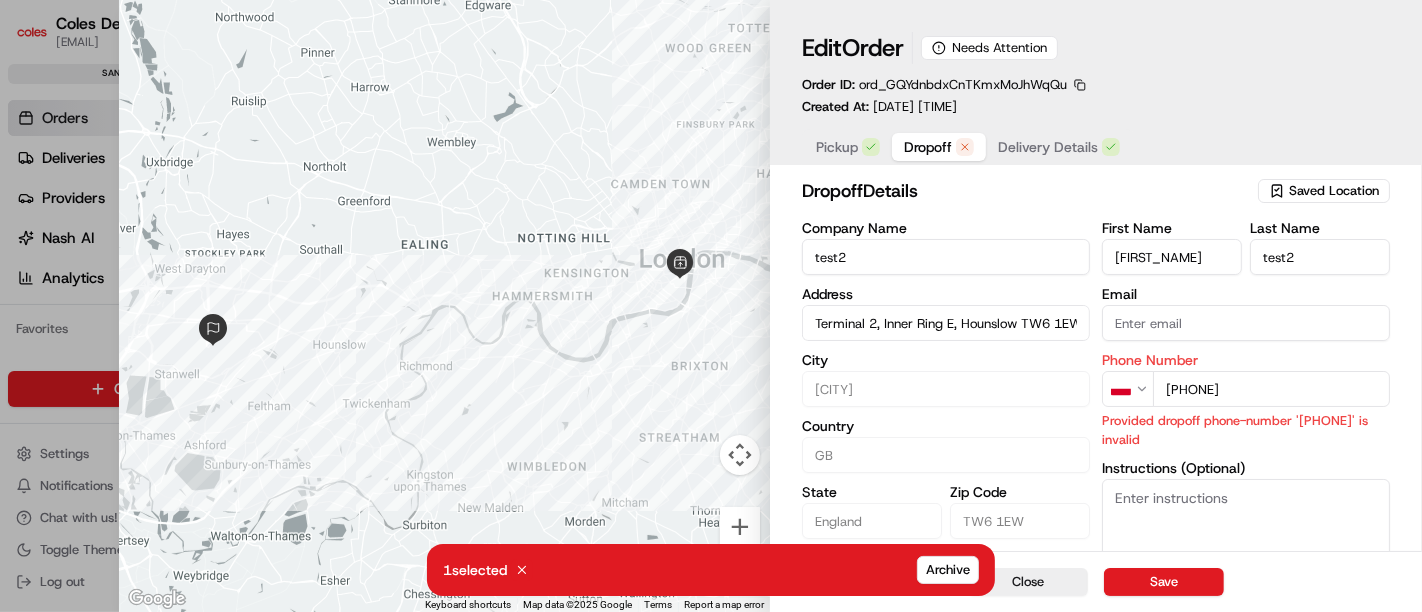 type on "+1" 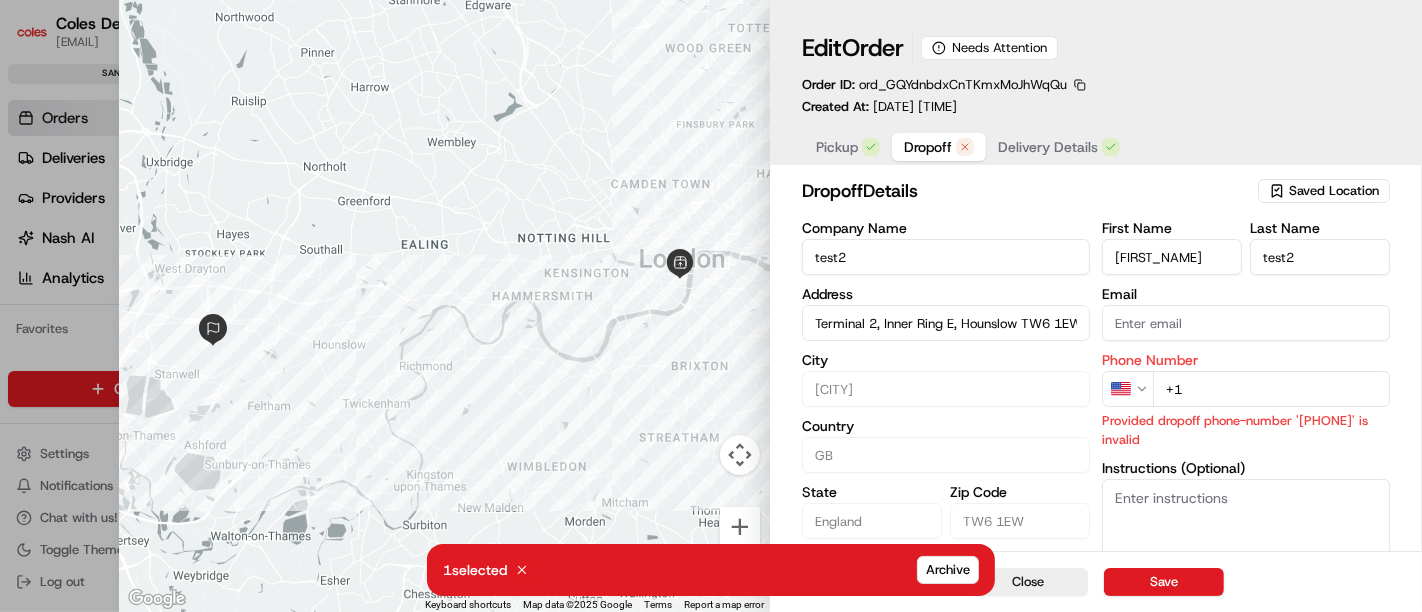 click 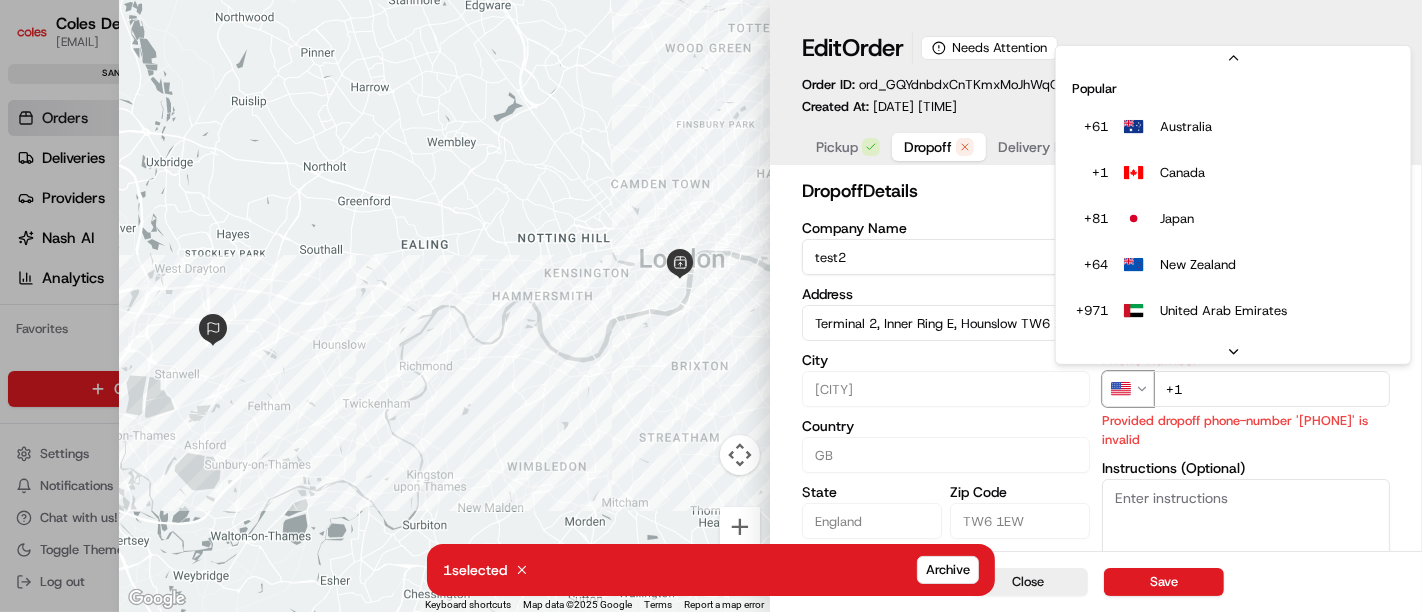 scroll, scrollTop: 37, scrollLeft: 0, axis: vertical 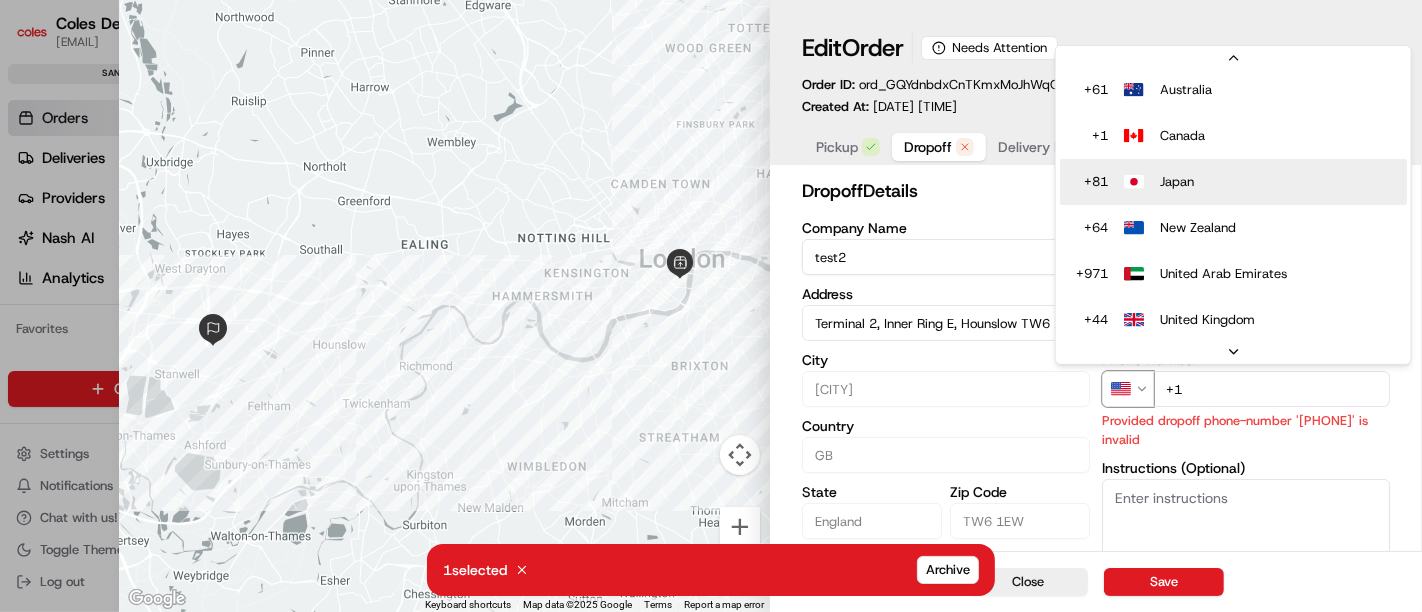type 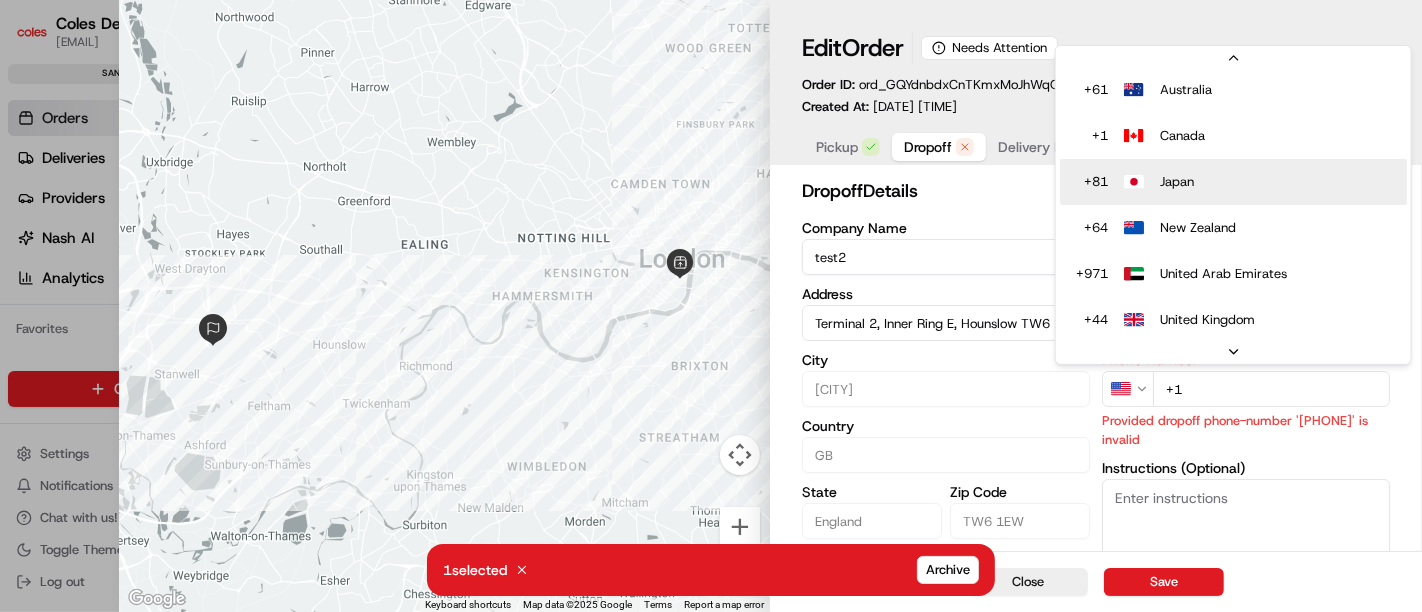 type on "+1" 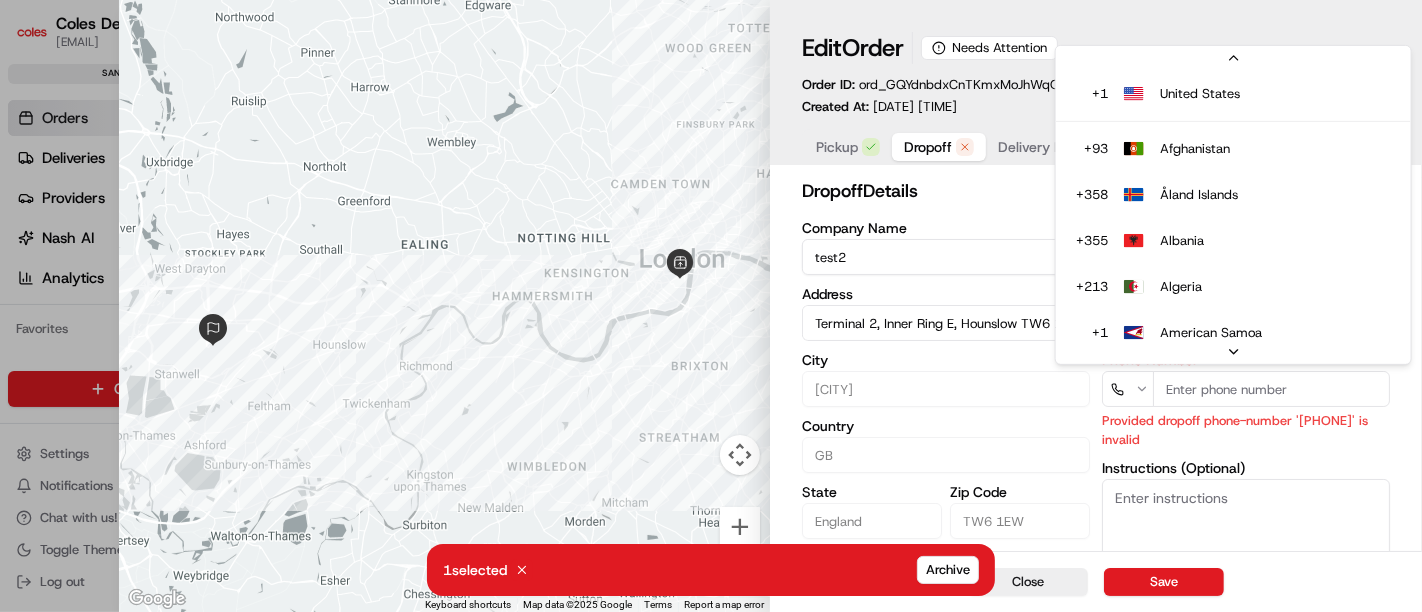 click at bounding box center (1271, 389) 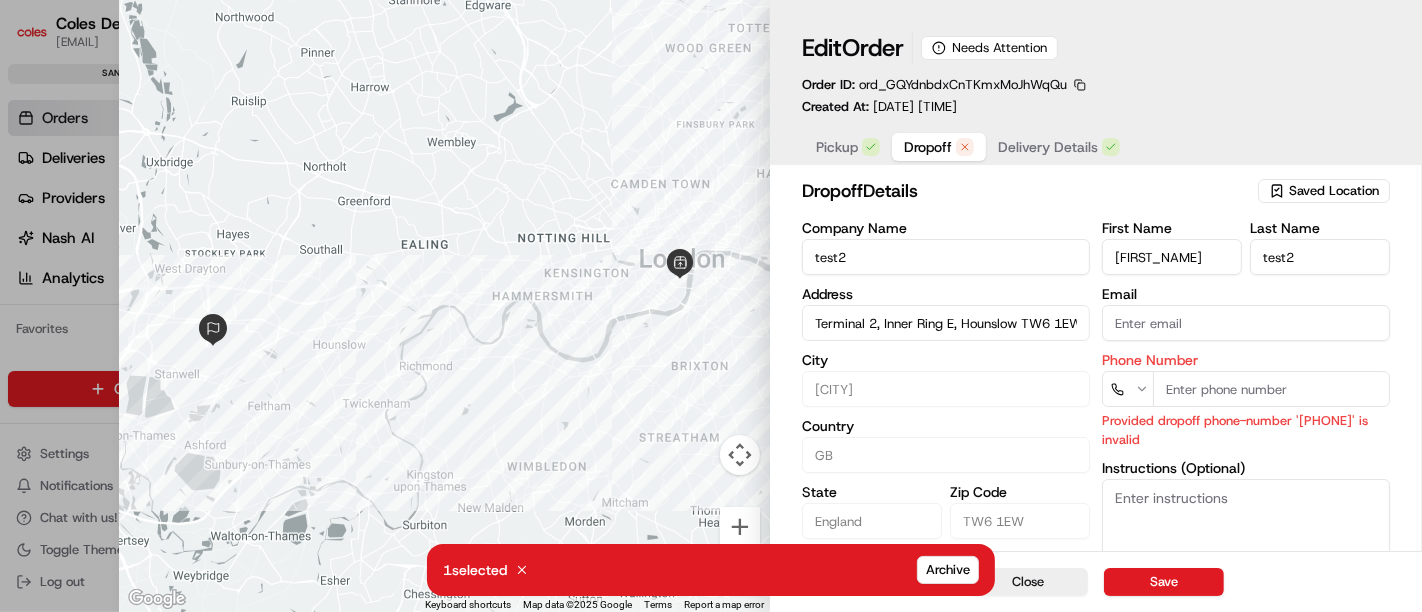 click at bounding box center [1128, 389] 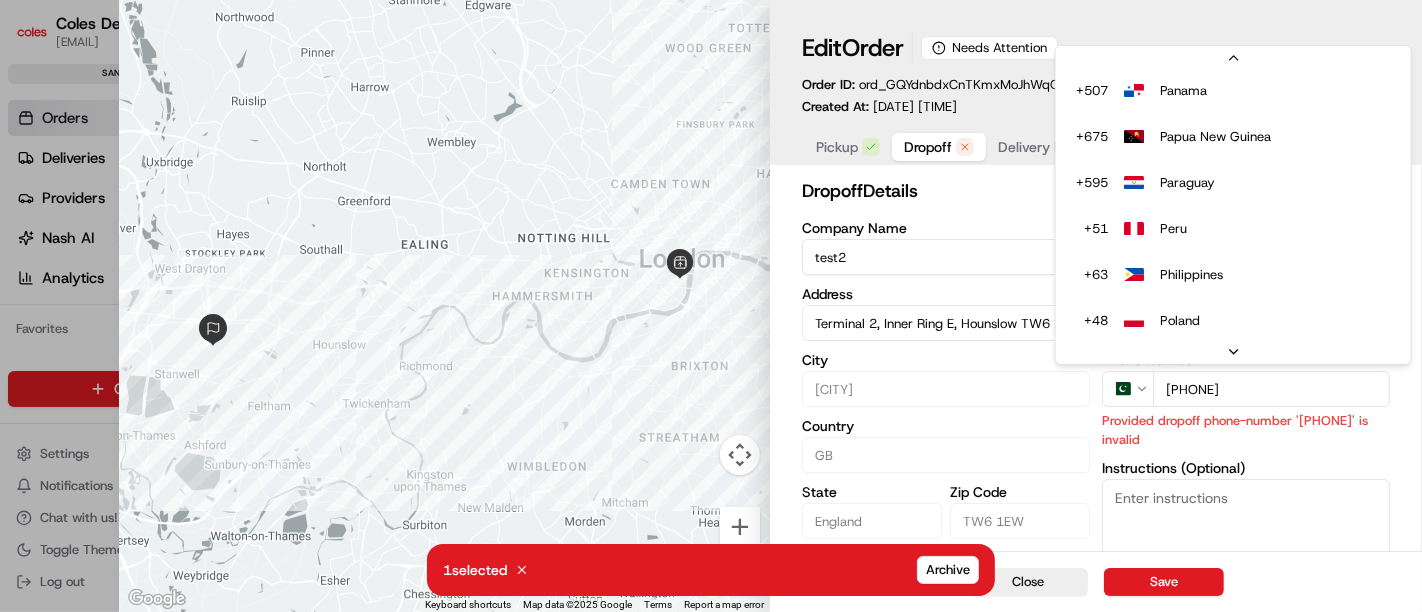 scroll, scrollTop: 8002, scrollLeft: 0, axis: vertical 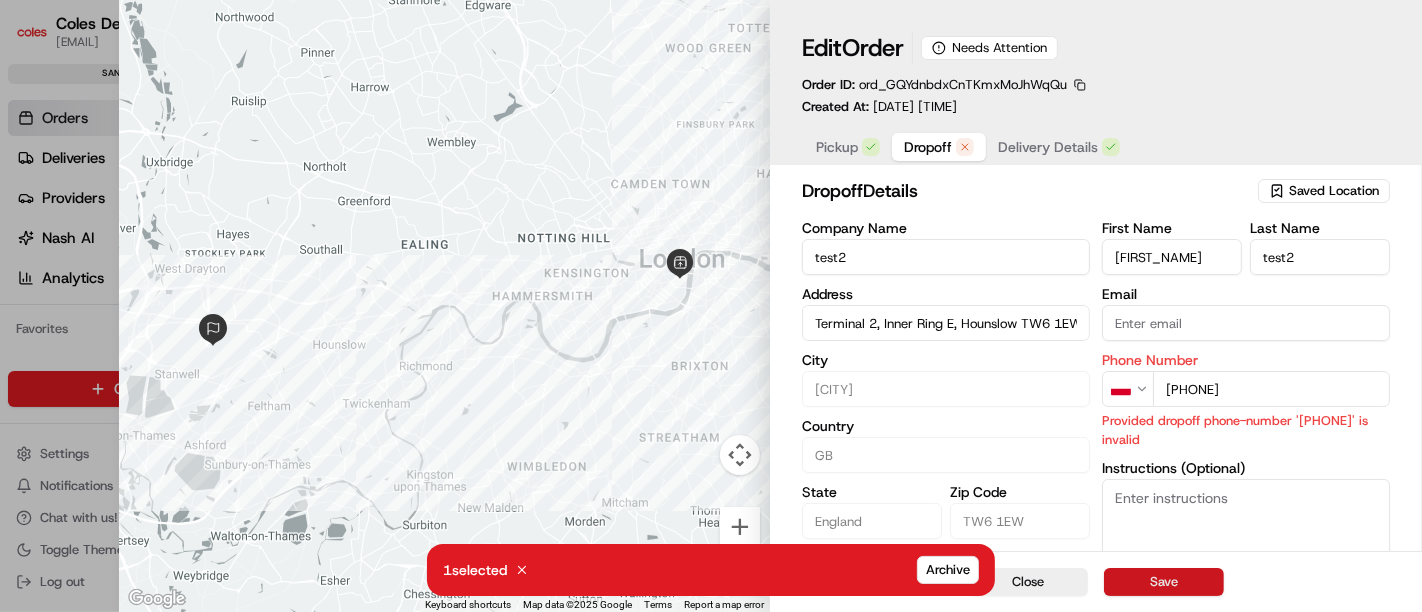 type on "[PHONE]" 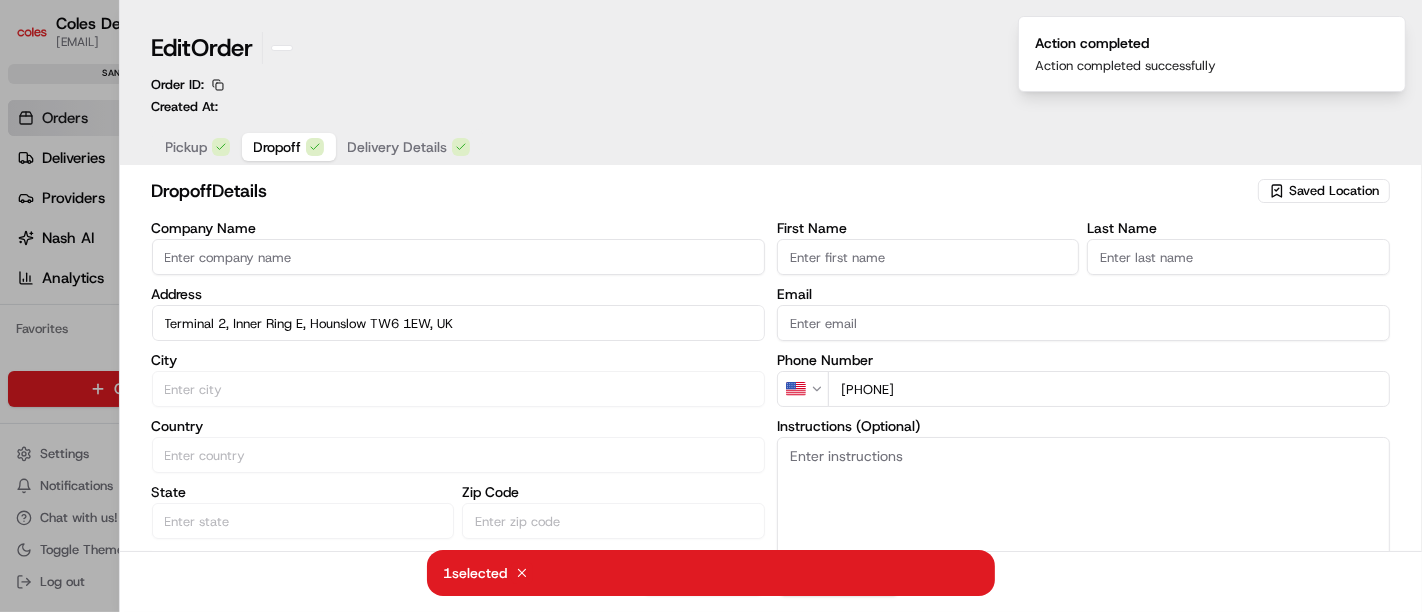type 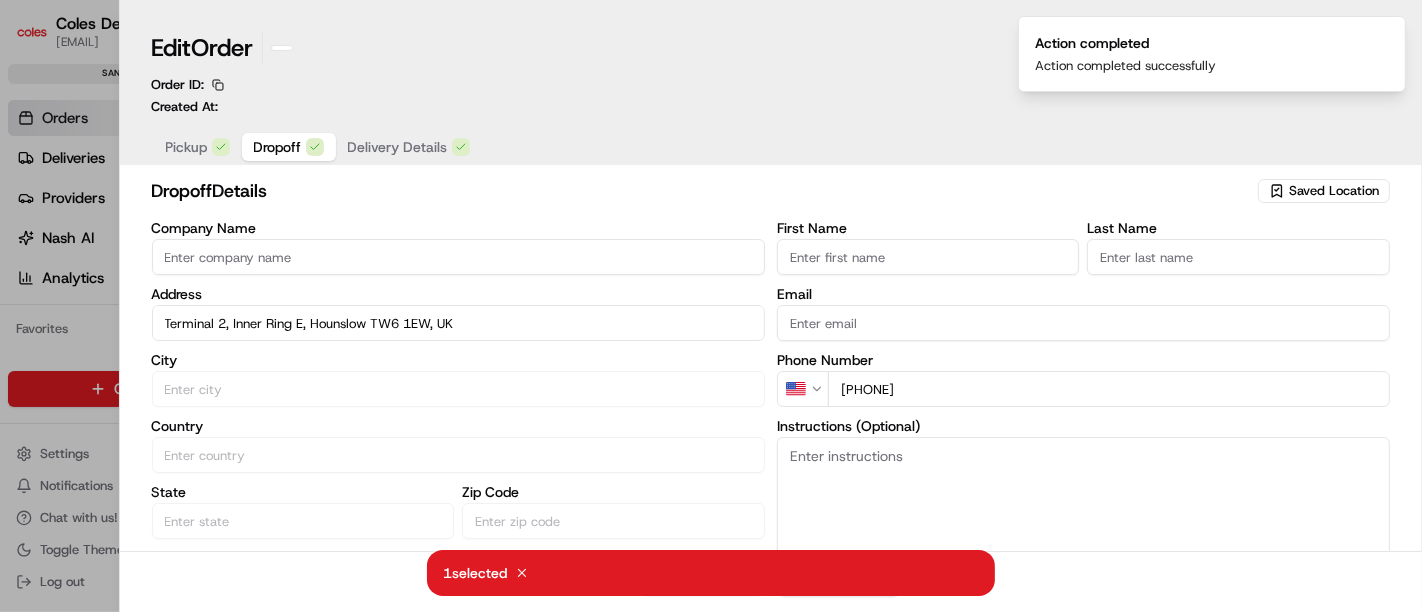 type 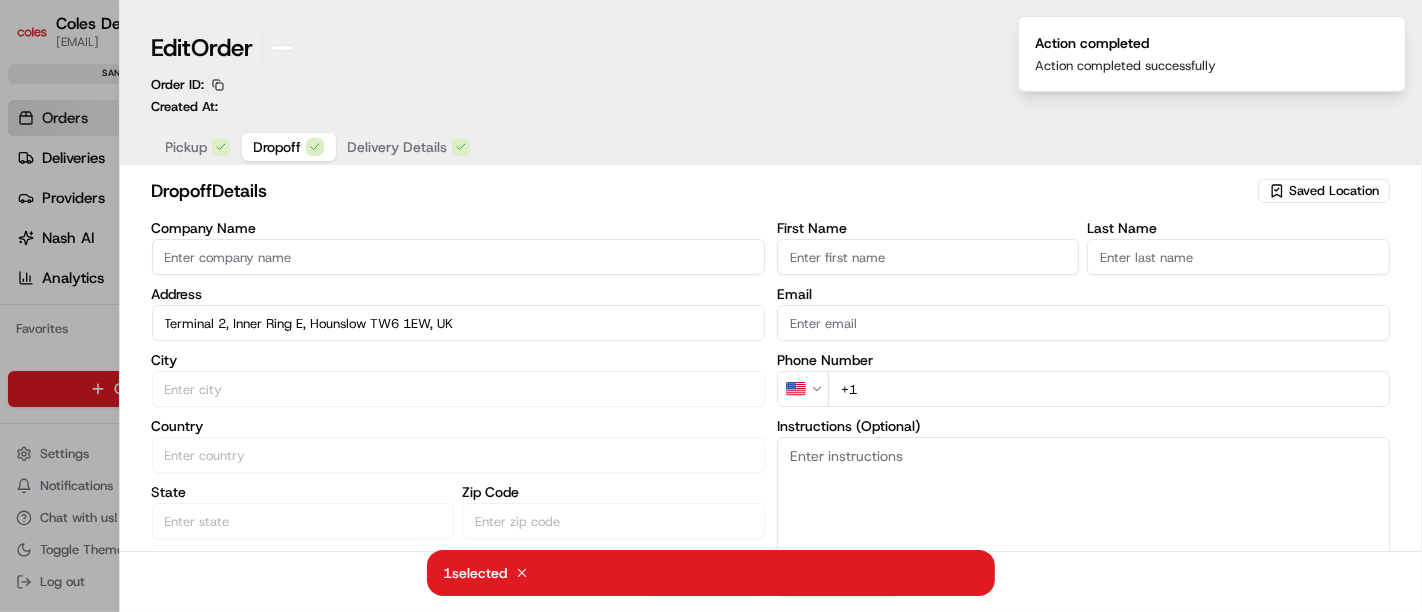 type 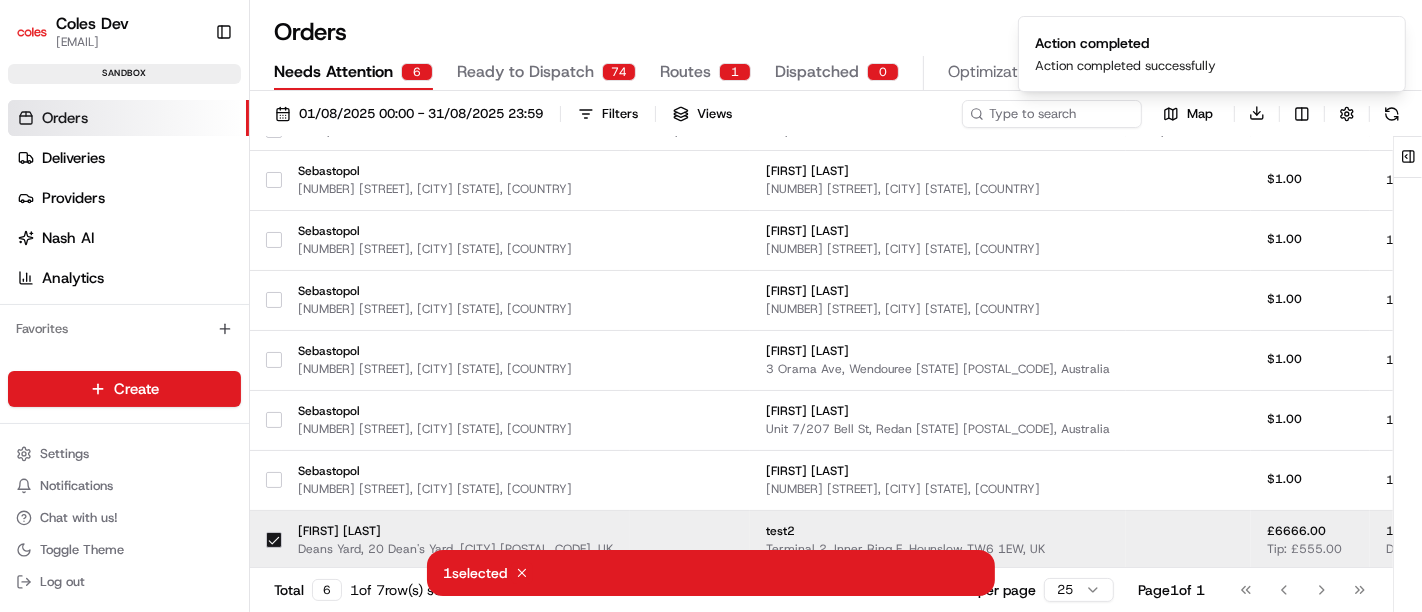 scroll, scrollTop: 0, scrollLeft: 0, axis: both 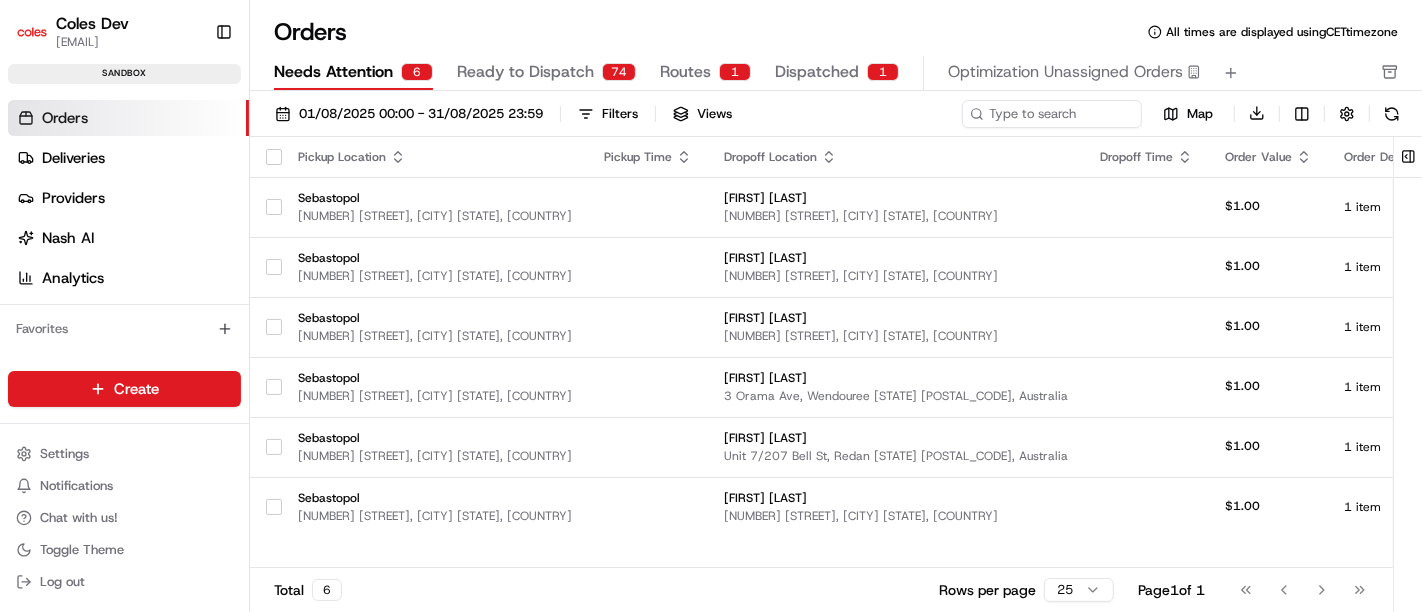 click on "Ready to Dispatch" at bounding box center [525, 72] 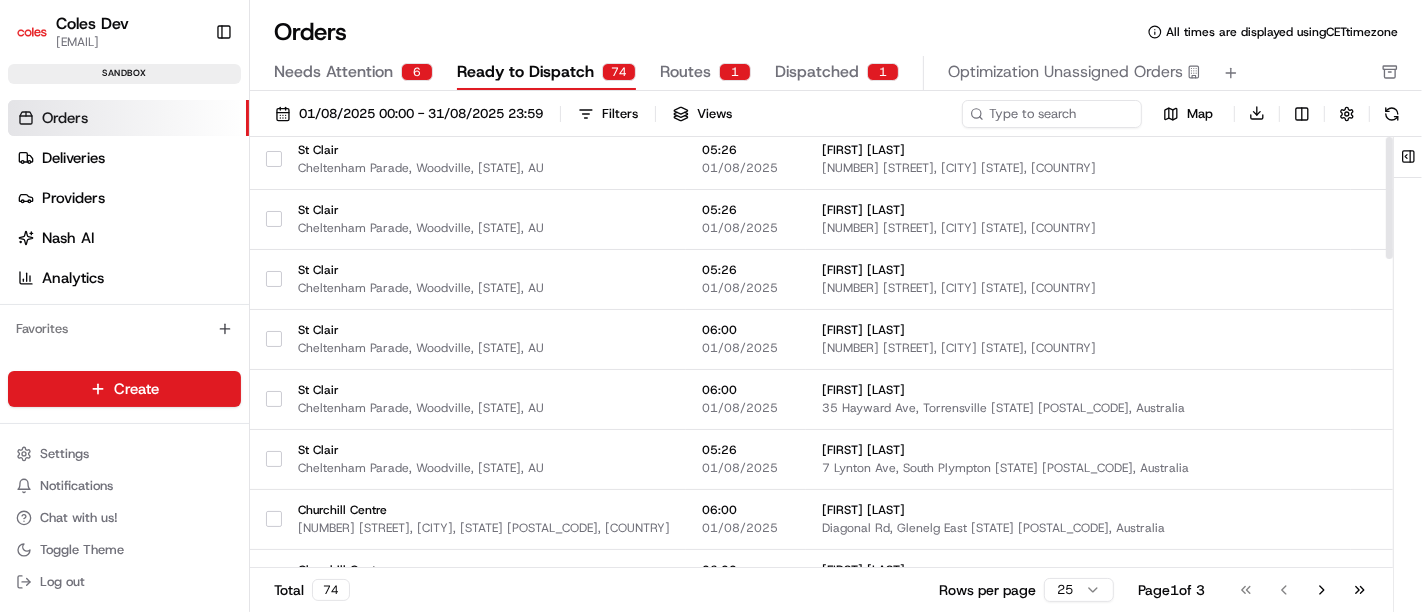 scroll, scrollTop: 0, scrollLeft: 0, axis: both 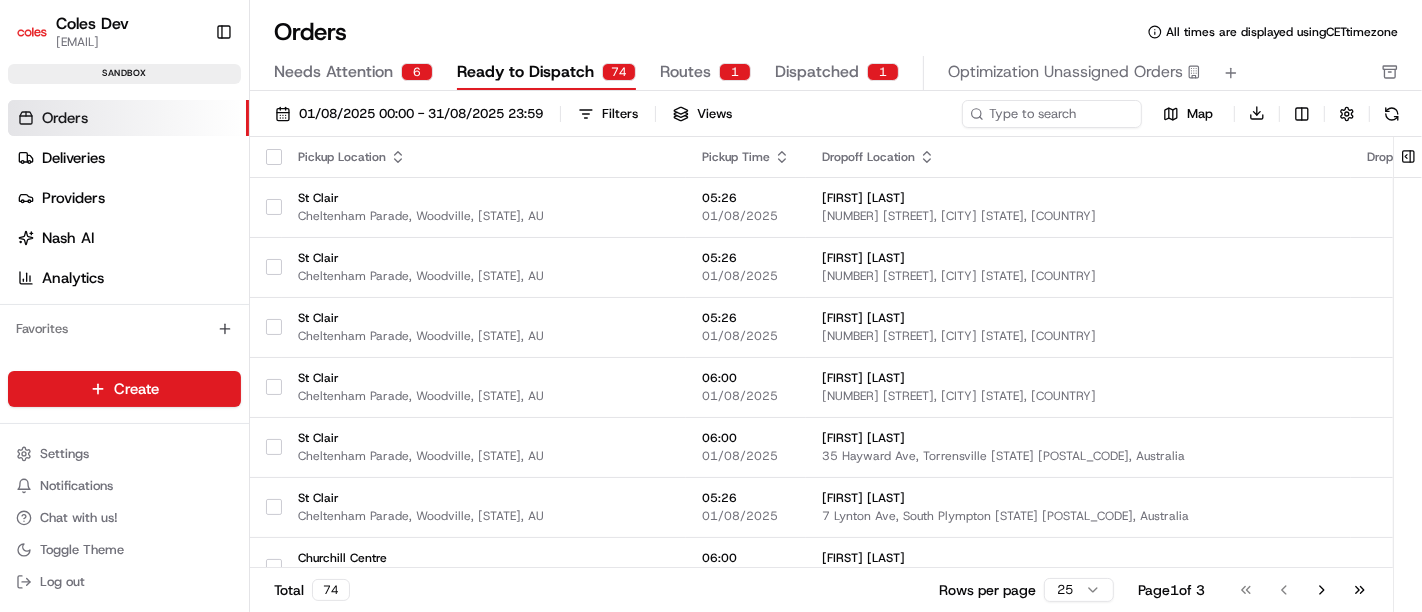 click on "Dispatched" at bounding box center [817, 72] 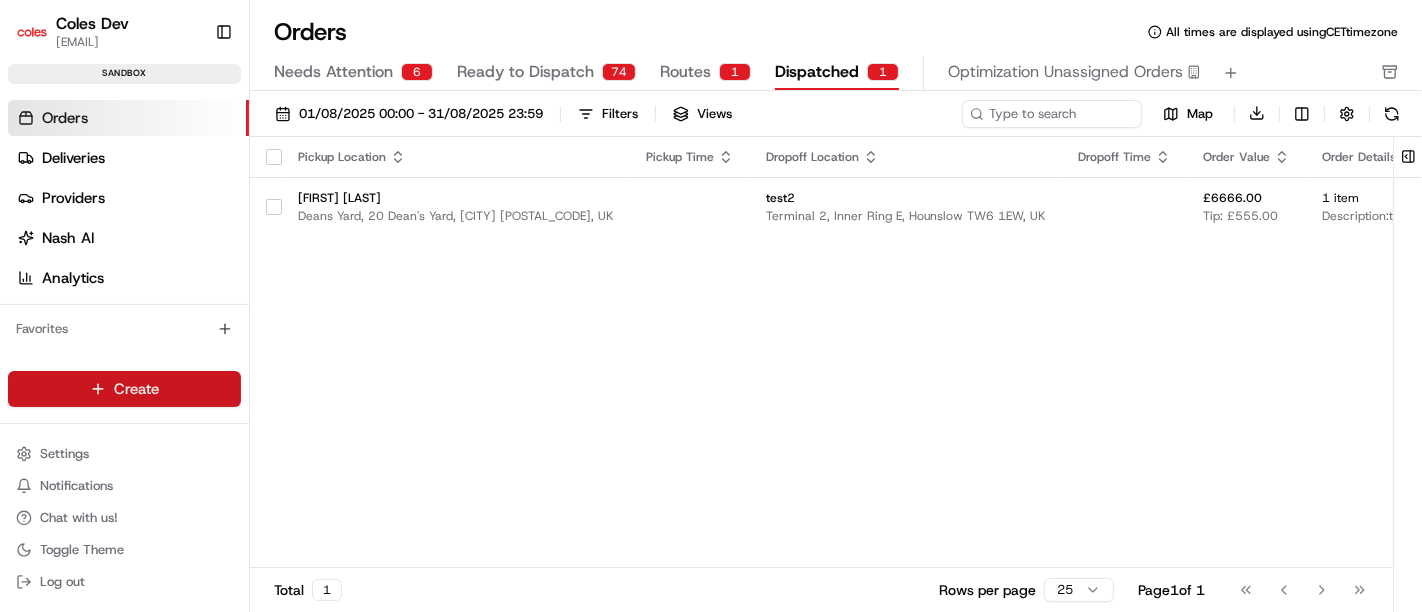 click on "Coles Dev [EMAIL] Toggle Sidebar sandbox Orders Deliveries Providers Nash AI Analytics Favorites Main Menu Members & Organization Organization Users Roles Preferences Customization Tracking Orchestration Automations Dispatch Strategy Optimization Strategy Locations Pickup Locations Dropoff Locations Zones Shifts Delivery Windows Billing Billing Integrations Notification Triggers Webhooks API Keys Request Logs Create Settings Notifications Chat with us! Toggle Theme Log out Orders All times are displayed using CET timezone Needs Attention 6 Ready to Dispatch 74 Routes 1 Dispatched 1 Optimization Unassigned Orders [DATE] [TIME] Filters Views Map Download Pickup Location Pickup Time Dropoff Location Dropoff Time Order Value Order Details Delivery Details Route Actions [FIRST] [LAST] [STREET], [NUMBER] [STREET], [CITY] [POSTAL_CODE], [COUNTRY] test2 Terminal 2, Inner Ring E, [CITY] [POSTAL_CODE], [COUNTRY] £6666.00 Tip: £555.00 1 item Description: test description View Job Total 1" at bounding box center [711, 306] 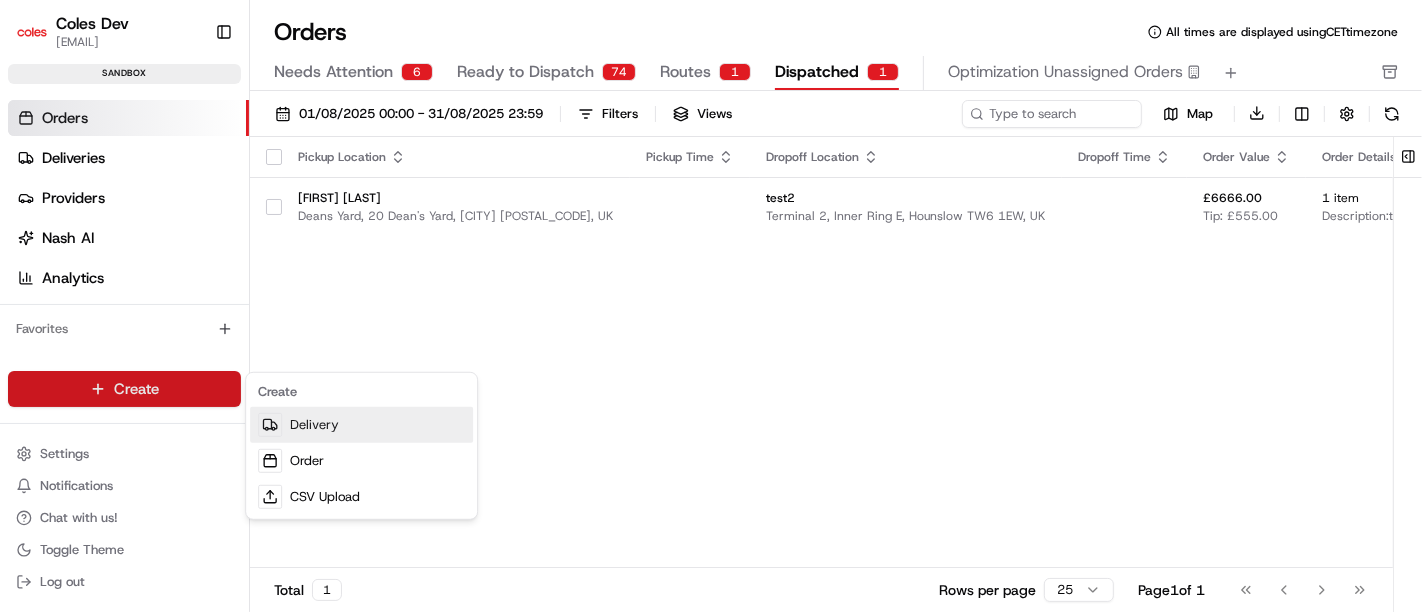 click on "Delivery" at bounding box center (361, 425) 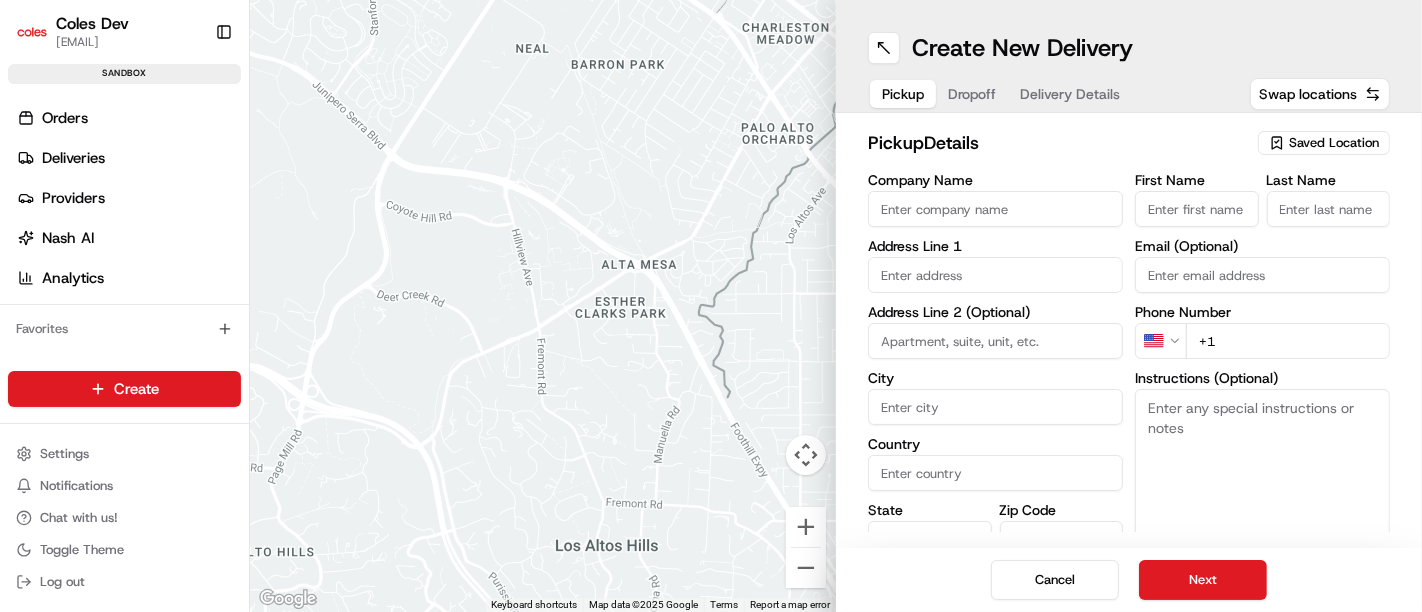 click on "Pickup" at bounding box center [903, 94] 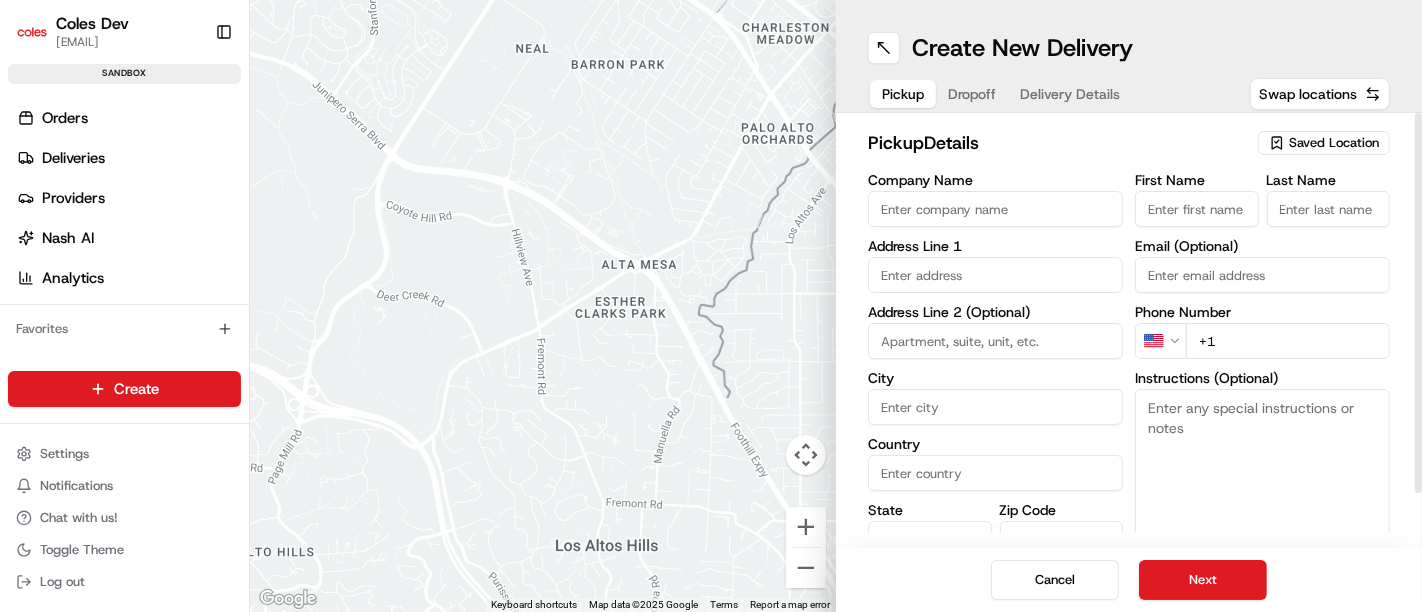 click on "Company Name" at bounding box center [995, 209] 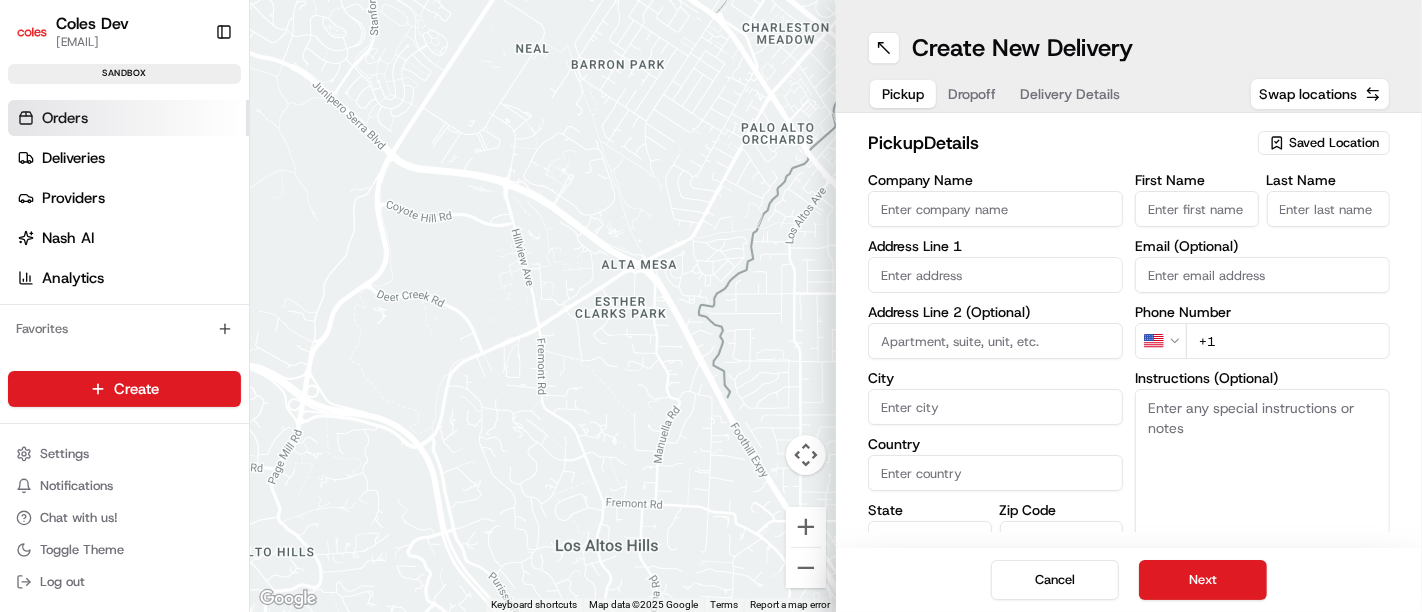 click on "Orders" at bounding box center (128, 118) 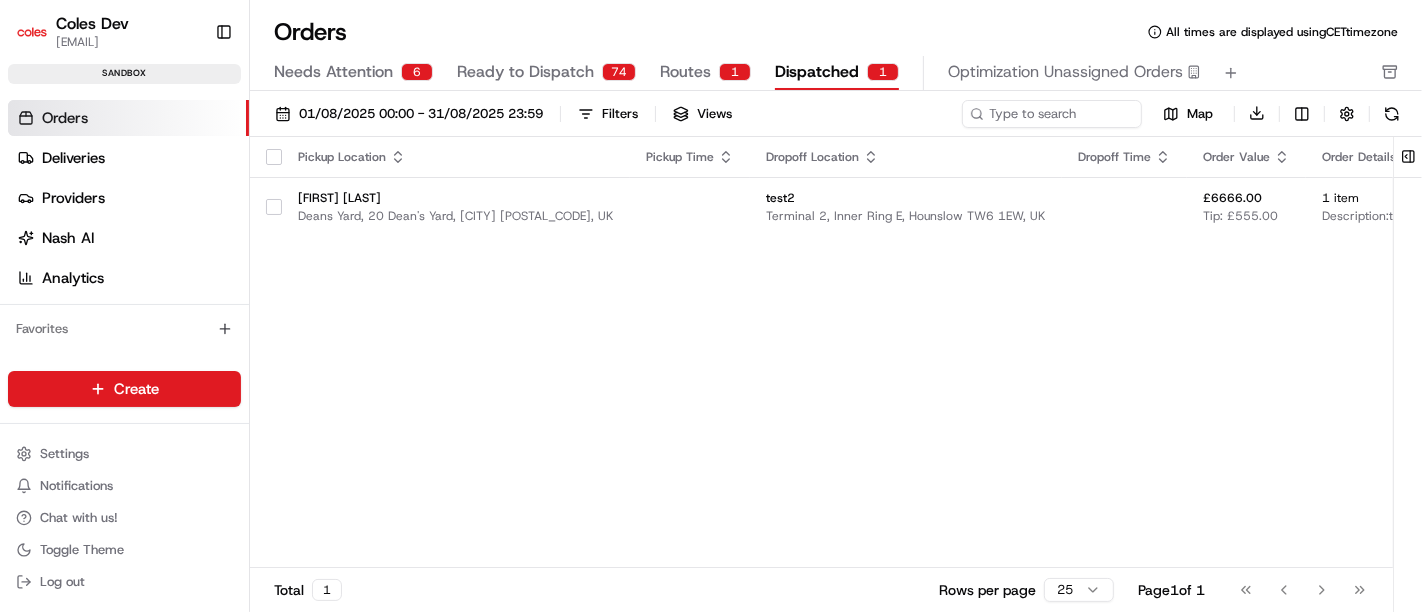click on "Dispatched" at bounding box center [817, 72] 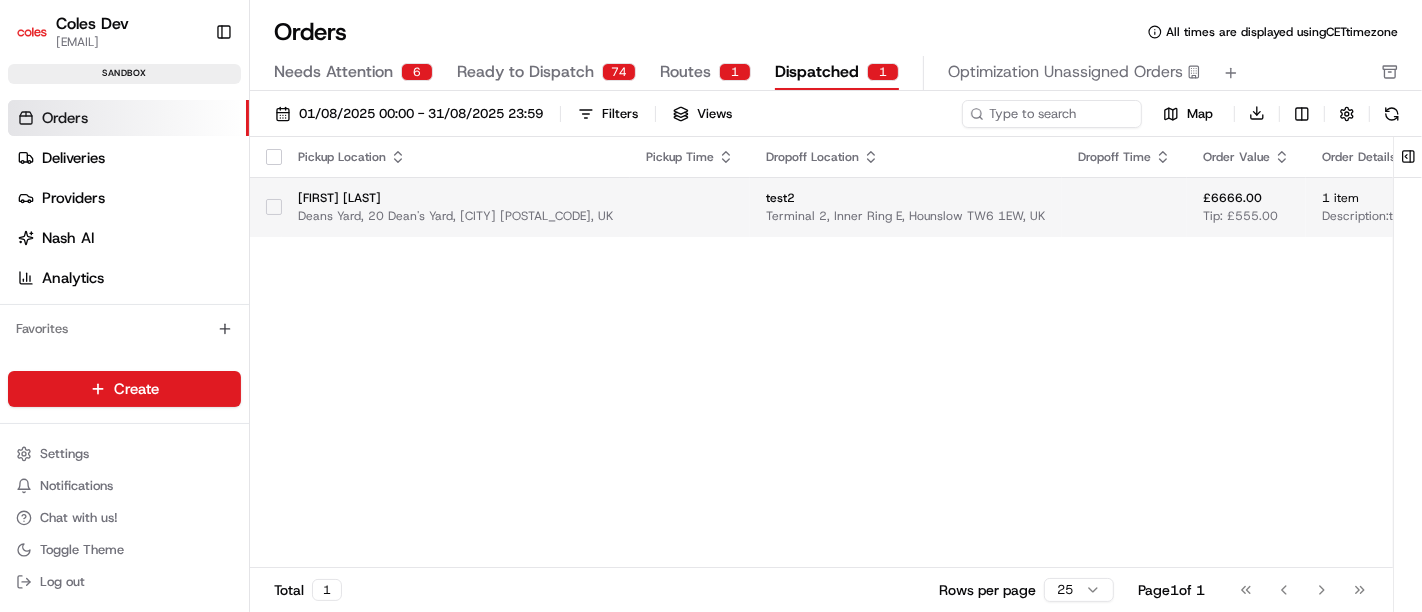 click on "test2 Terminal 2, Inner Ring E, Hounslow TW6 1EW, UK" at bounding box center [906, 207] 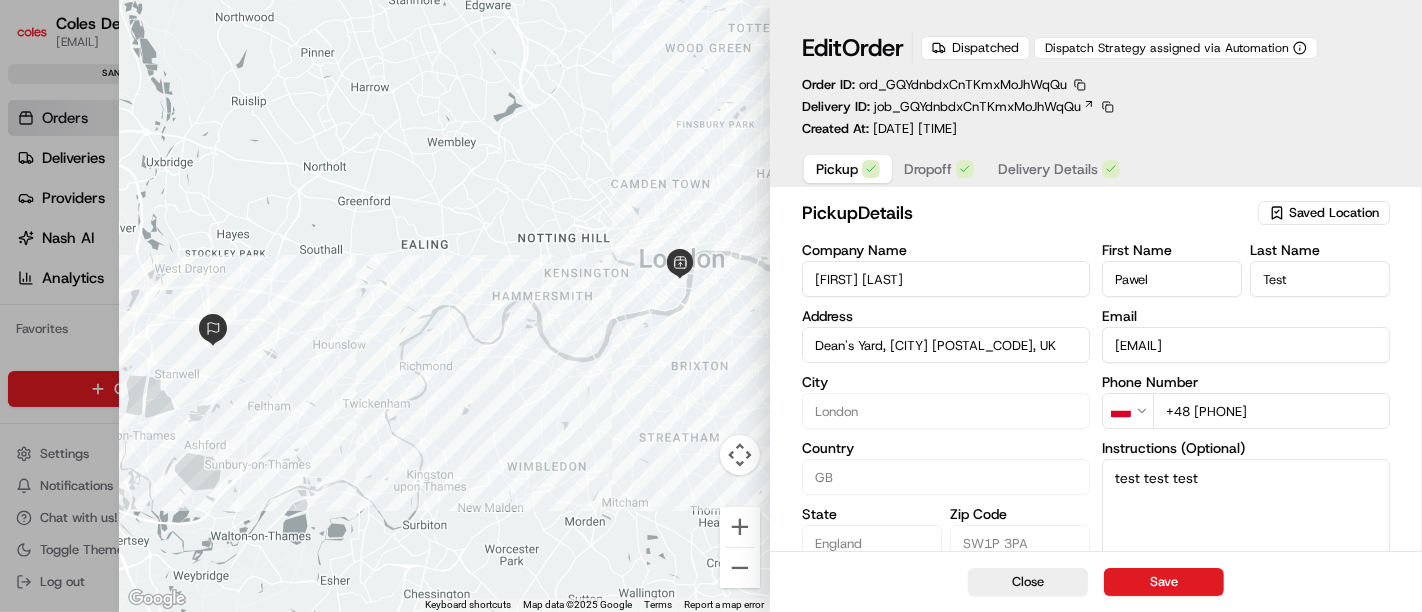 click on "Dropoff" at bounding box center (928, 169) 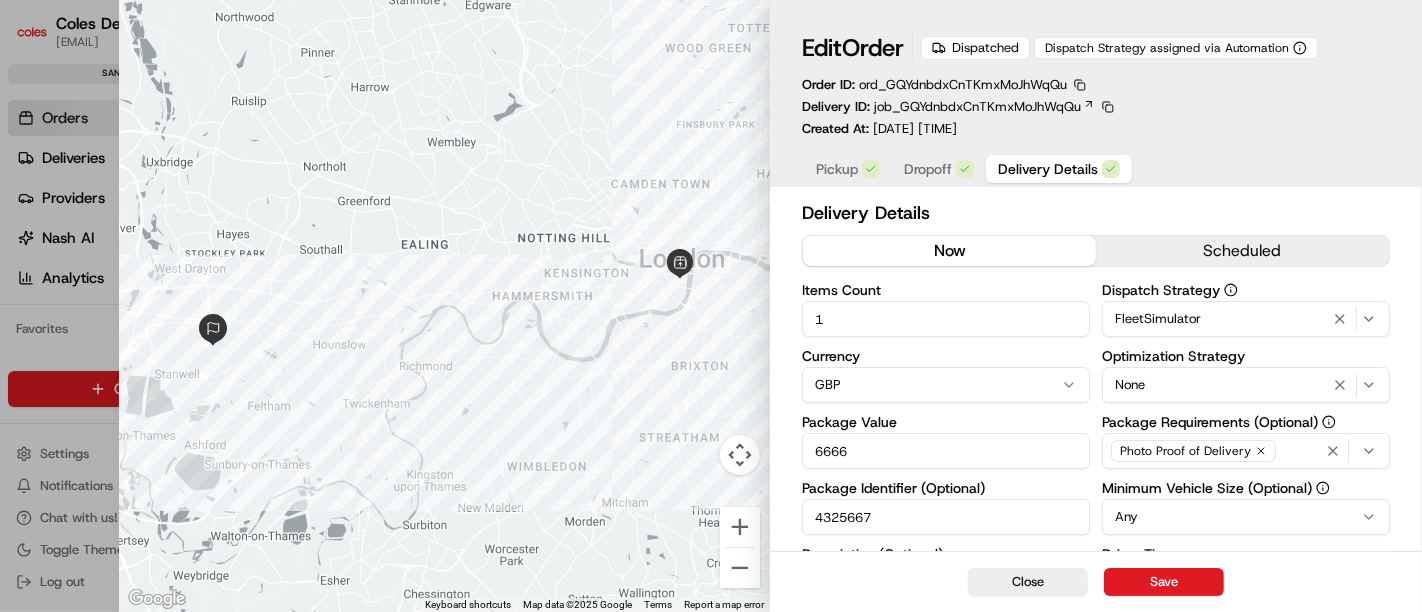 click on "Delivery Details" at bounding box center (1048, 169) 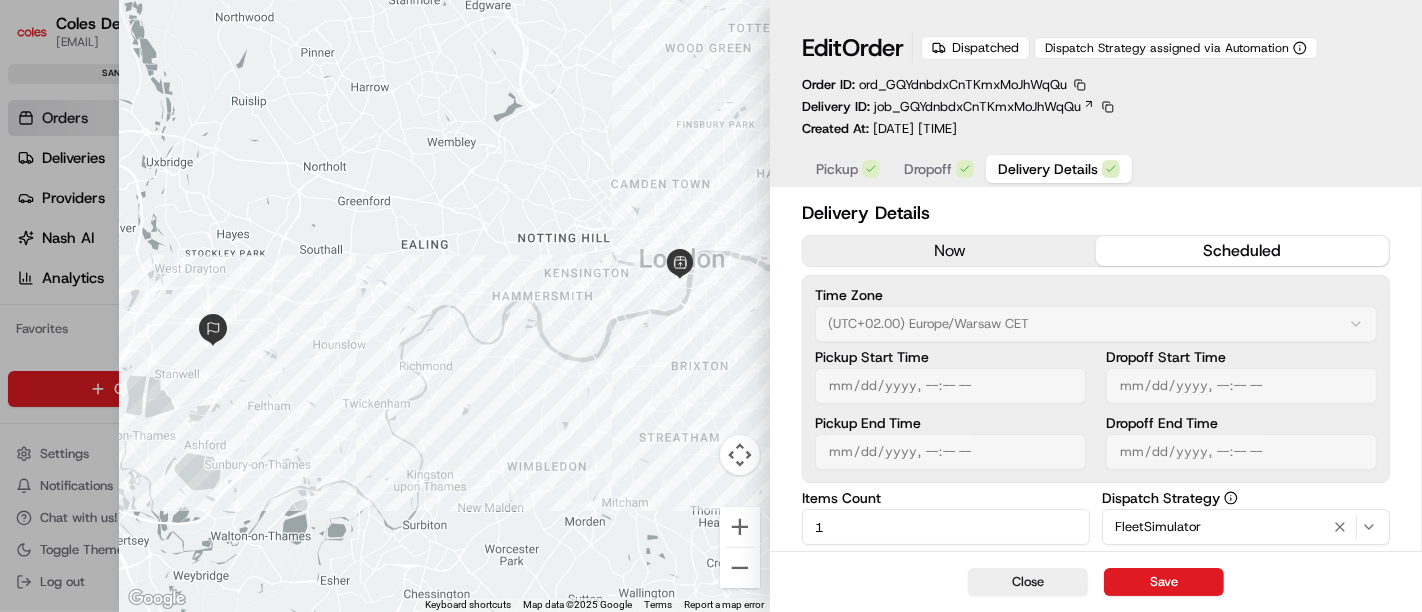 click on "scheduled" at bounding box center (1242, 251) 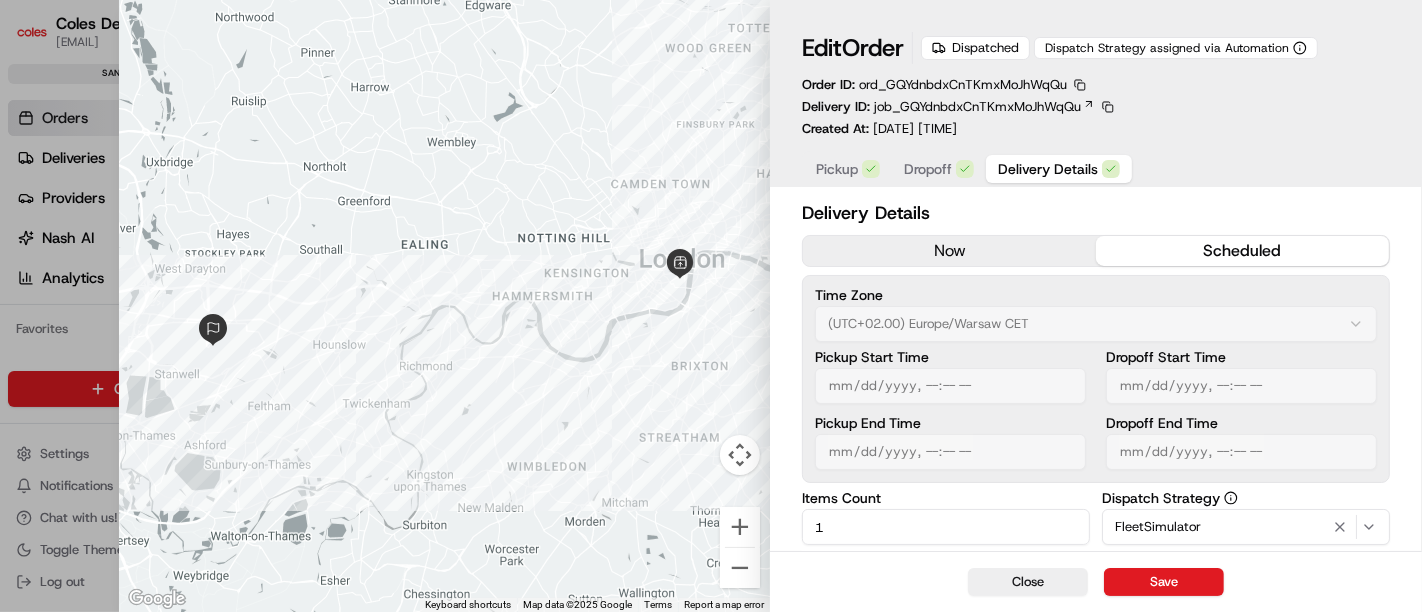 click on "now" at bounding box center (949, 251) 